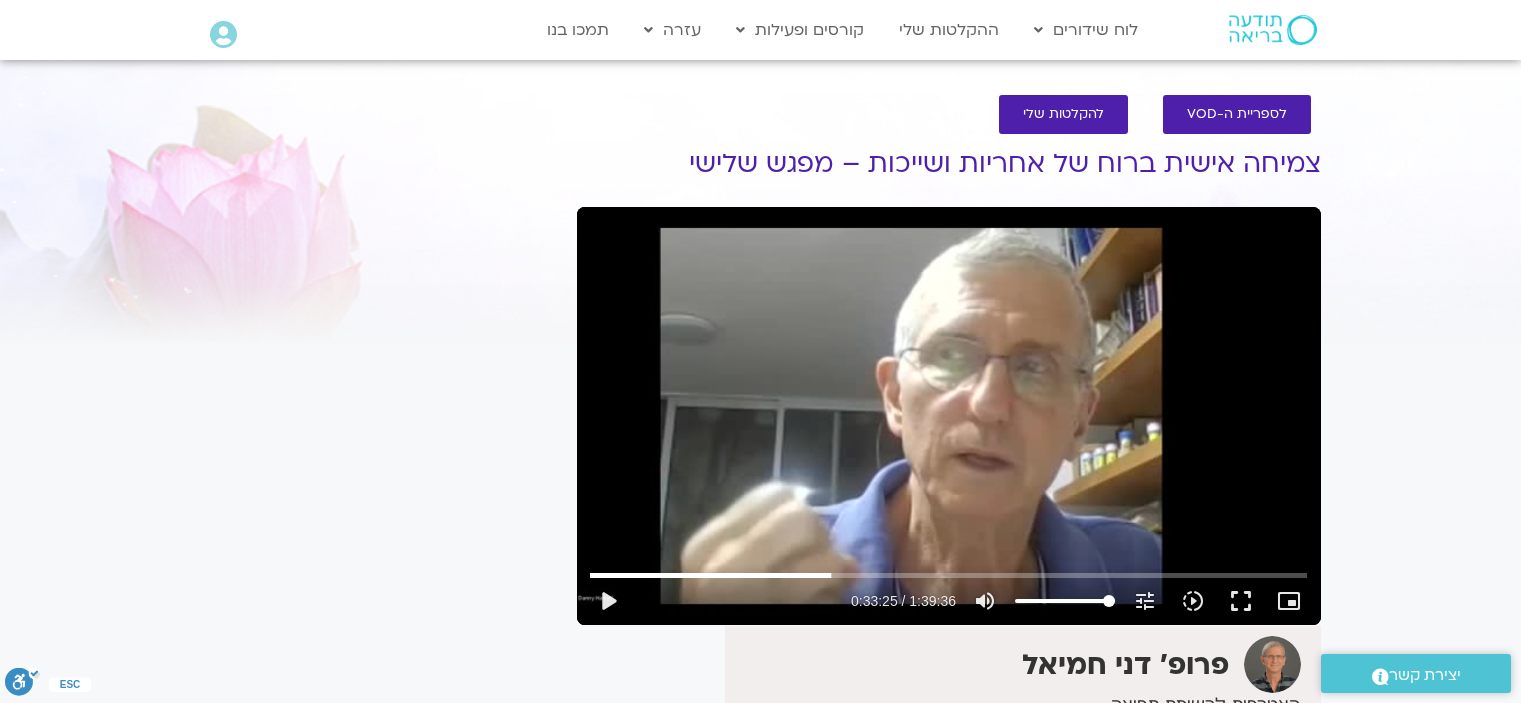 scroll, scrollTop: 0, scrollLeft: 0, axis: both 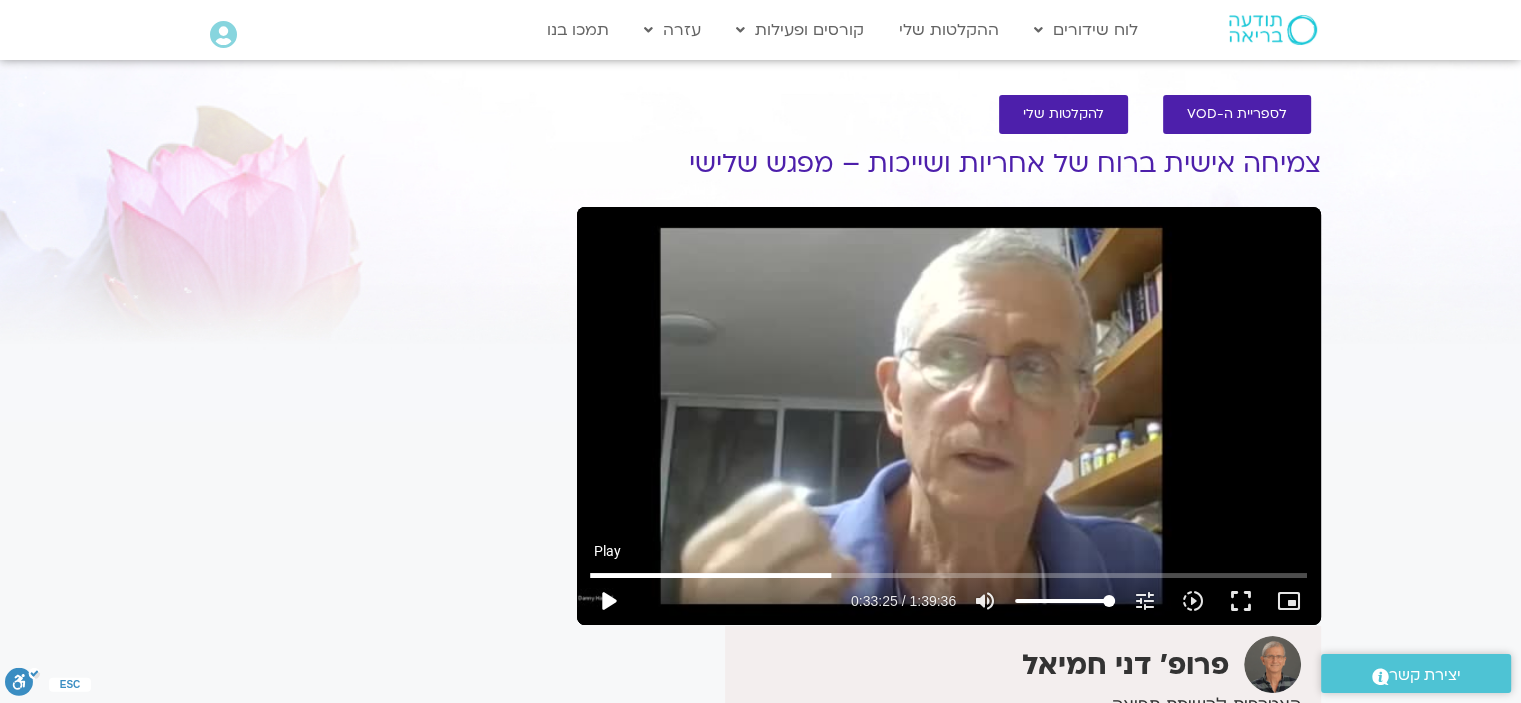 click on "play_arrow" at bounding box center (608, 601) 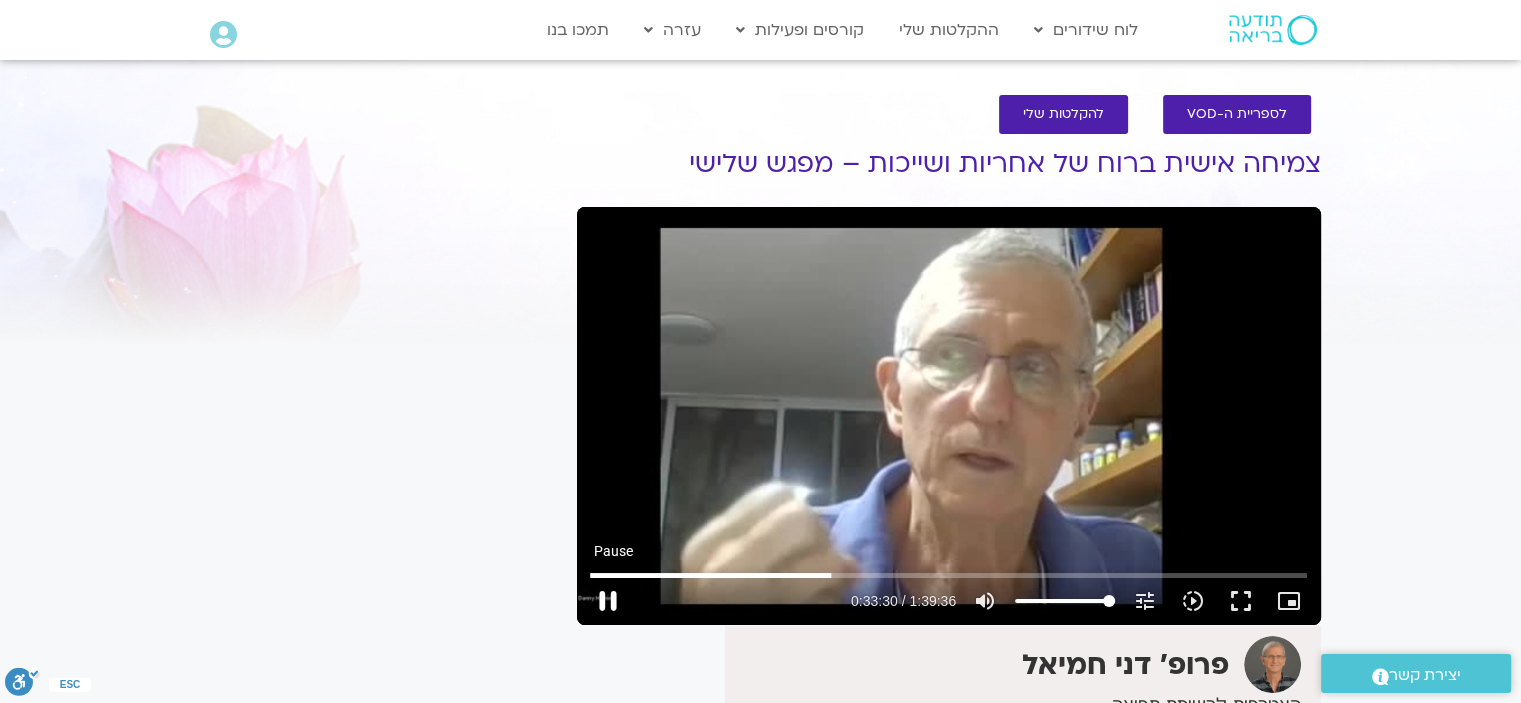 click on "pause" at bounding box center (608, 601) 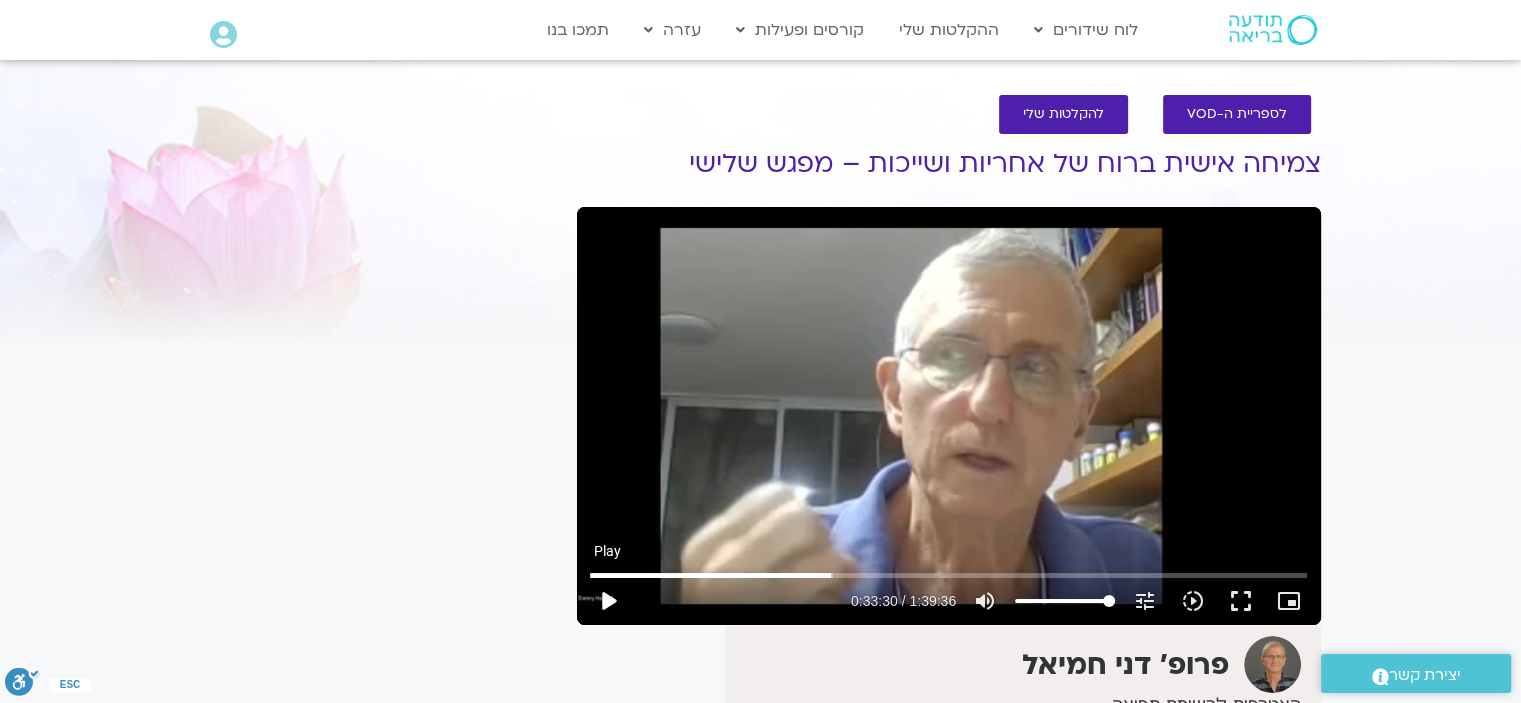 click on "play_arrow" at bounding box center [608, 601] 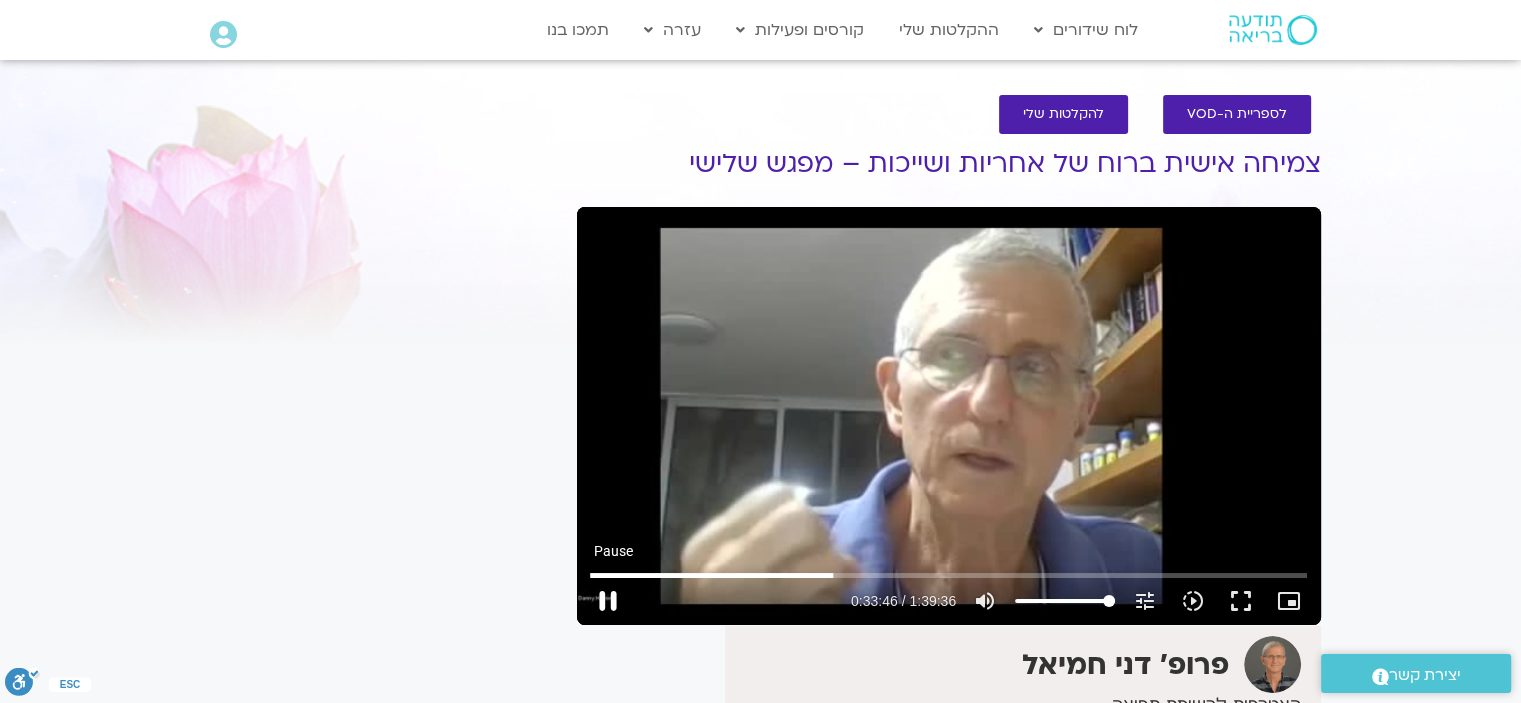 click on "pause" at bounding box center [608, 601] 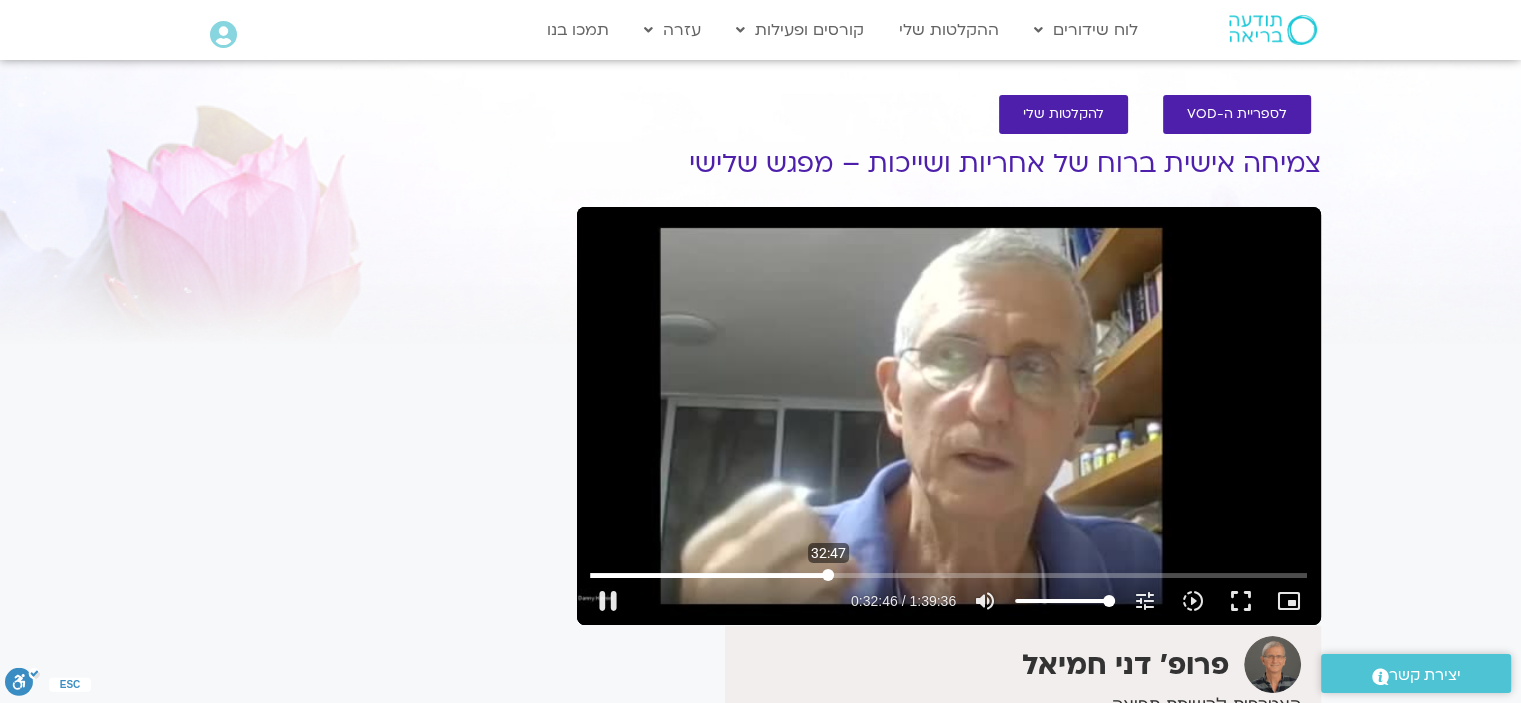 click at bounding box center (948, 575) 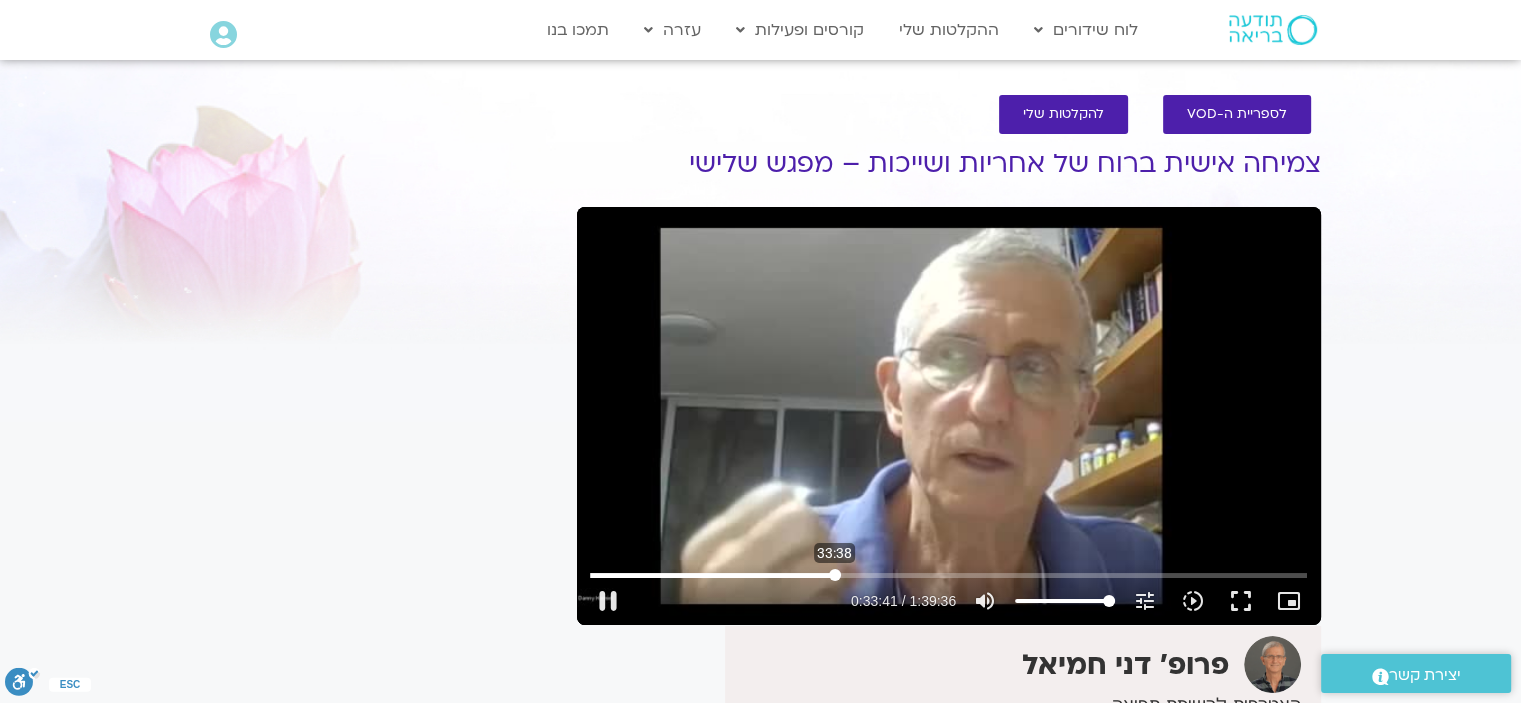 click at bounding box center [948, 575] 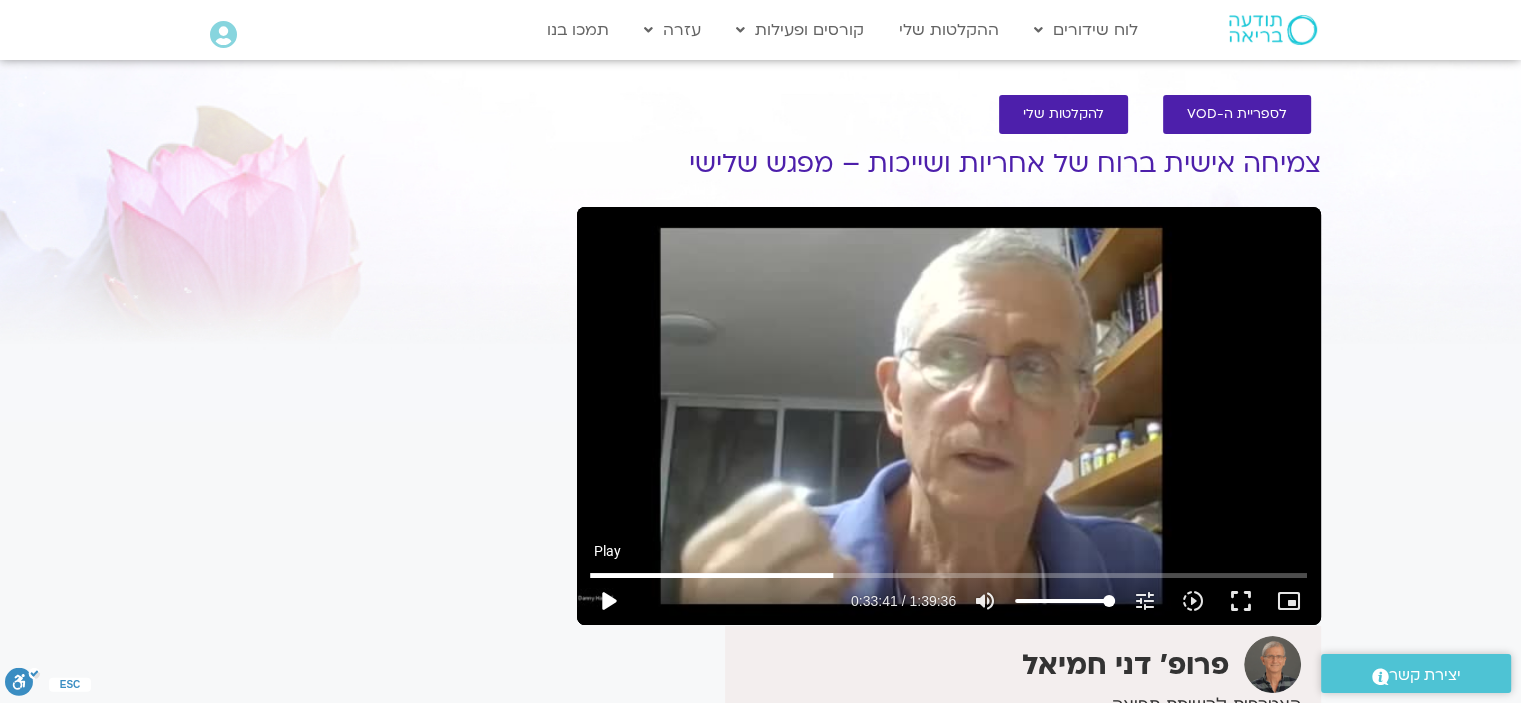 click on "play_arrow" at bounding box center [608, 601] 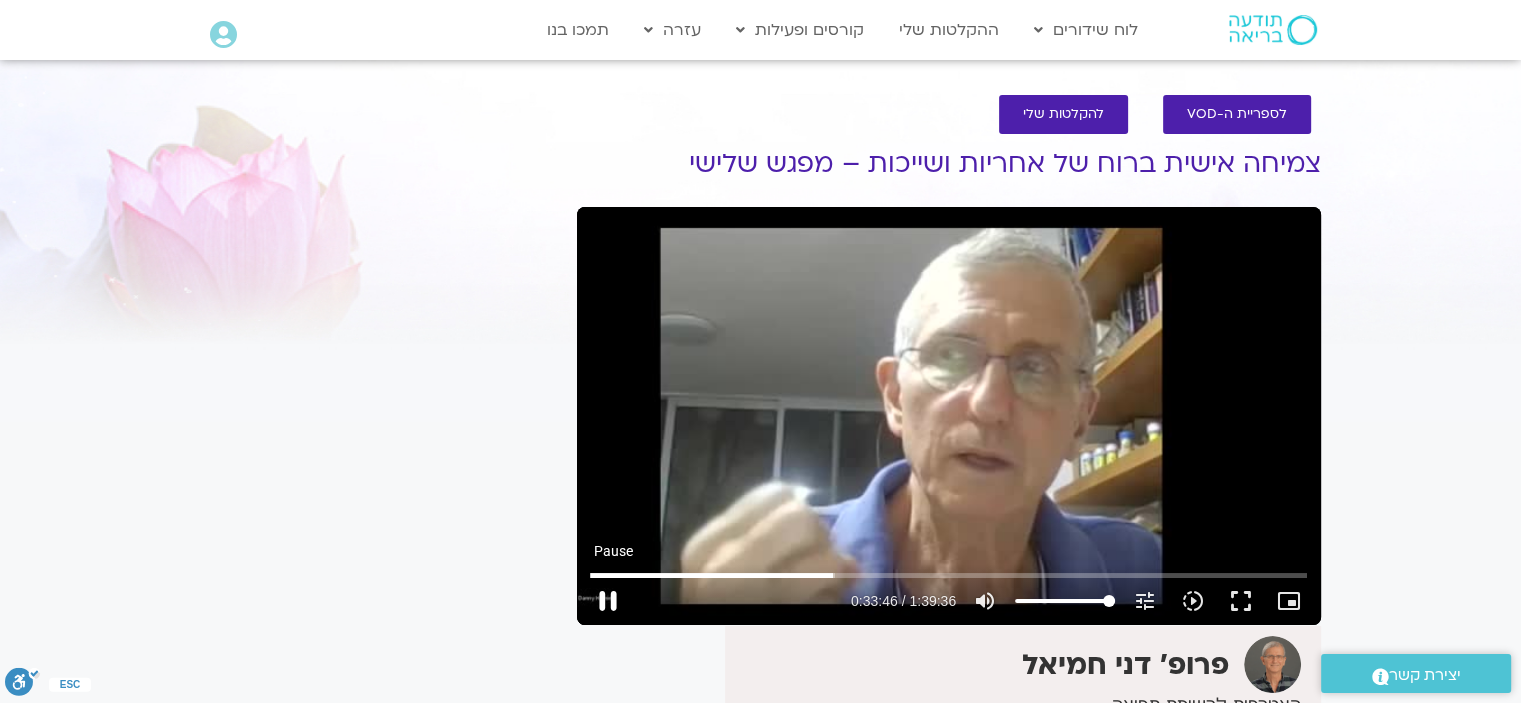 click on "pause" at bounding box center [608, 601] 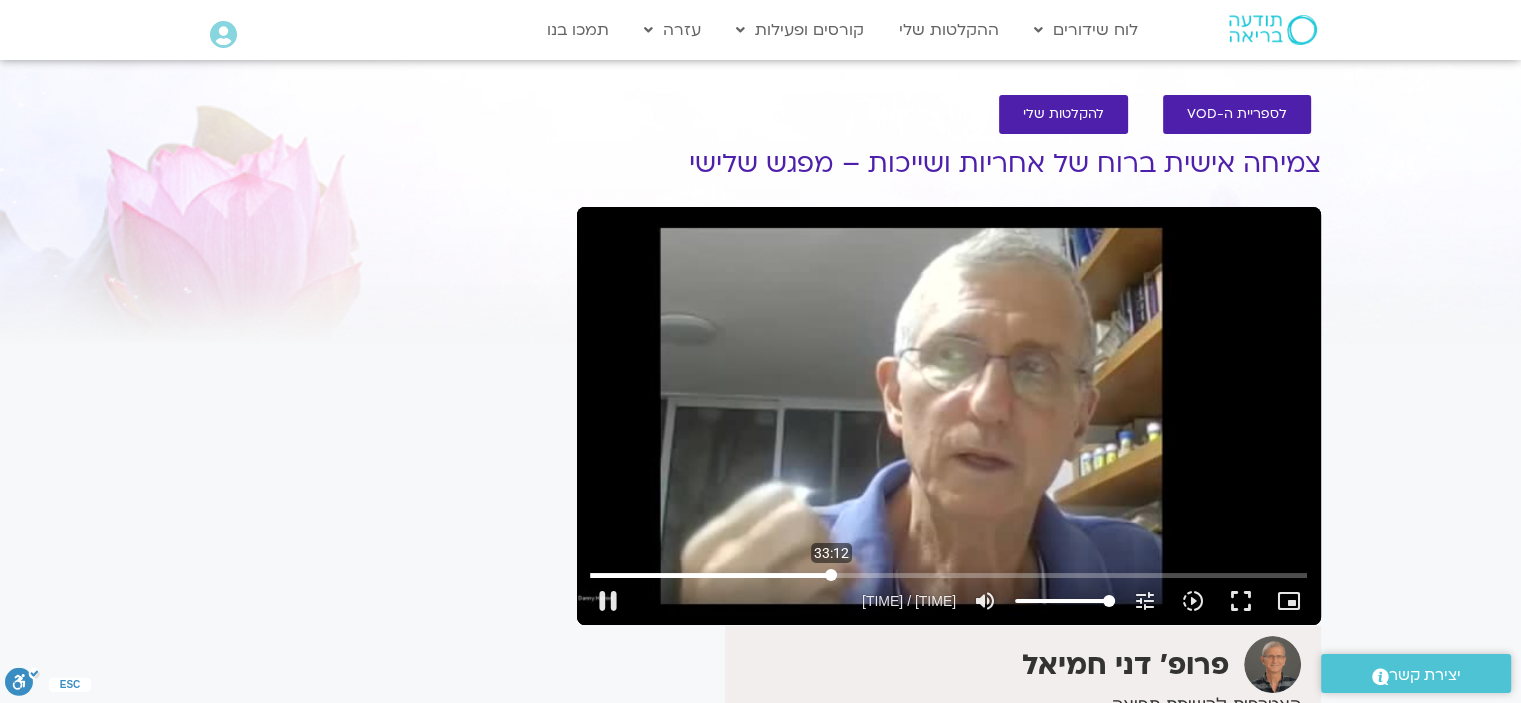 click at bounding box center [948, 575] 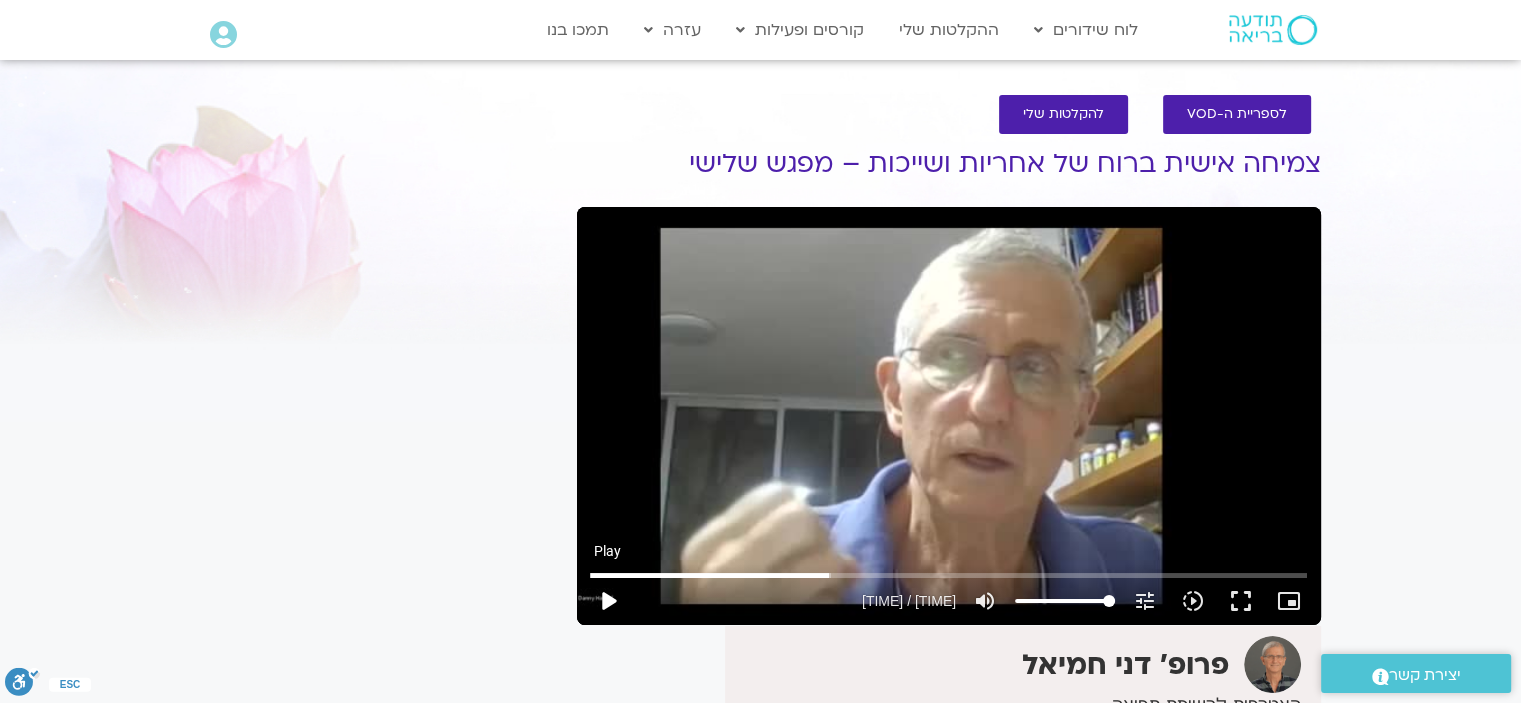 click on "play_arrow" at bounding box center [608, 601] 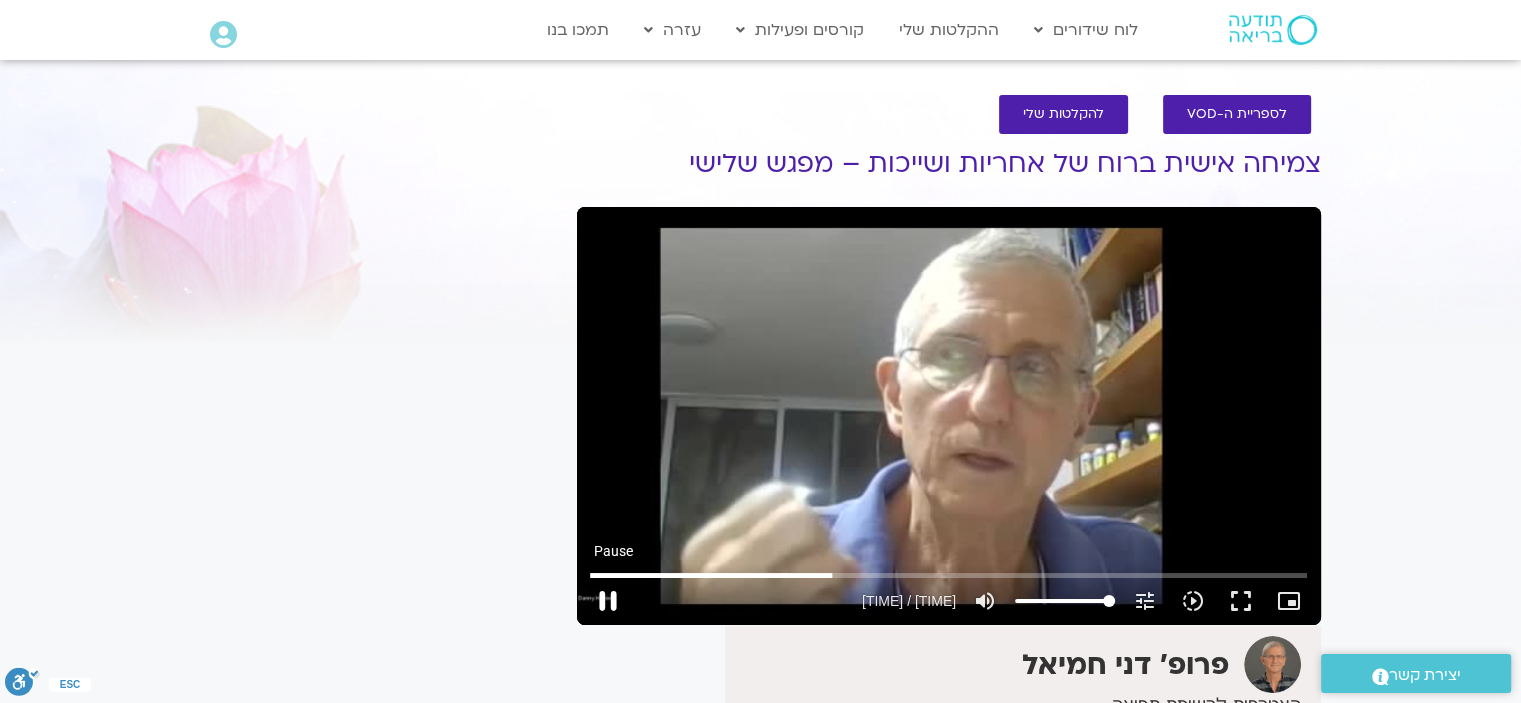 click on "pause" at bounding box center (608, 601) 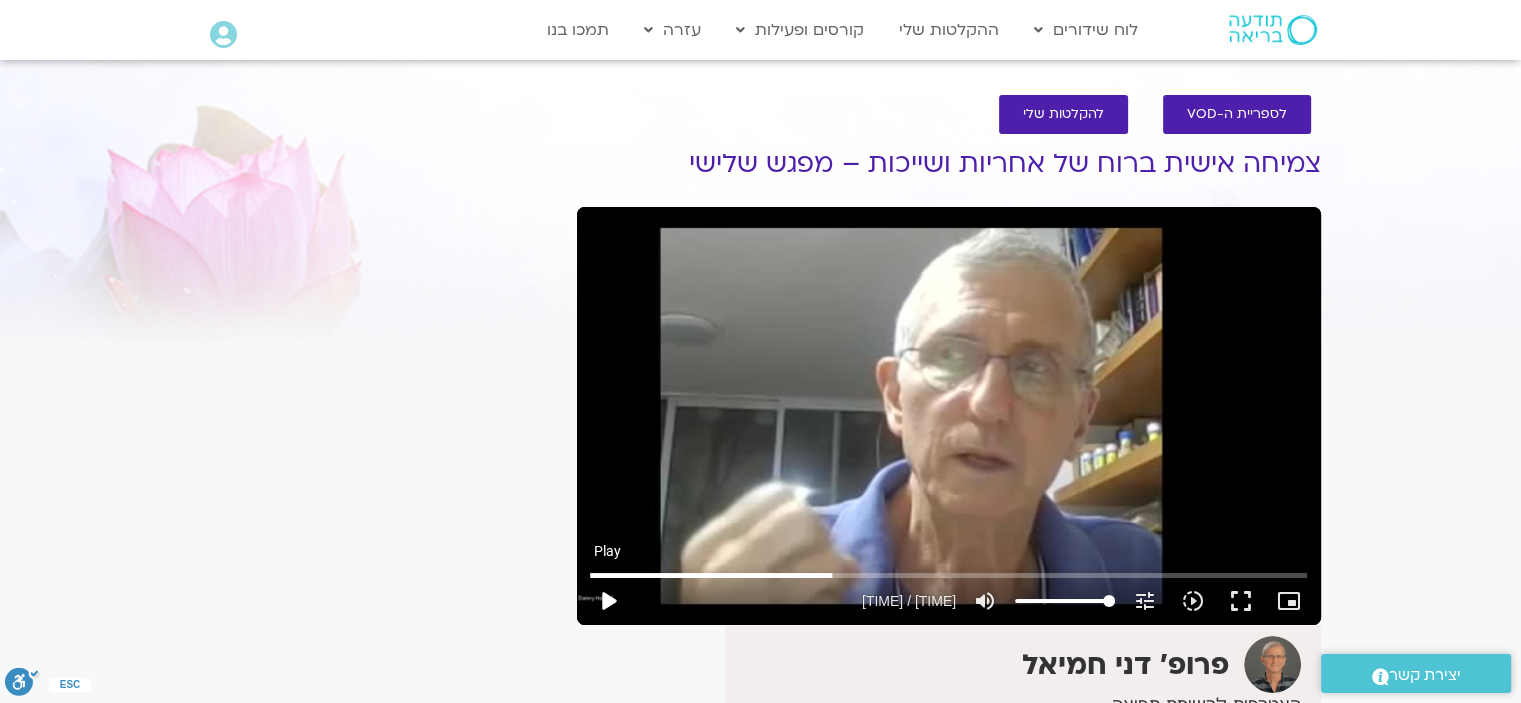 click on "play_arrow" at bounding box center [608, 601] 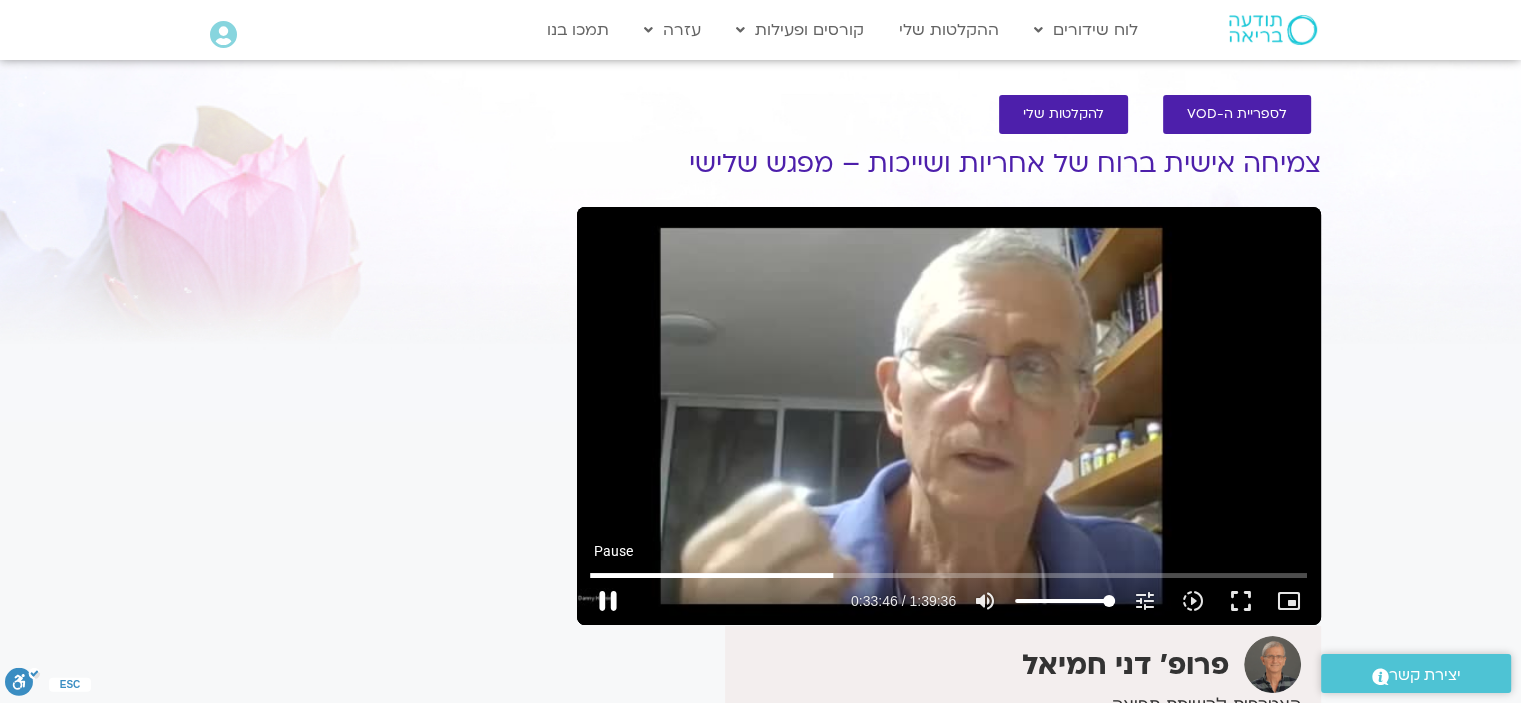 click on "pause" at bounding box center (608, 601) 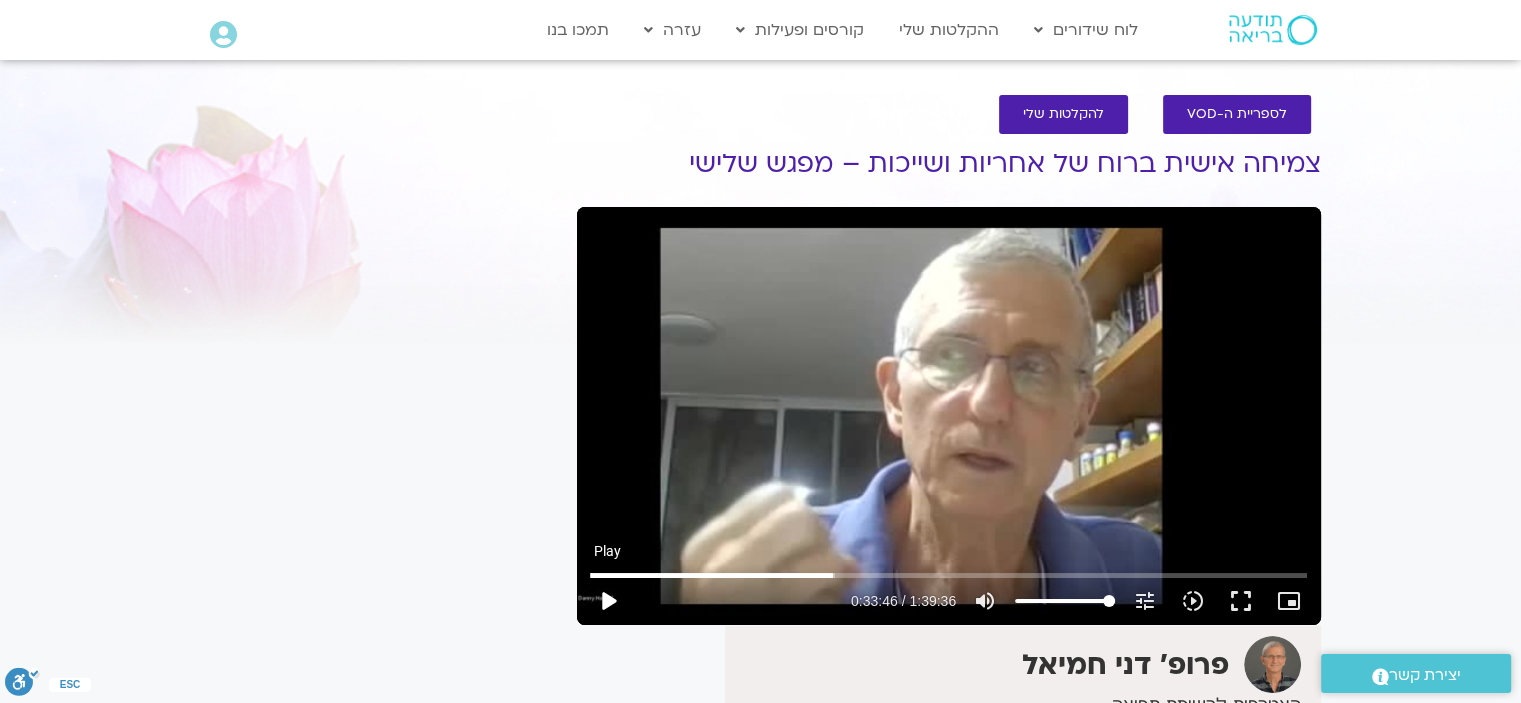 click on "play_arrow" at bounding box center (608, 601) 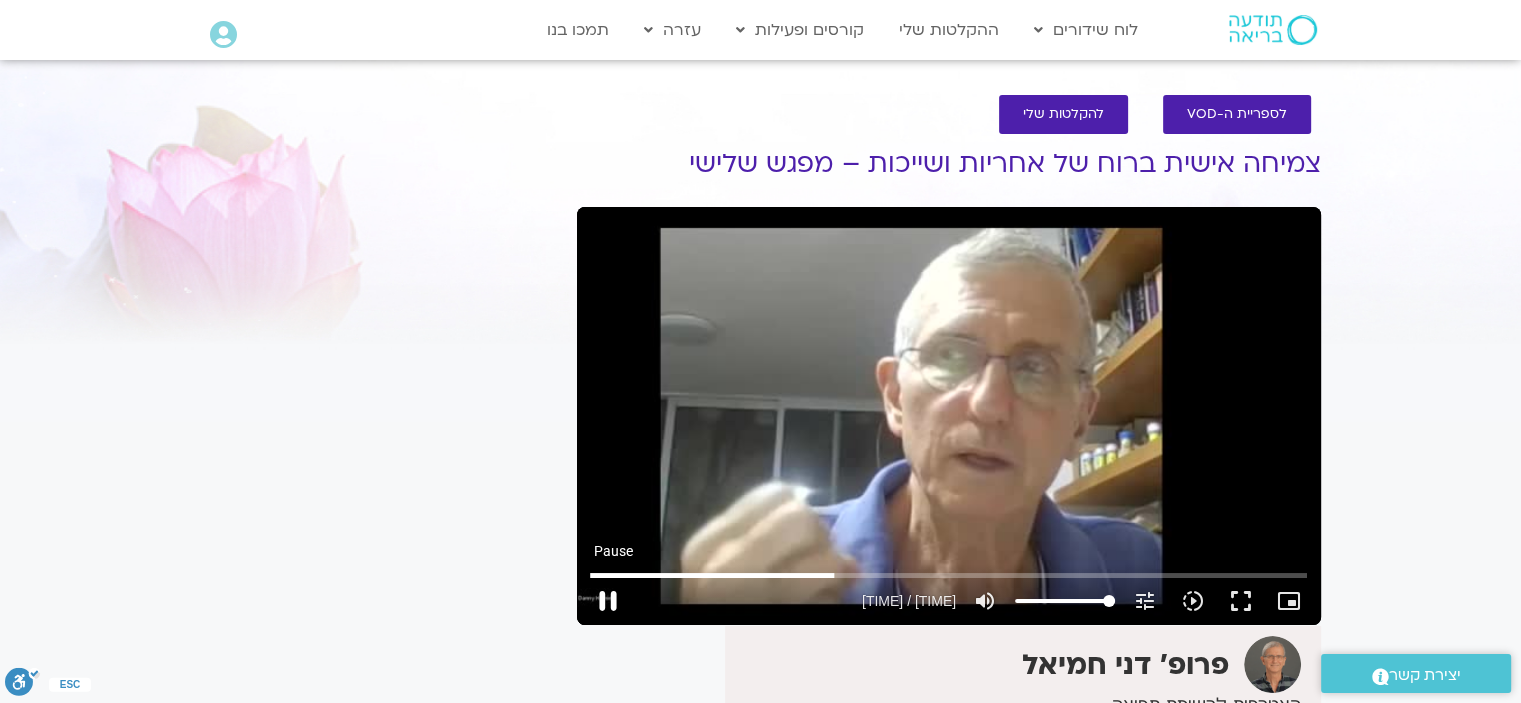 click on "pause" at bounding box center [608, 601] 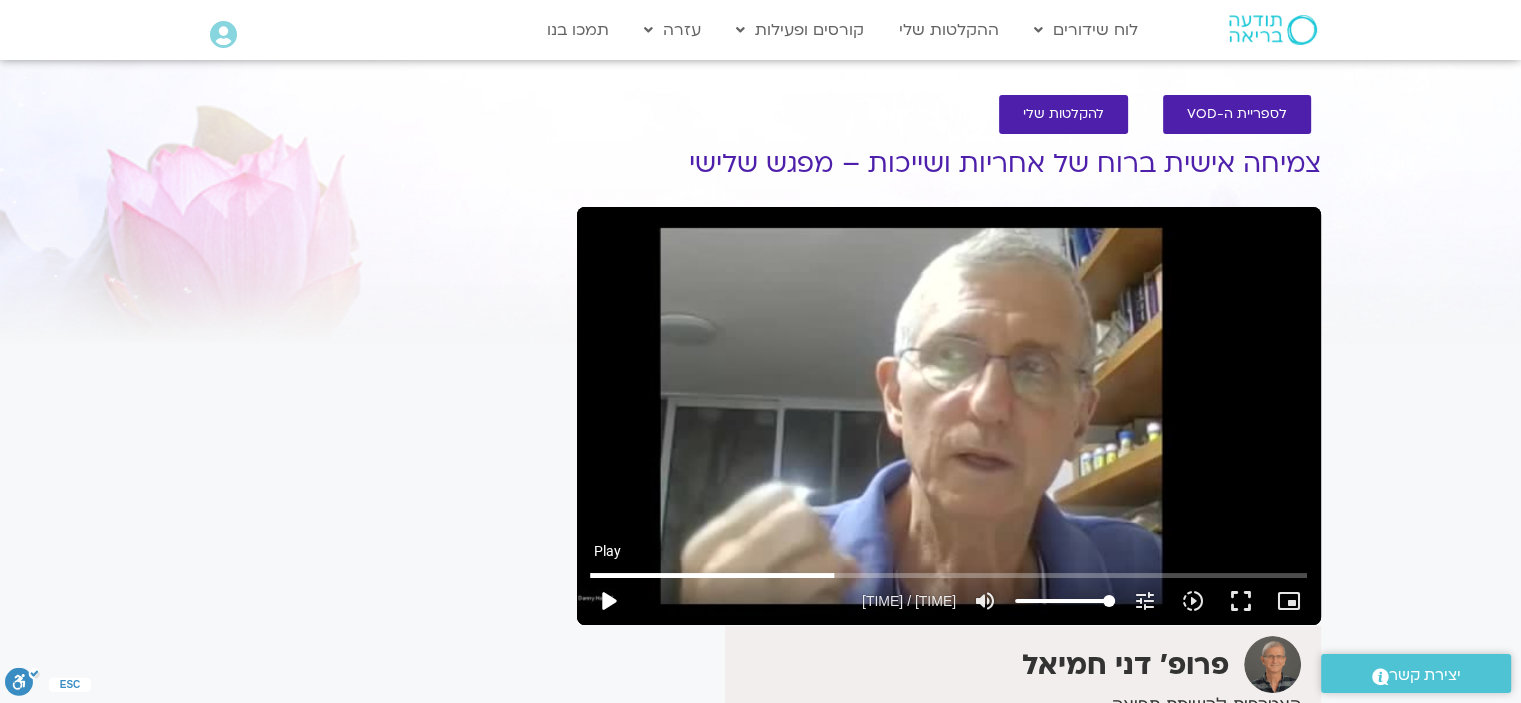 click on "play_arrow" at bounding box center [608, 601] 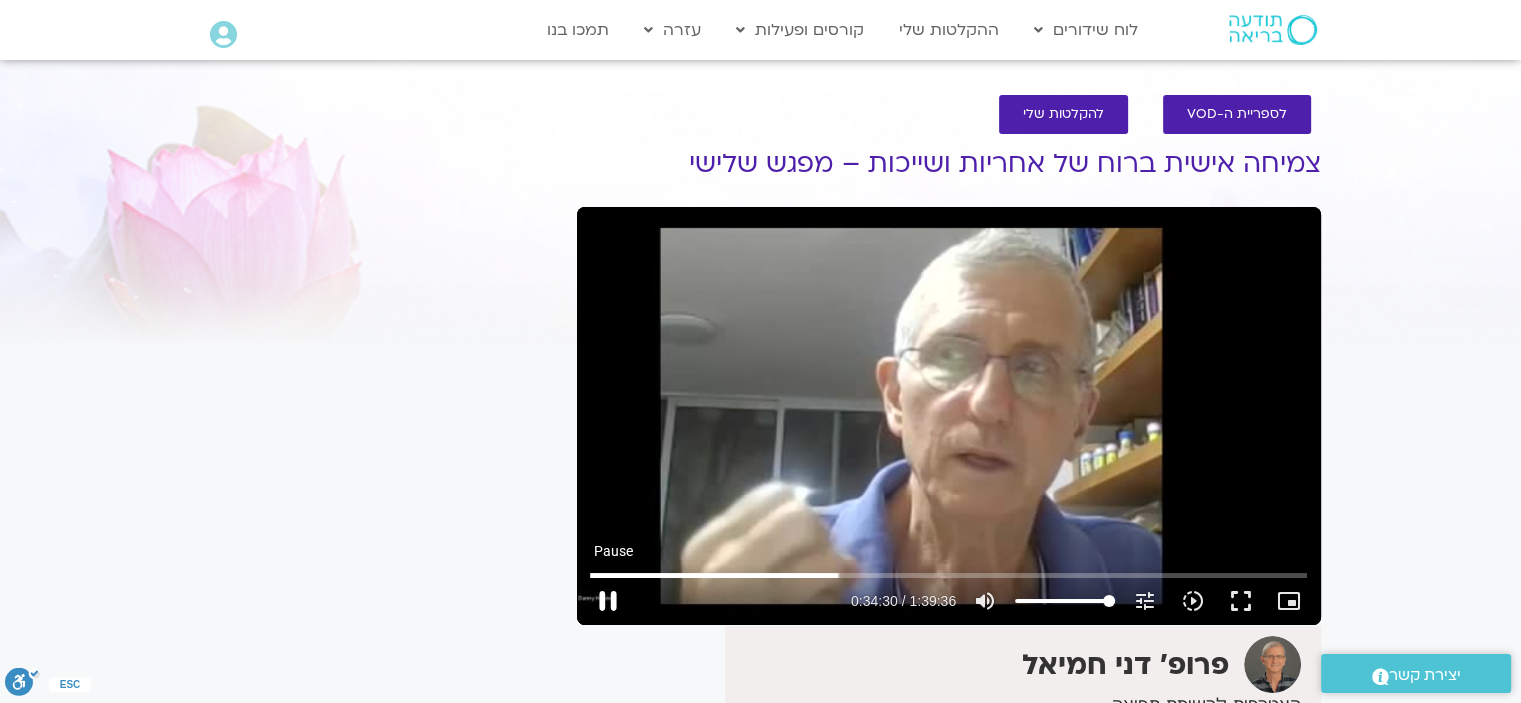 click on "pause" at bounding box center [608, 601] 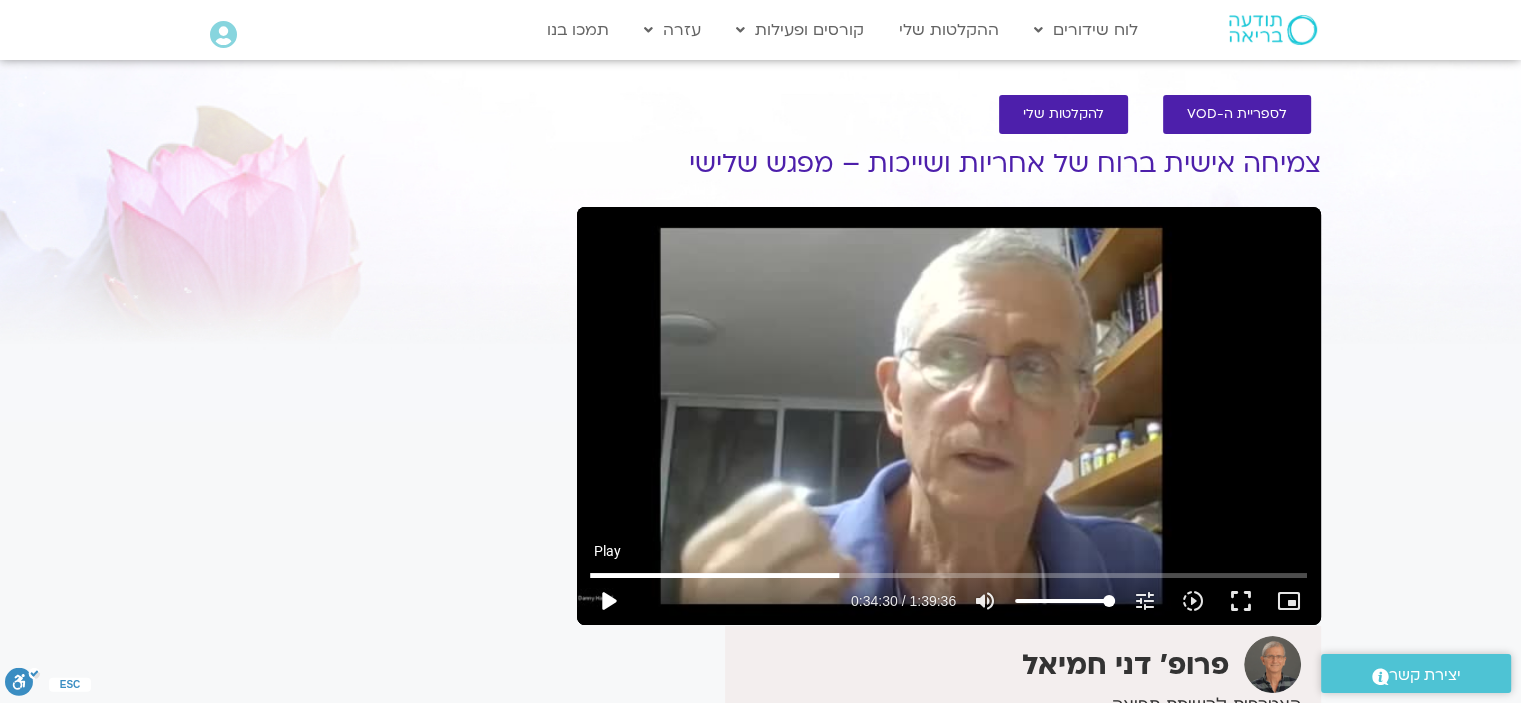 click on "play_arrow" at bounding box center (608, 601) 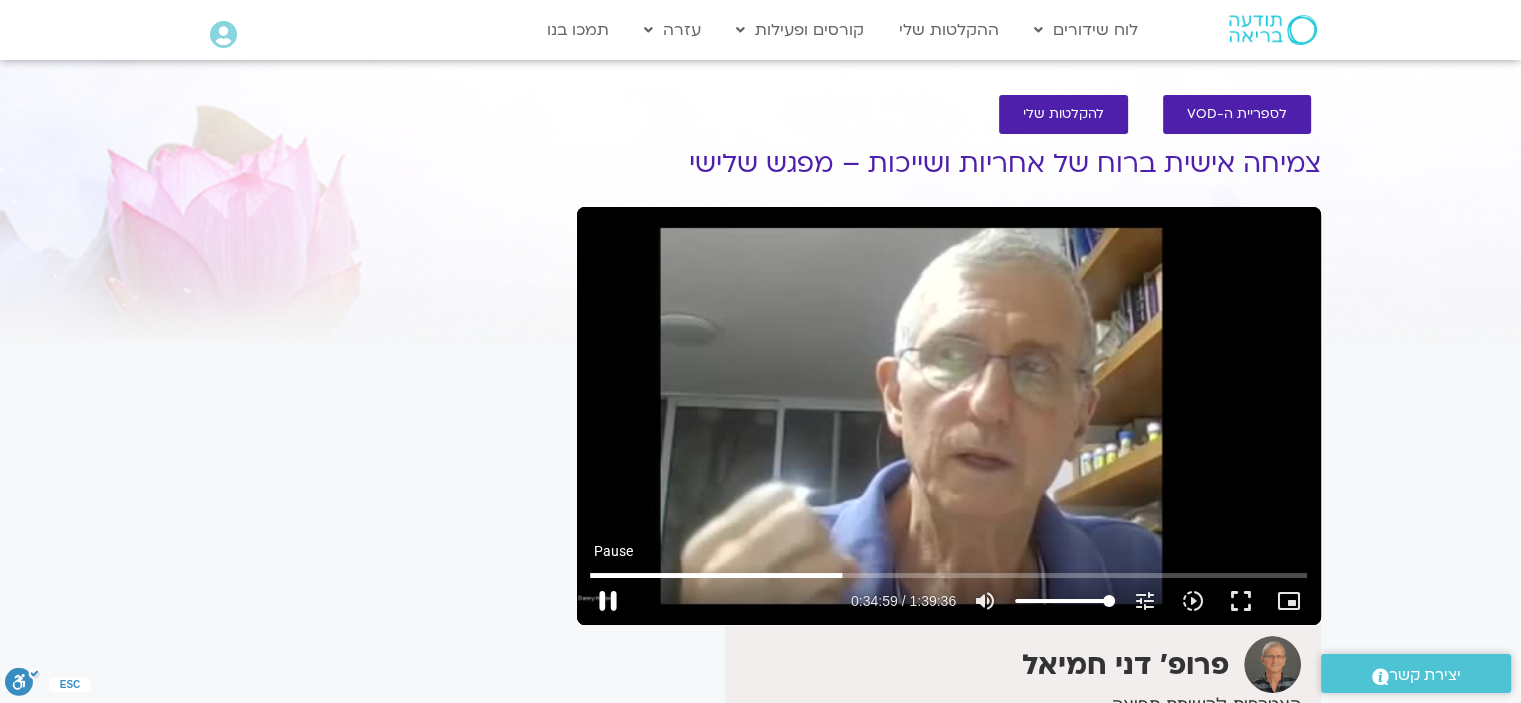 click on "pause" at bounding box center (608, 601) 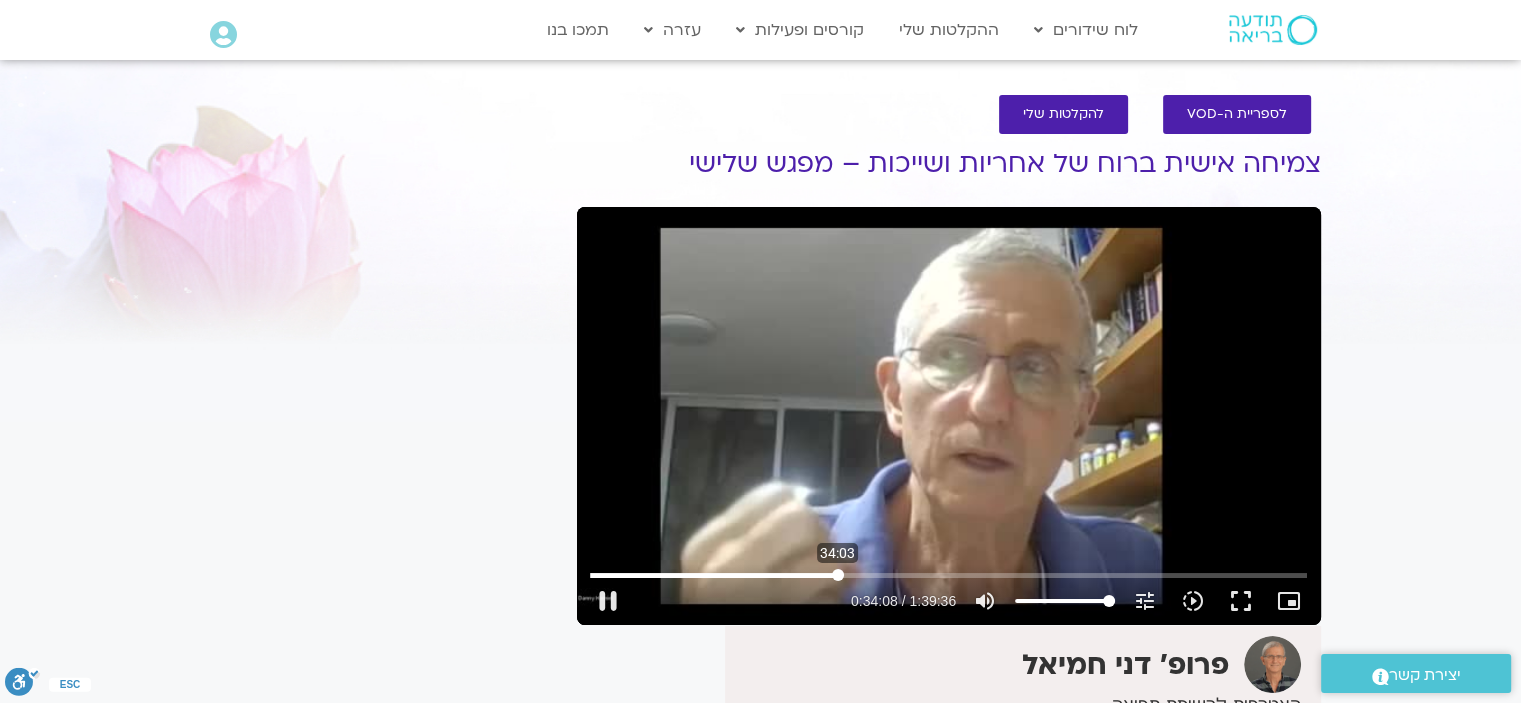 click at bounding box center (948, 575) 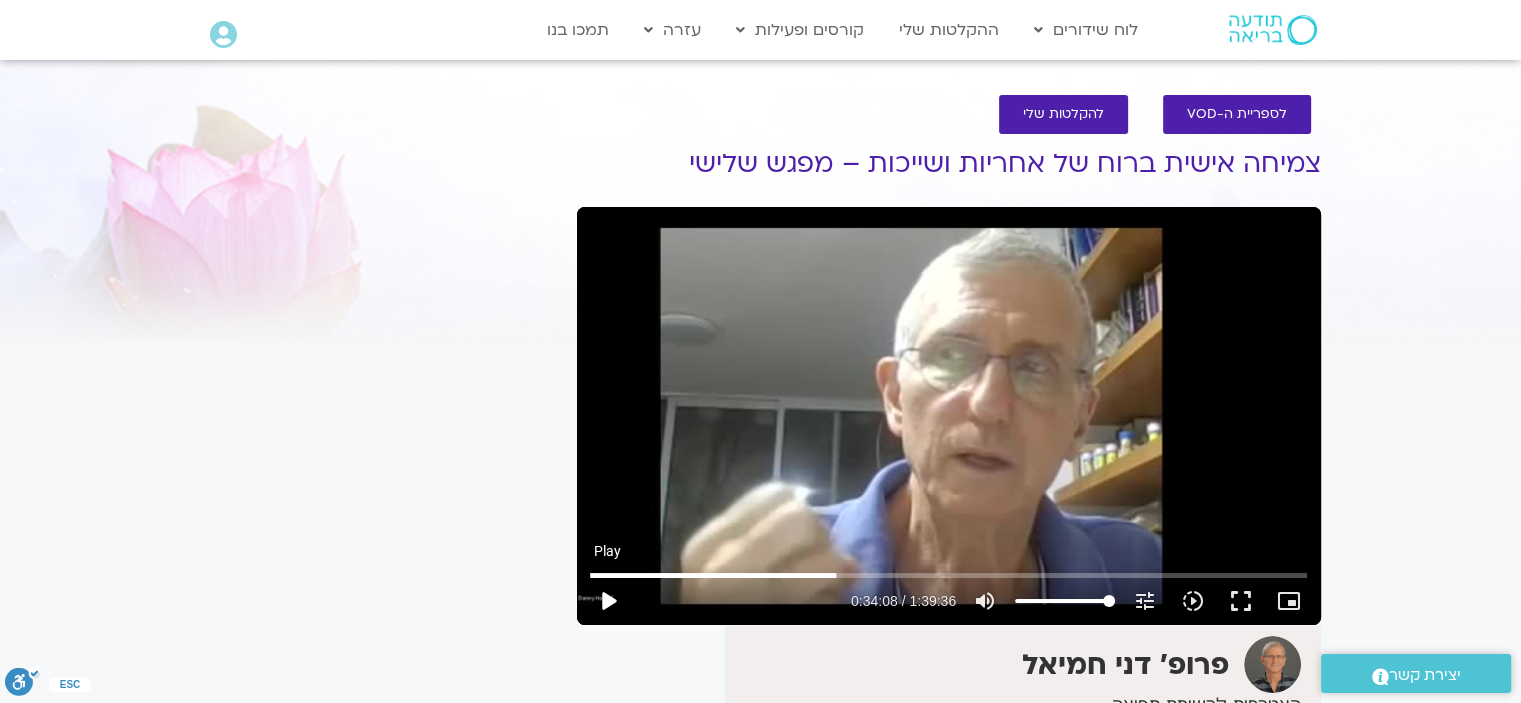 click on "play_arrow" at bounding box center [608, 601] 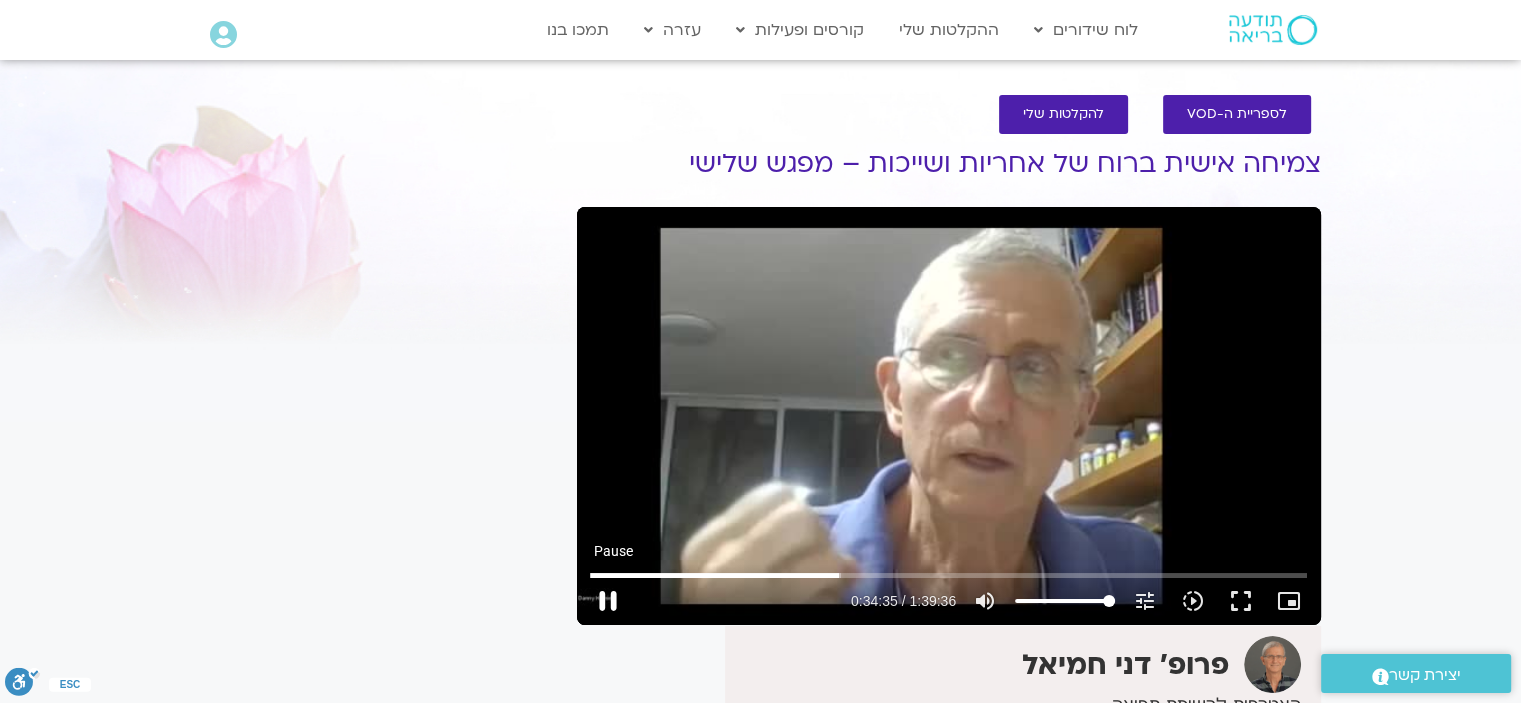 click on "pause" at bounding box center [608, 601] 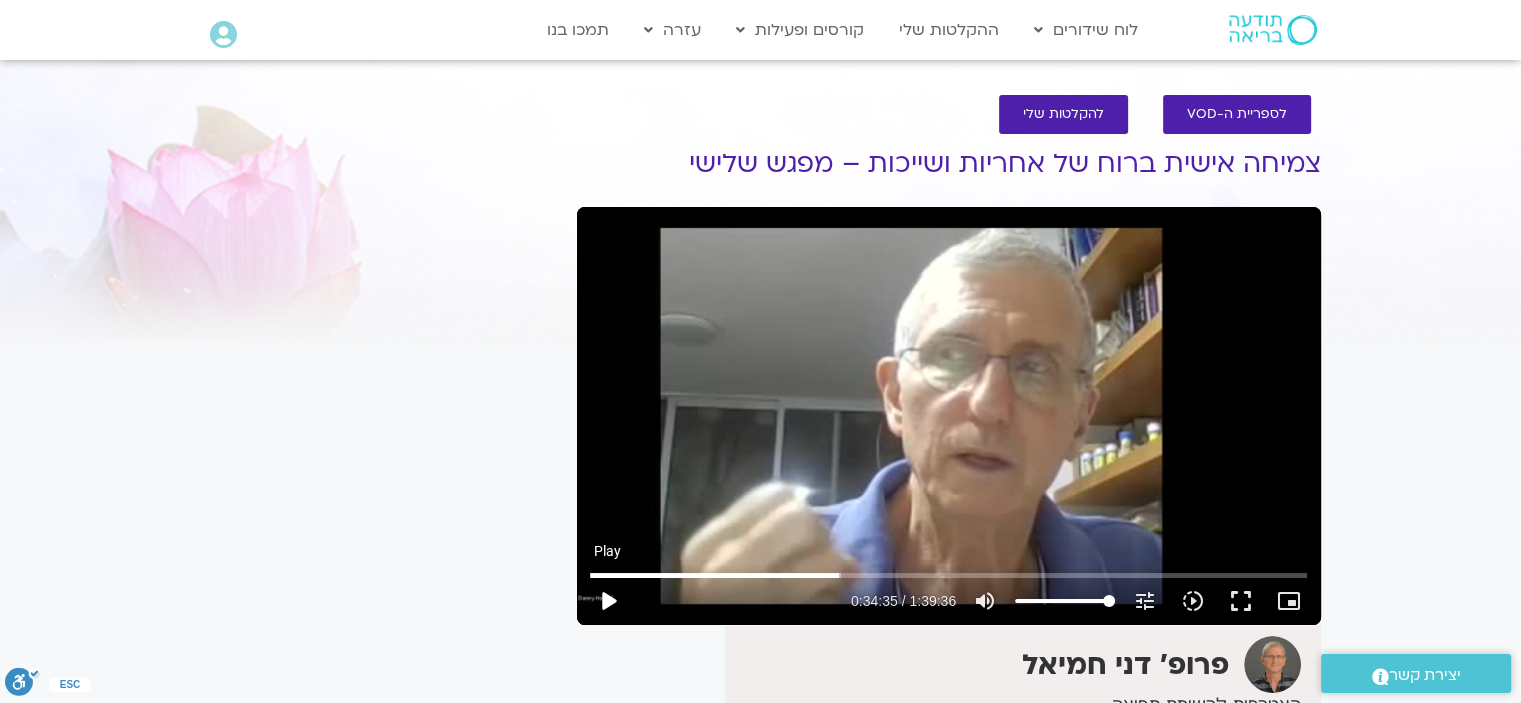 click on "play_arrow" at bounding box center (608, 601) 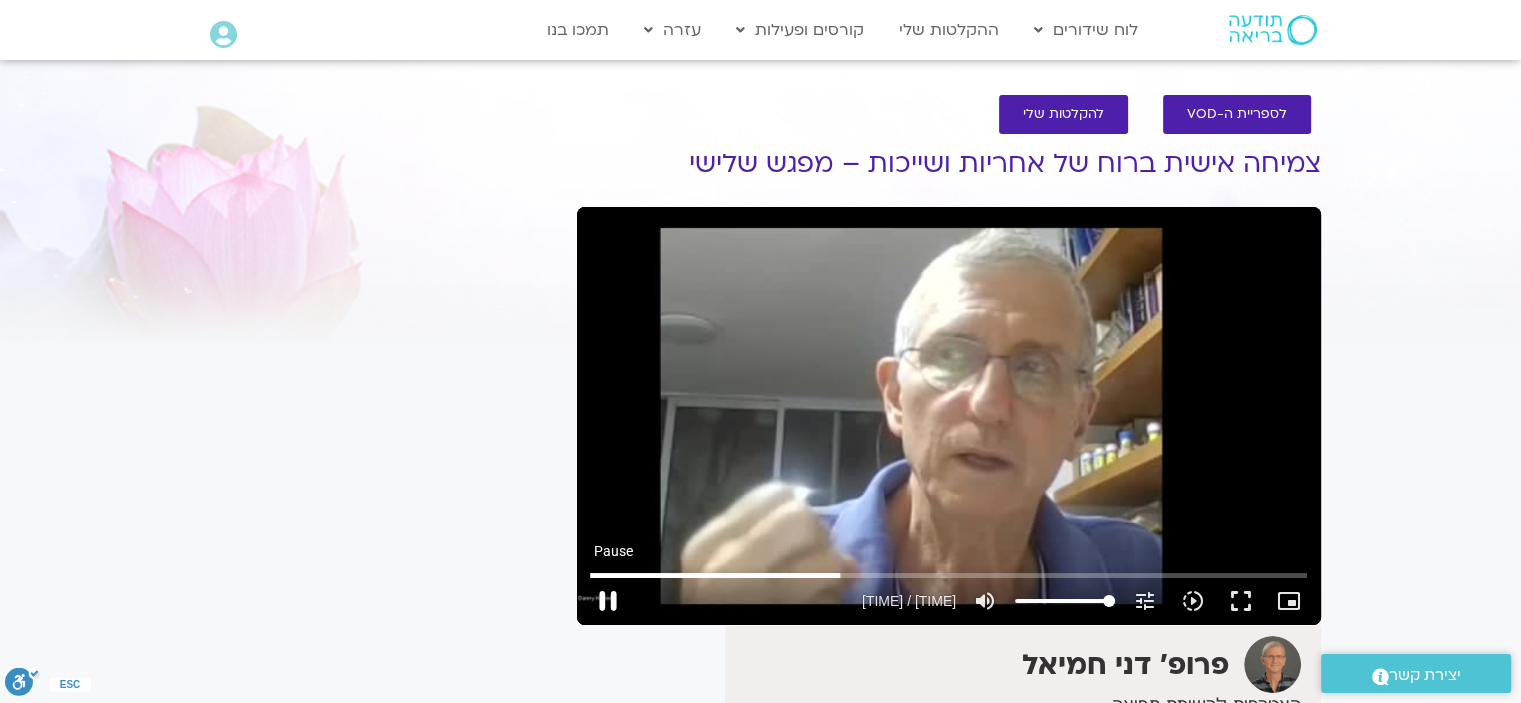 click on "pause" at bounding box center [608, 601] 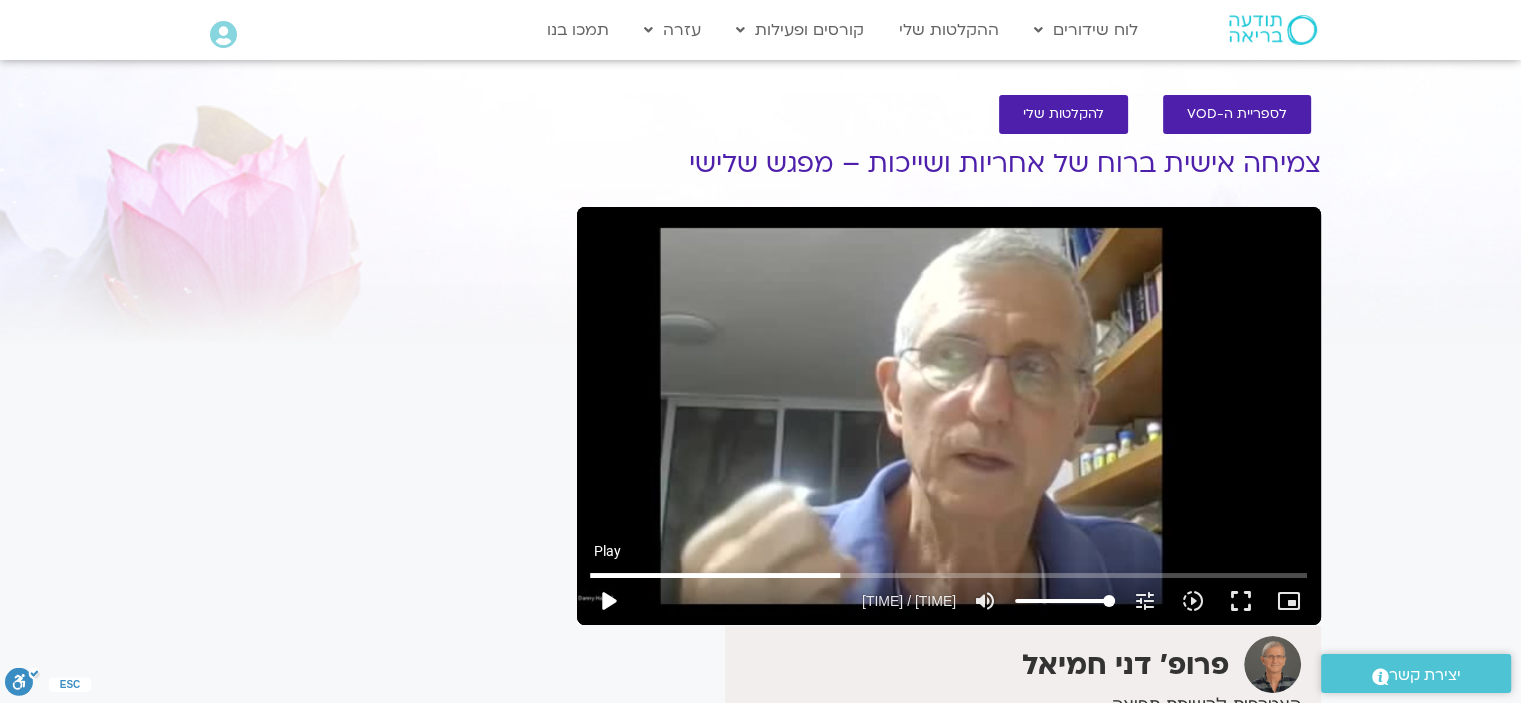 click on "play_arrow" at bounding box center [608, 601] 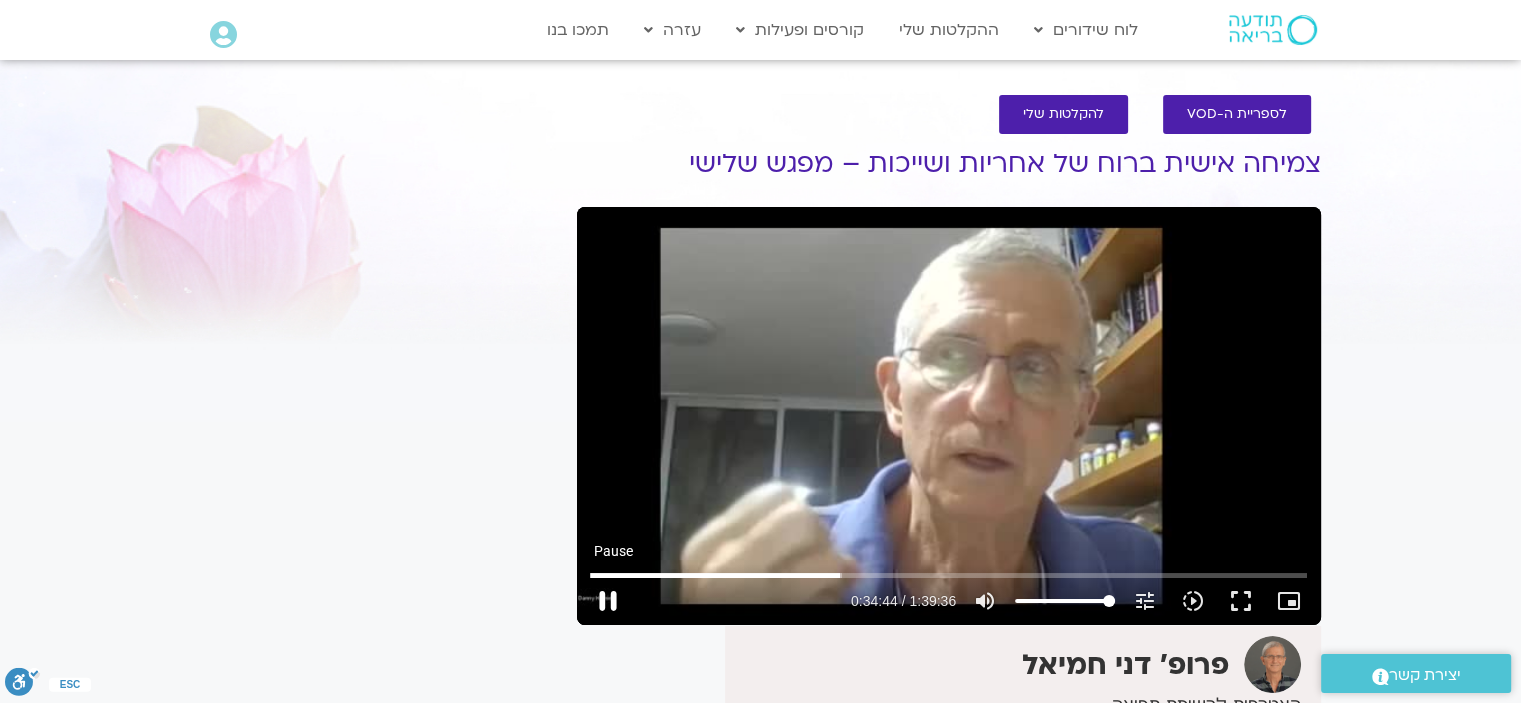 click on "pause" at bounding box center [608, 601] 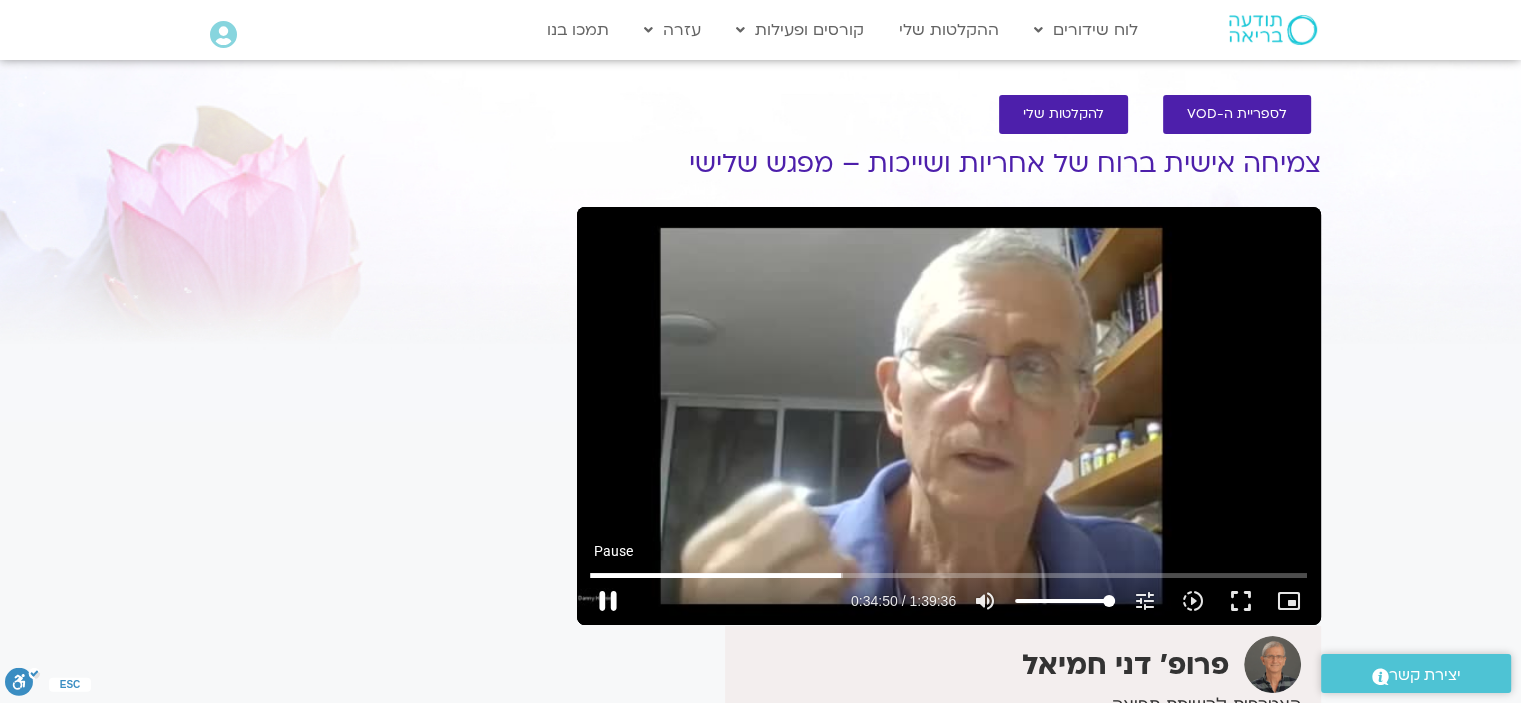 click on "pause" at bounding box center (608, 601) 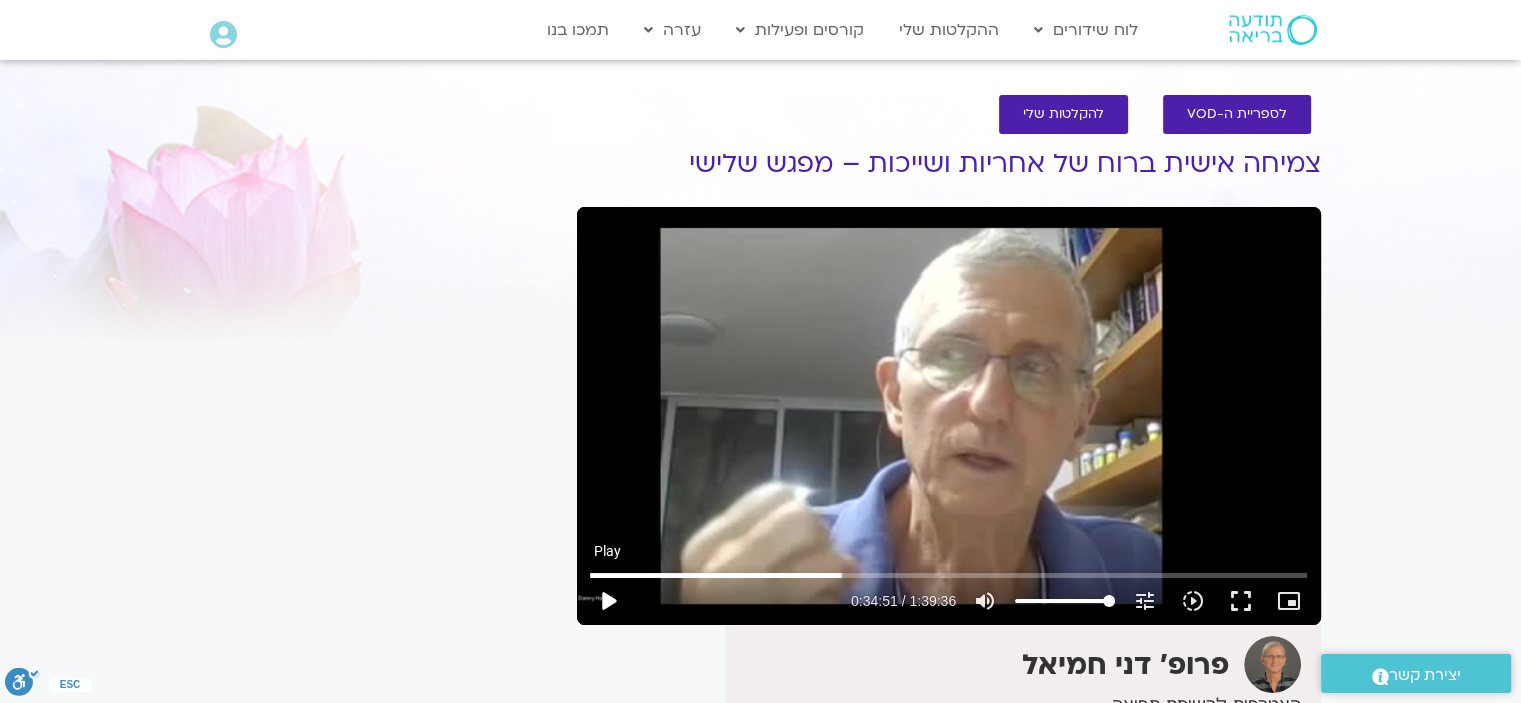 click on "play_arrow" at bounding box center [608, 601] 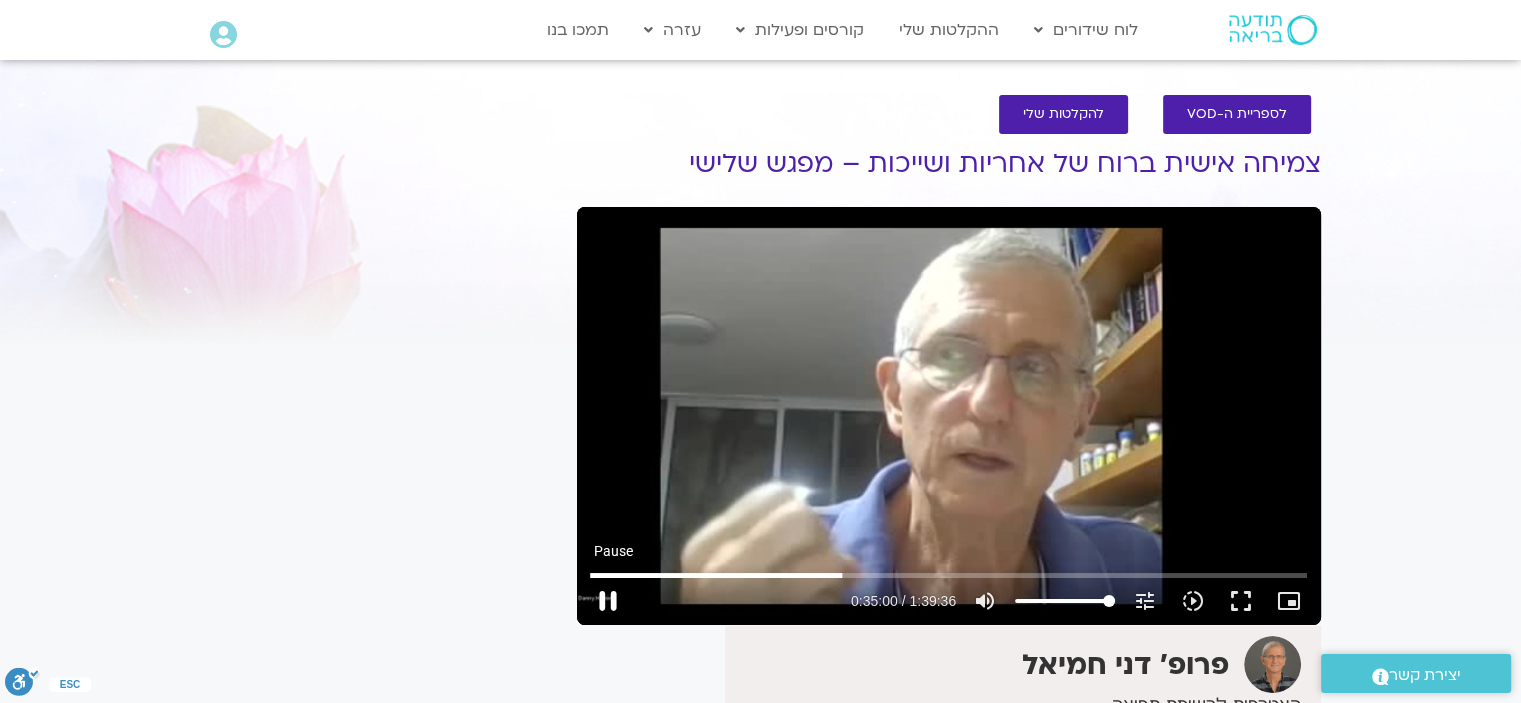click on "pause" at bounding box center [608, 601] 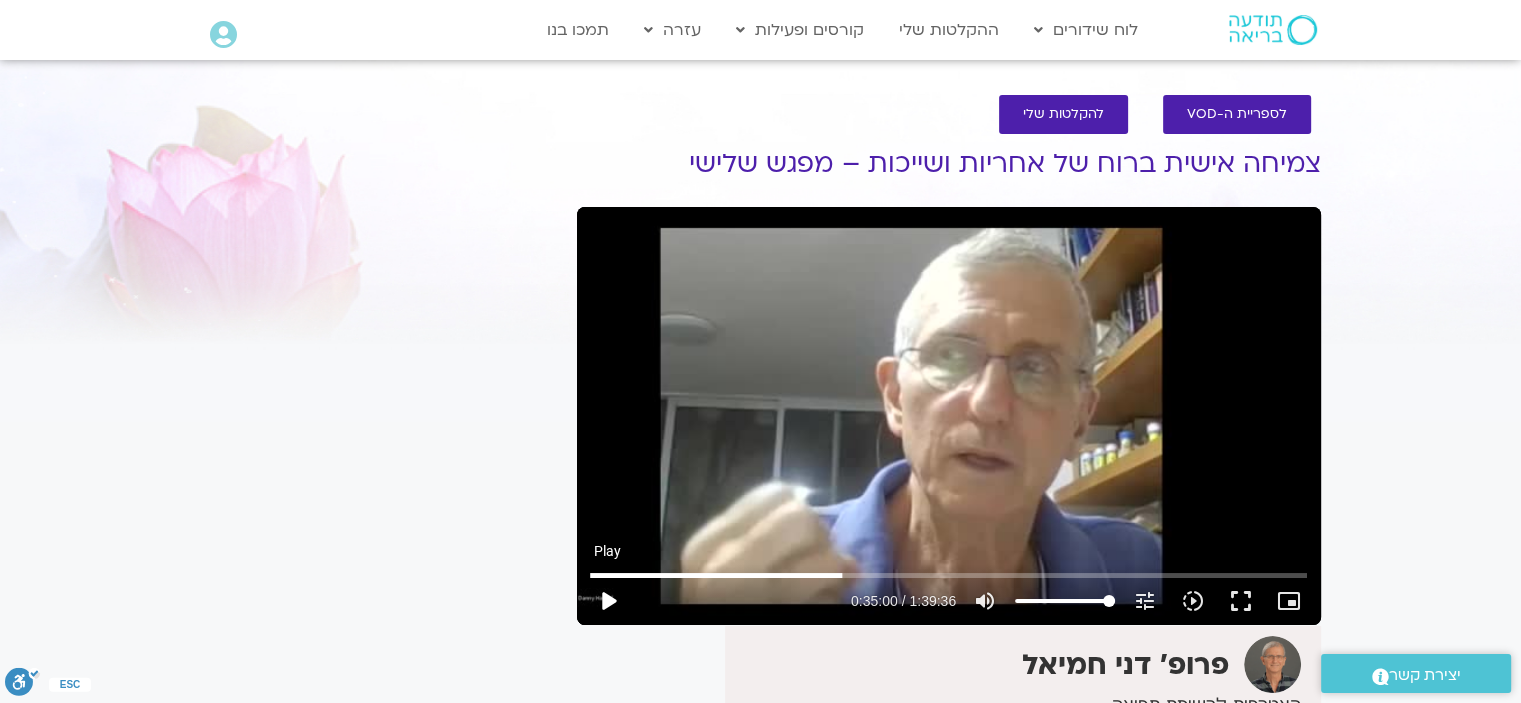 click on "play_arrow" at bounding box center (608, 601) 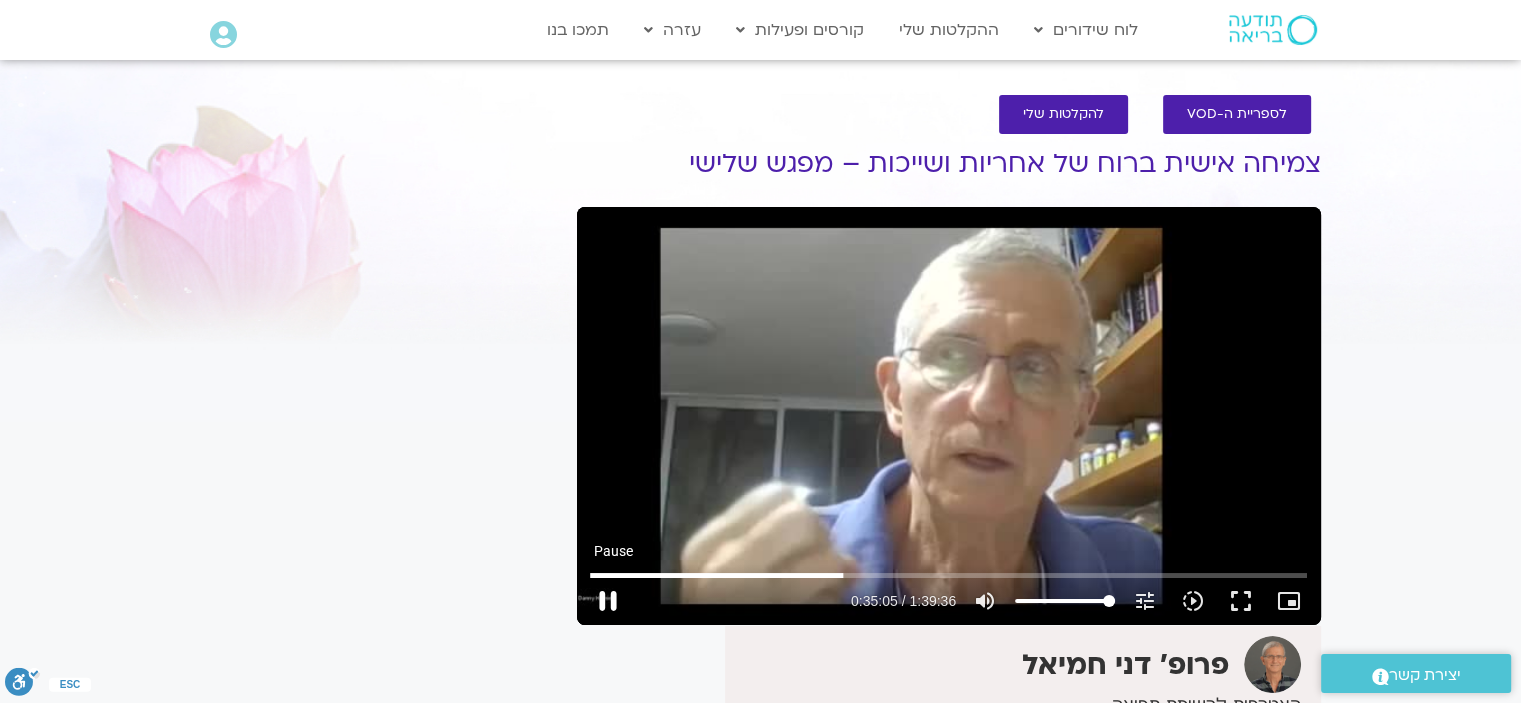 click on "pause" at bounding box center [608, 601] 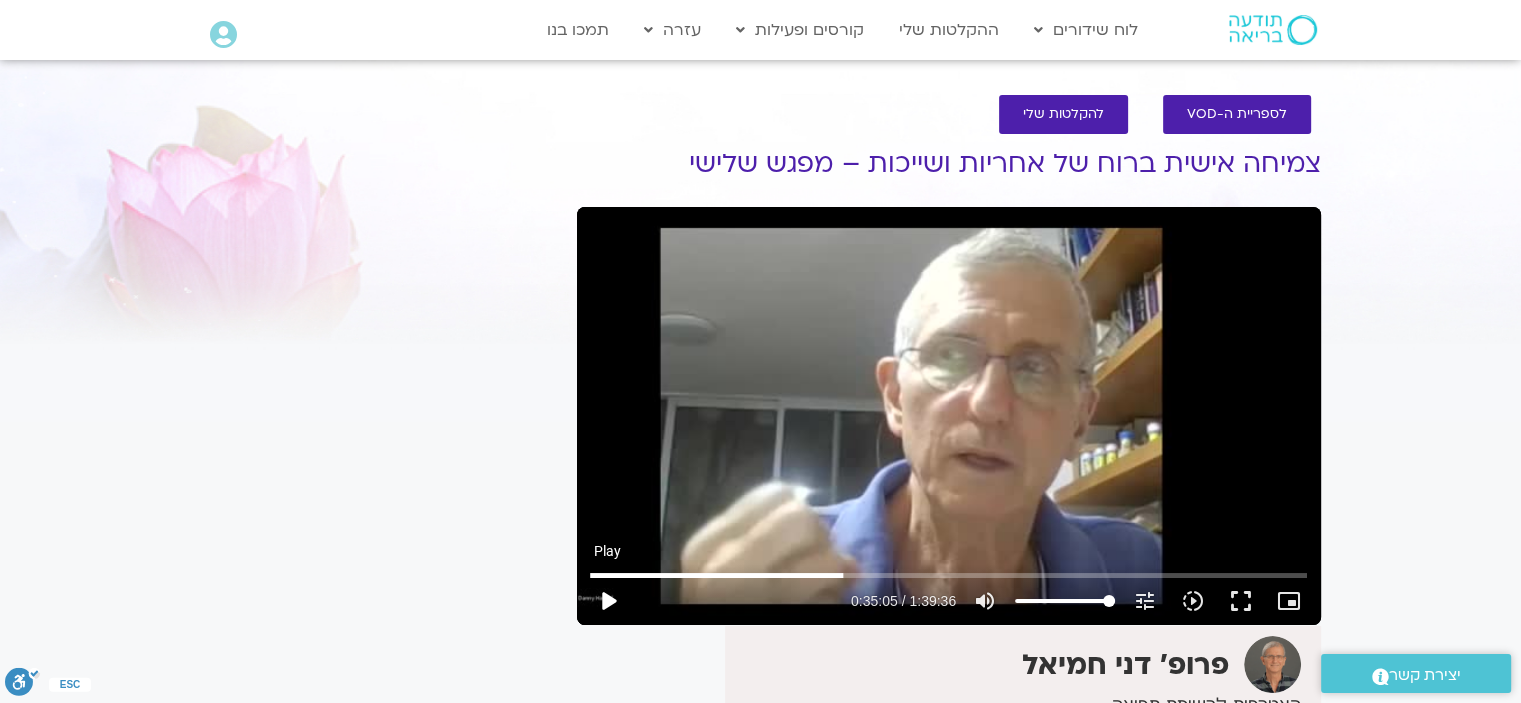 click on "play_arrow" at bounding box center [608, 601] 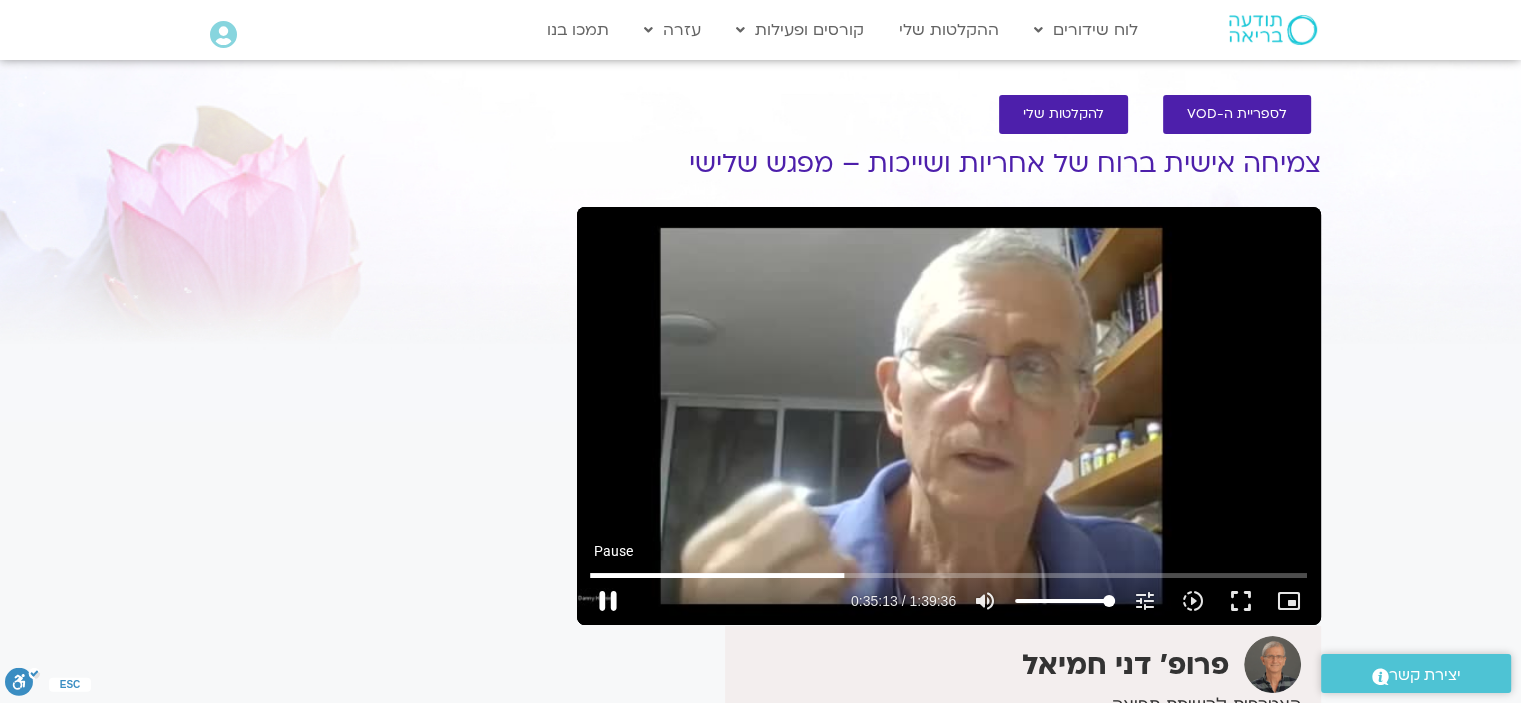 click on "pause" at bounding box center (608, 601) 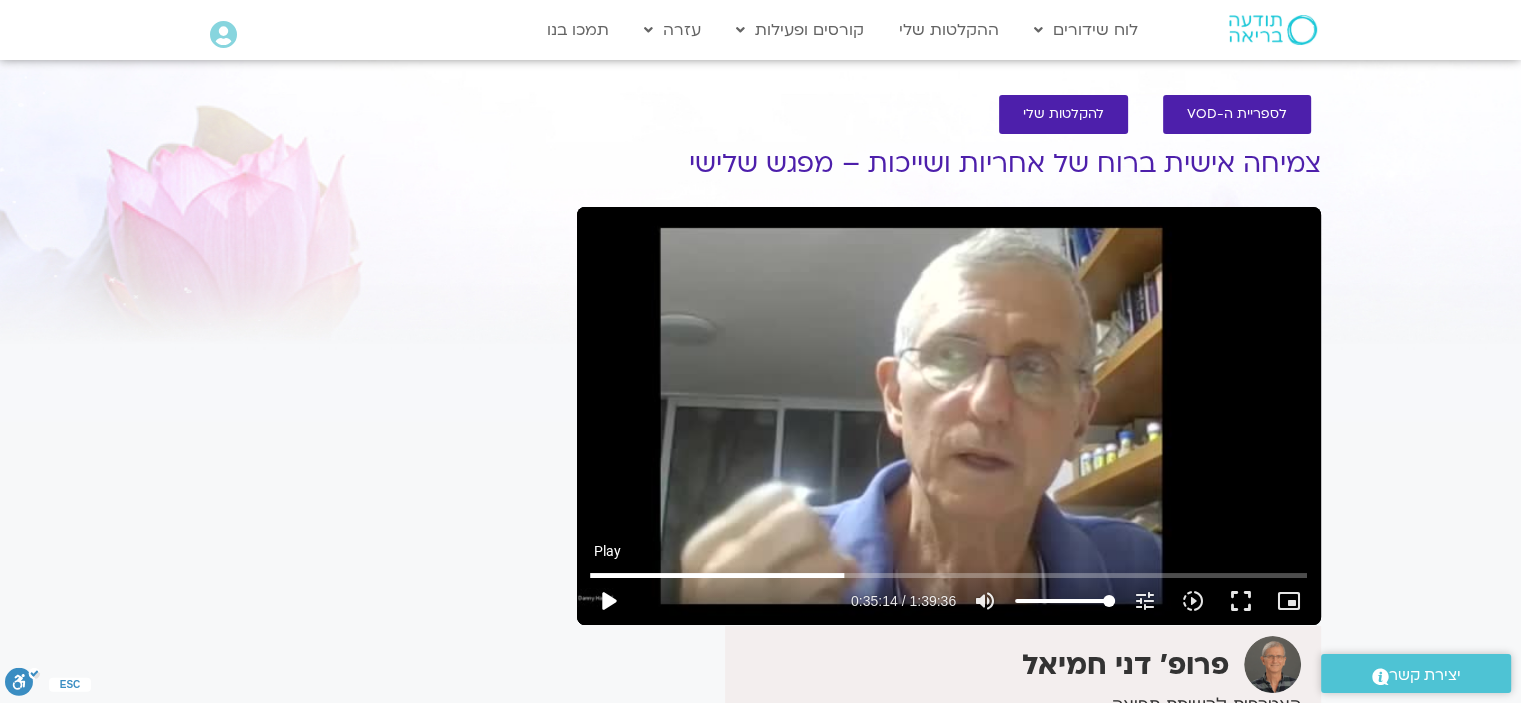 click on "play_arrow" at bounding box center [608, 601] 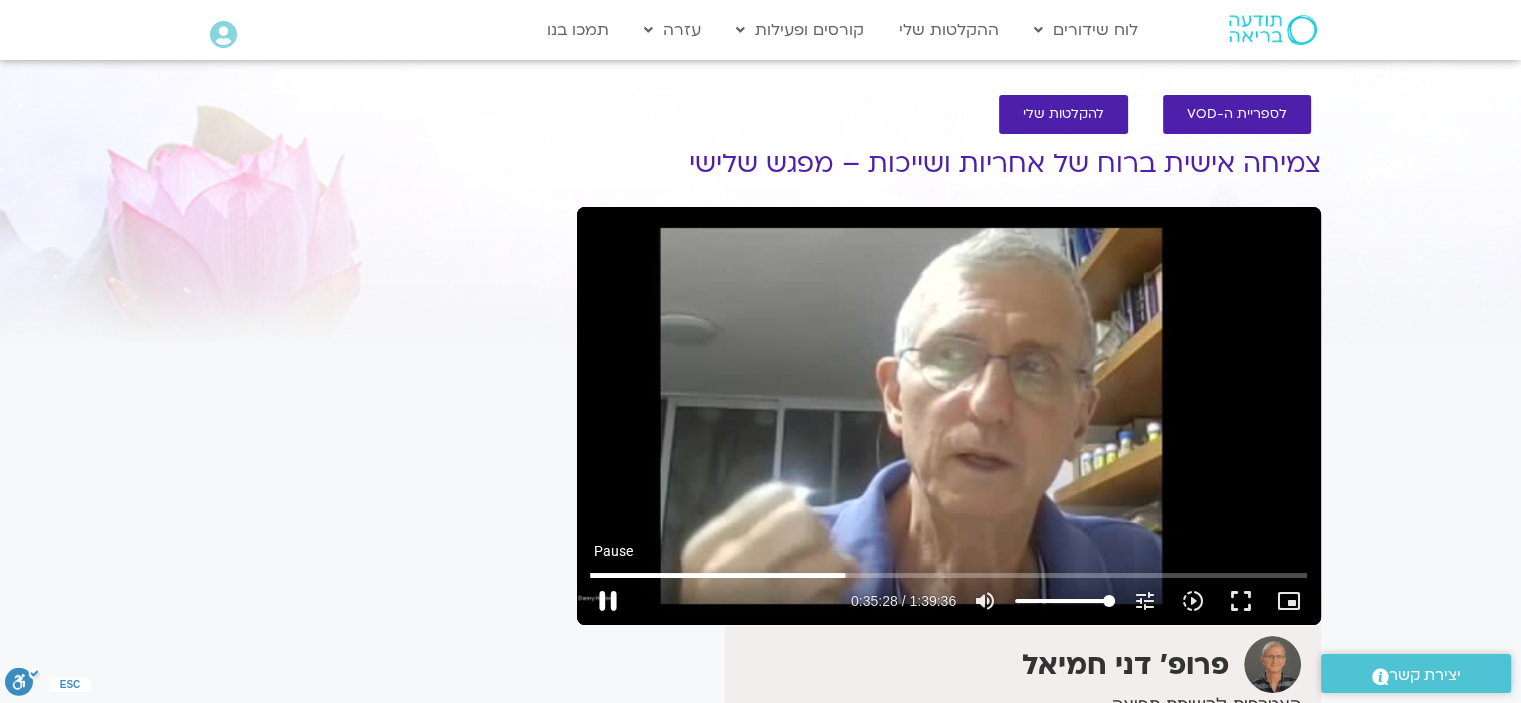 click on "pause" at bounding box center (608, 601) 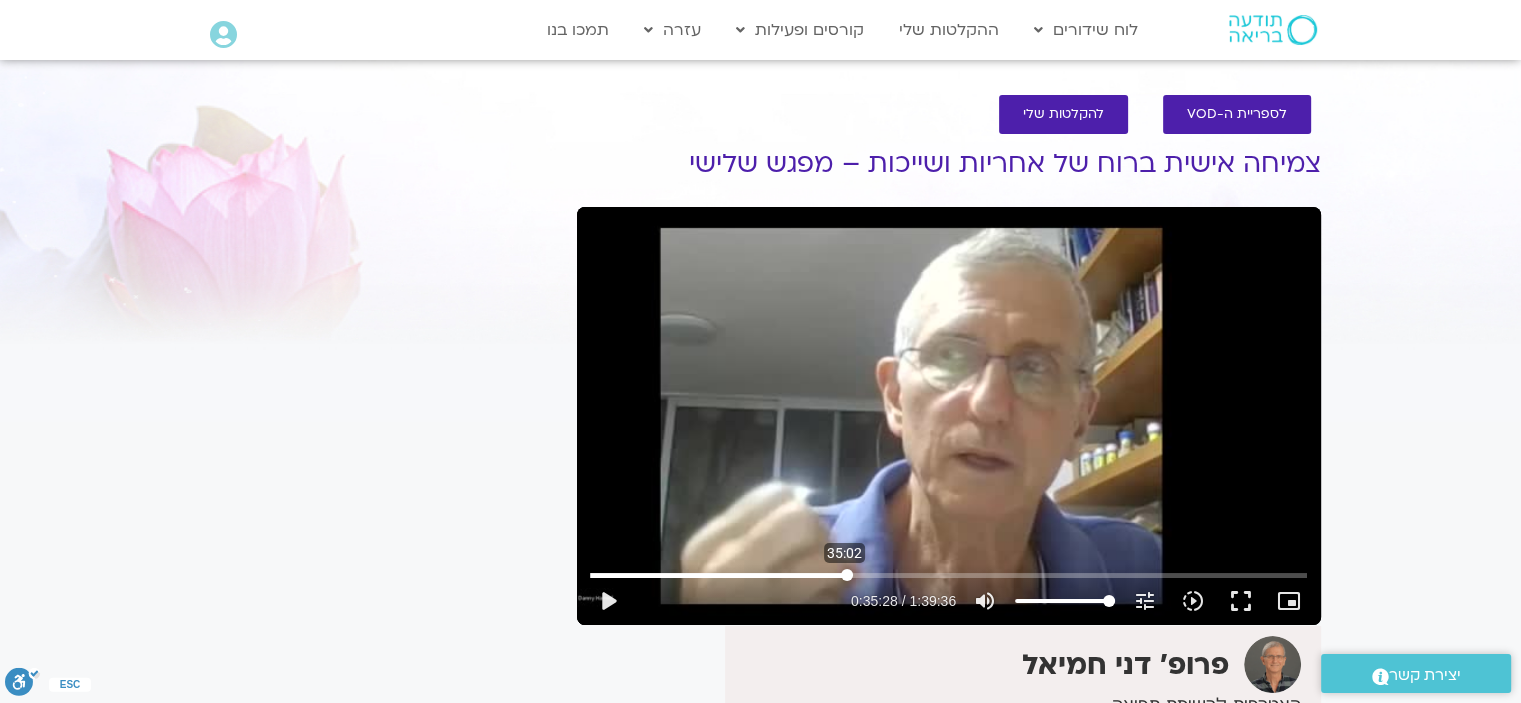 click at bounding box center [948, 575] 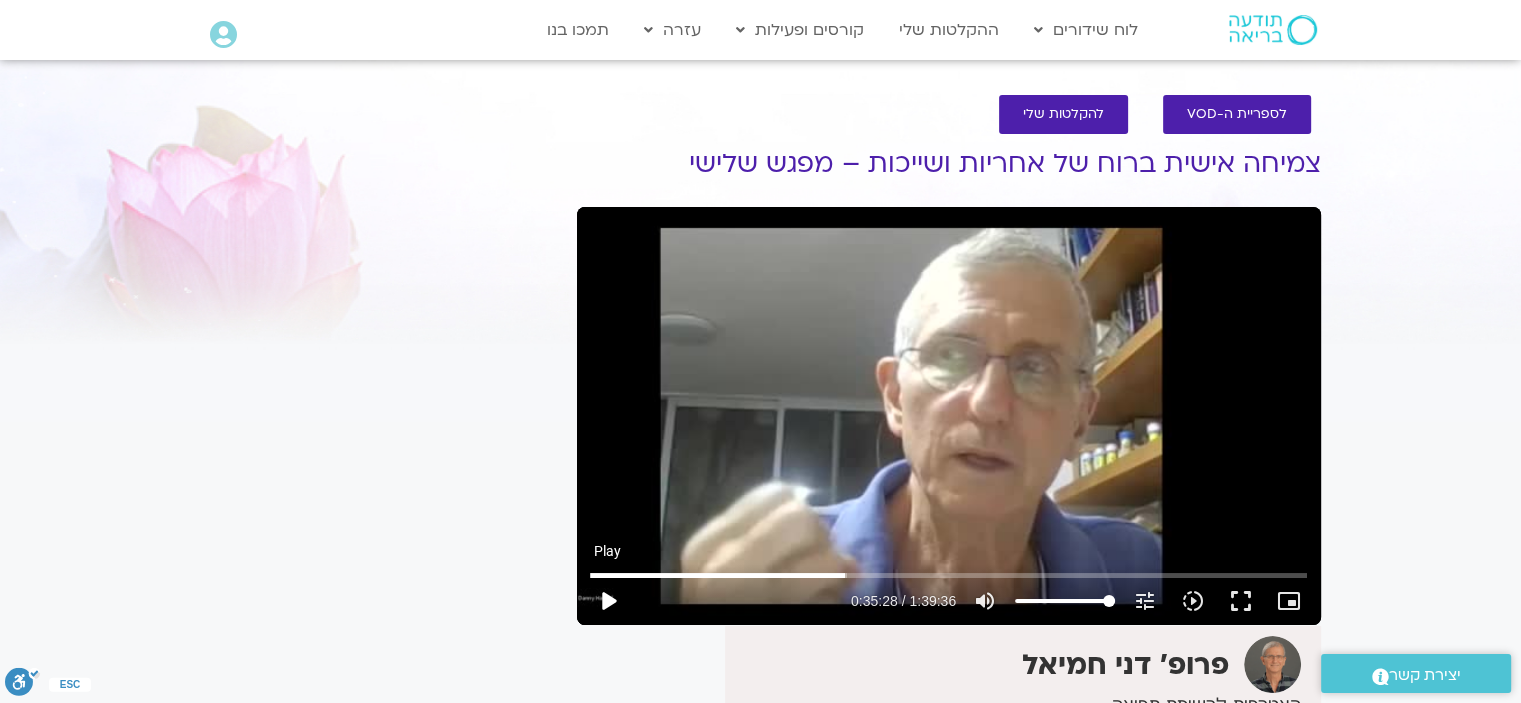 click on "play_arrow" at bounding box center [608, 601] 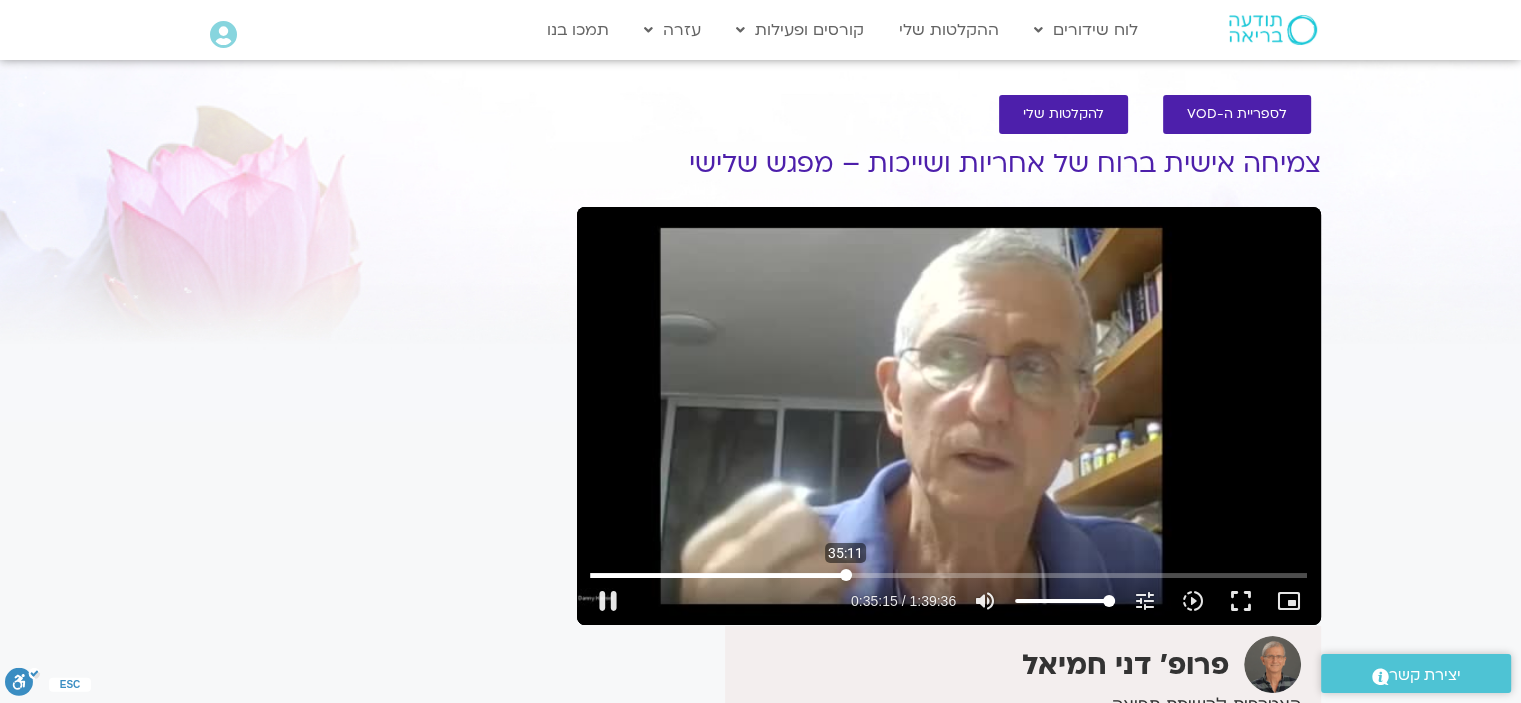 click at bounding box center [948, 575] 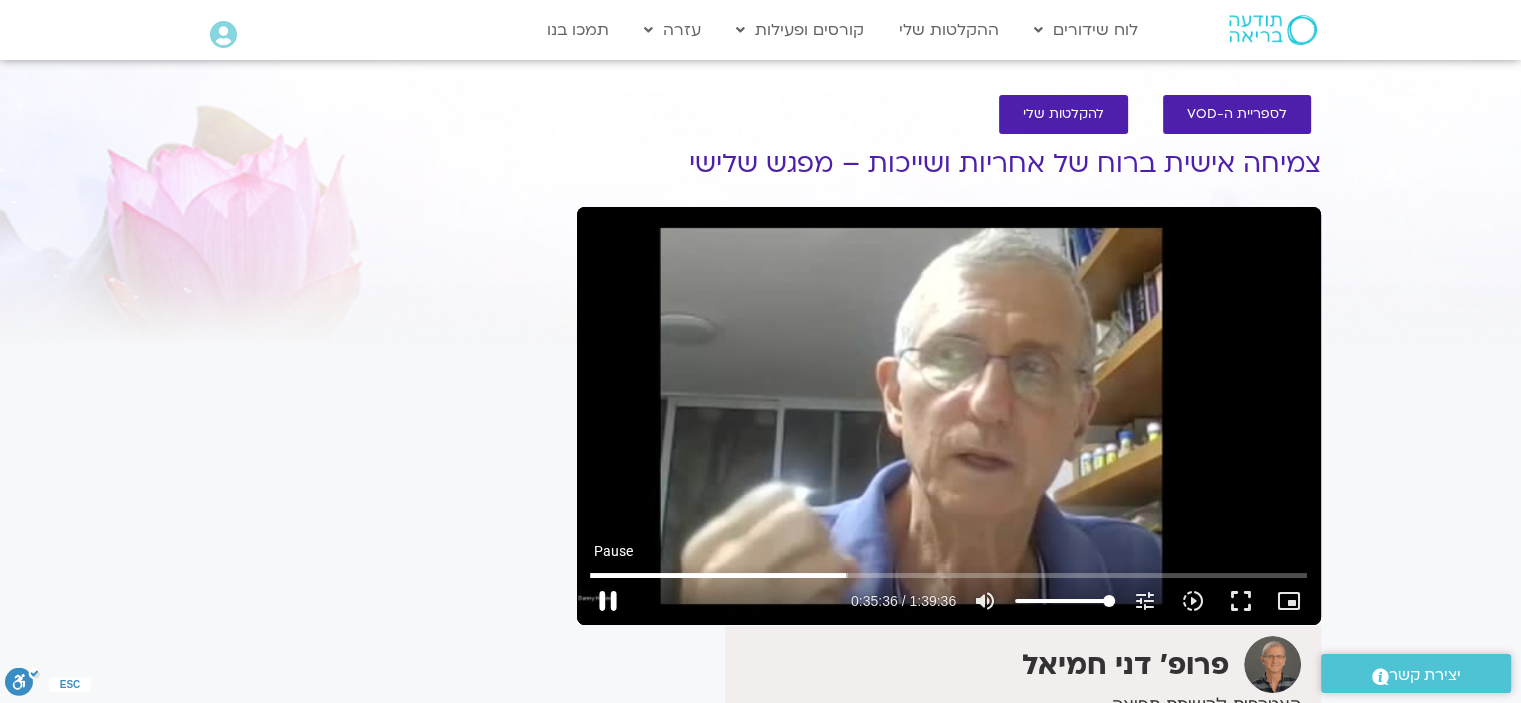 click on "pause" at bounding box center (608, 601) 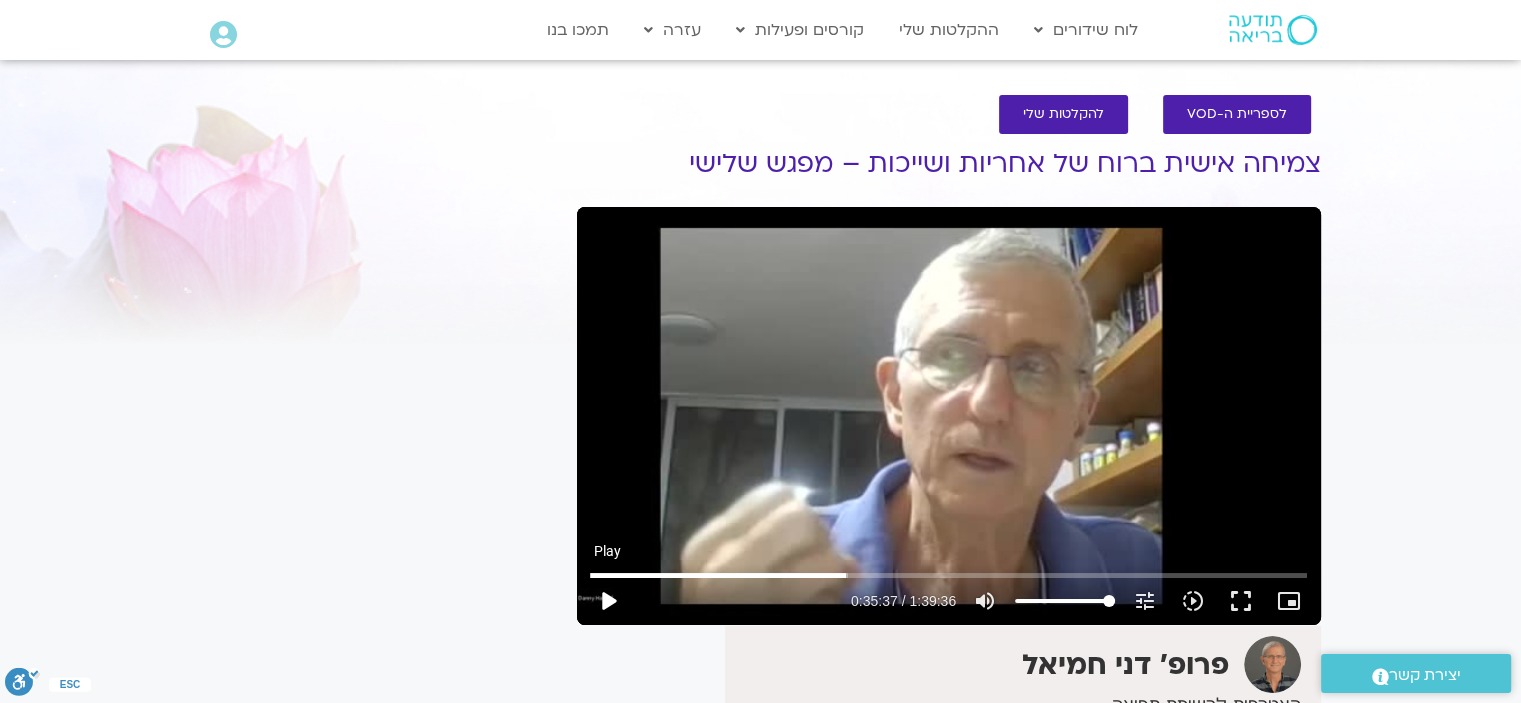 click on "play_arrow" at bounding box center [608, 601] 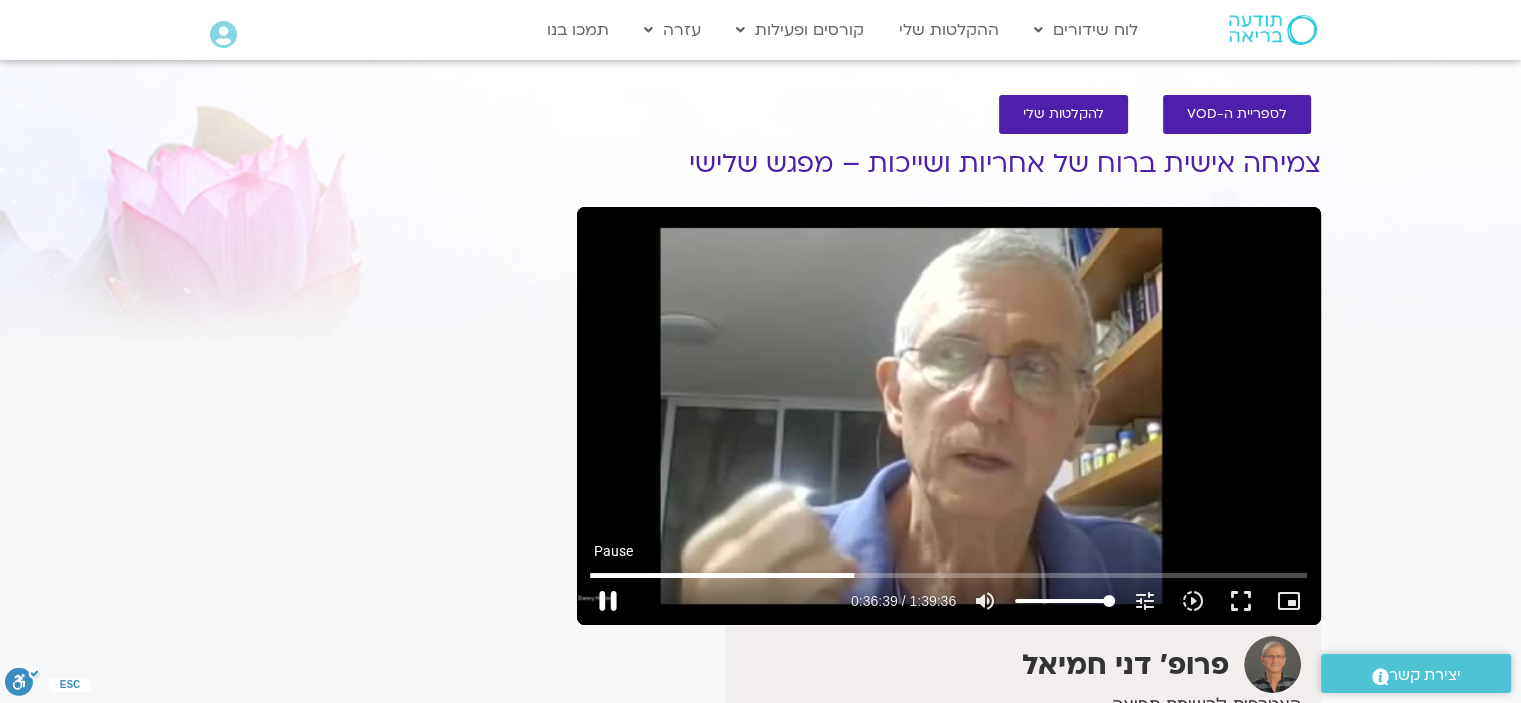 click on "pause" at bounding box center (608, 601) 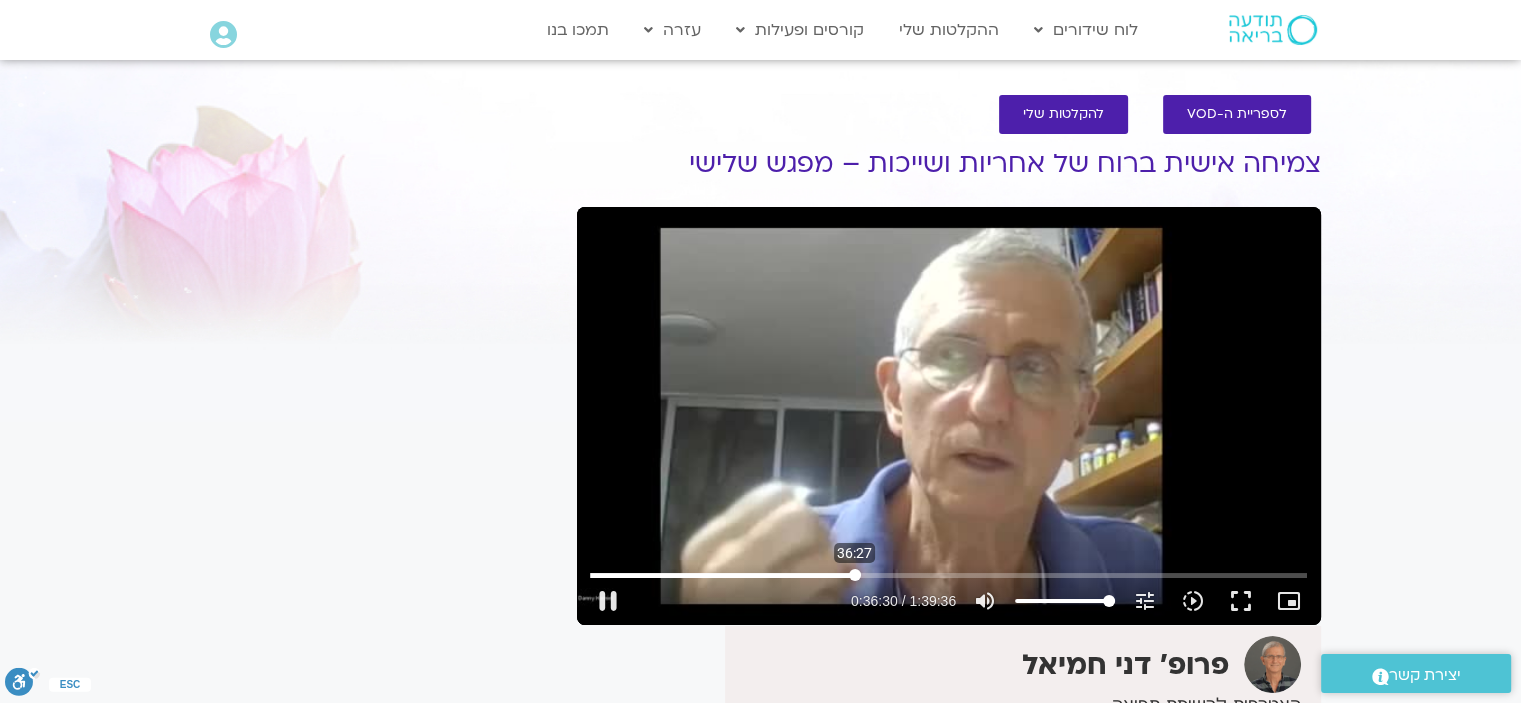click at bounding box center [948, 575] 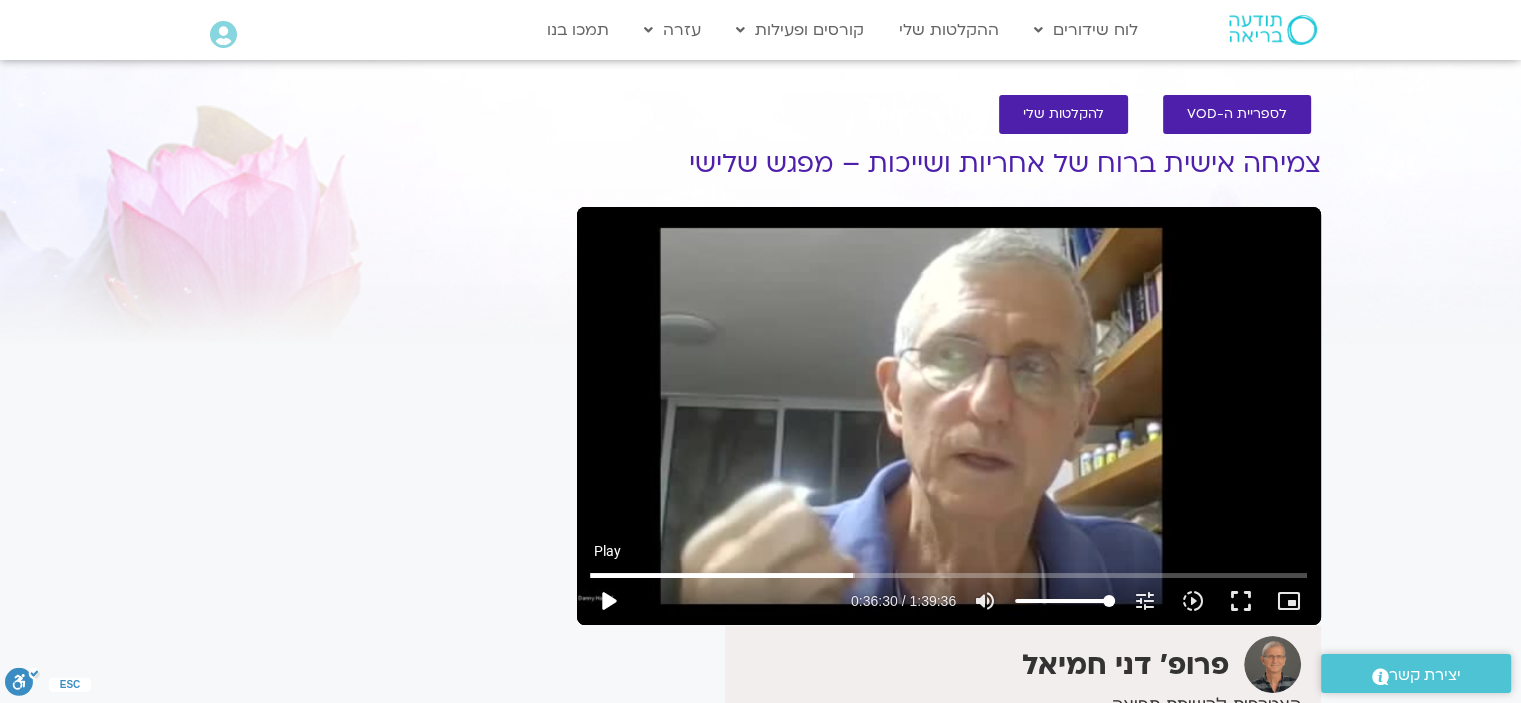 click on "play_arrow" at bounding box center (608, 601) 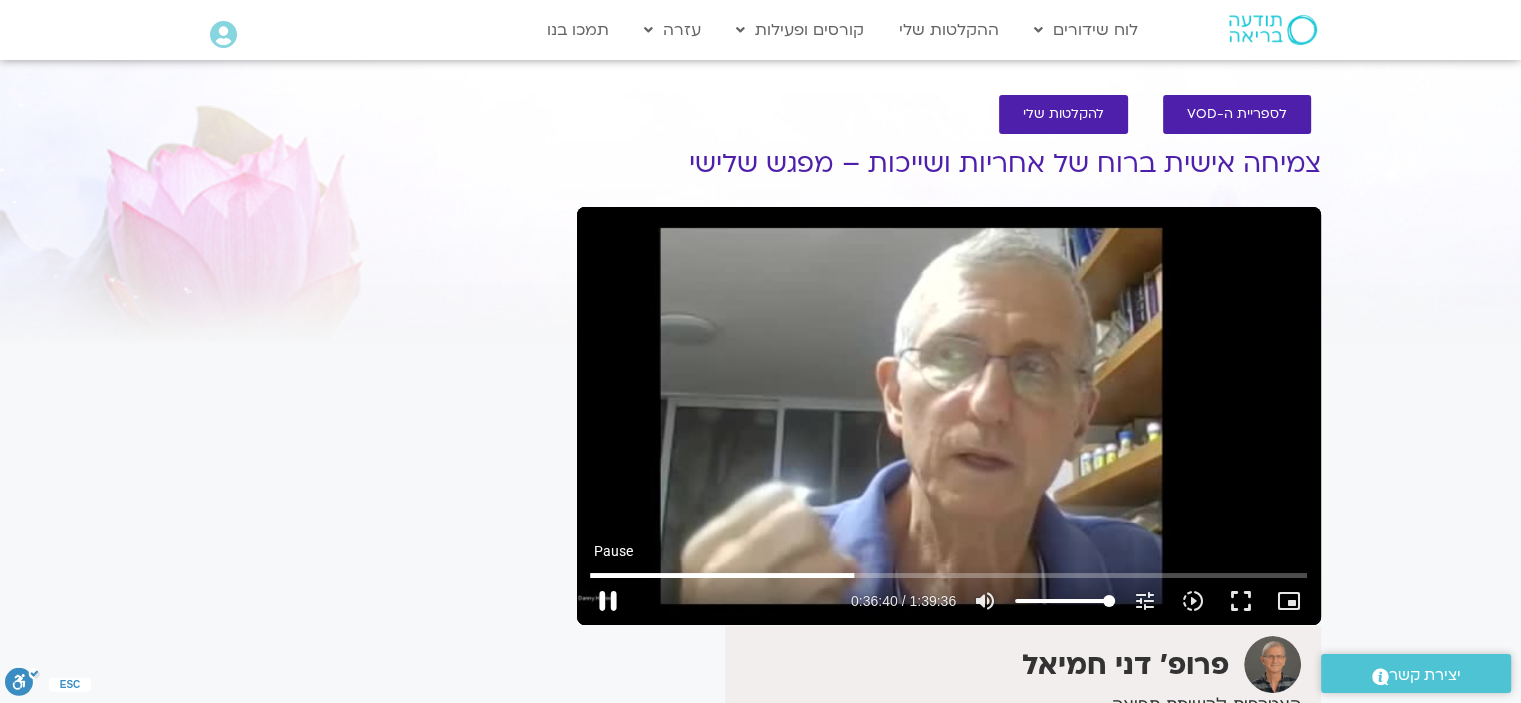 click on "pause" at bounding box center [608, 601] 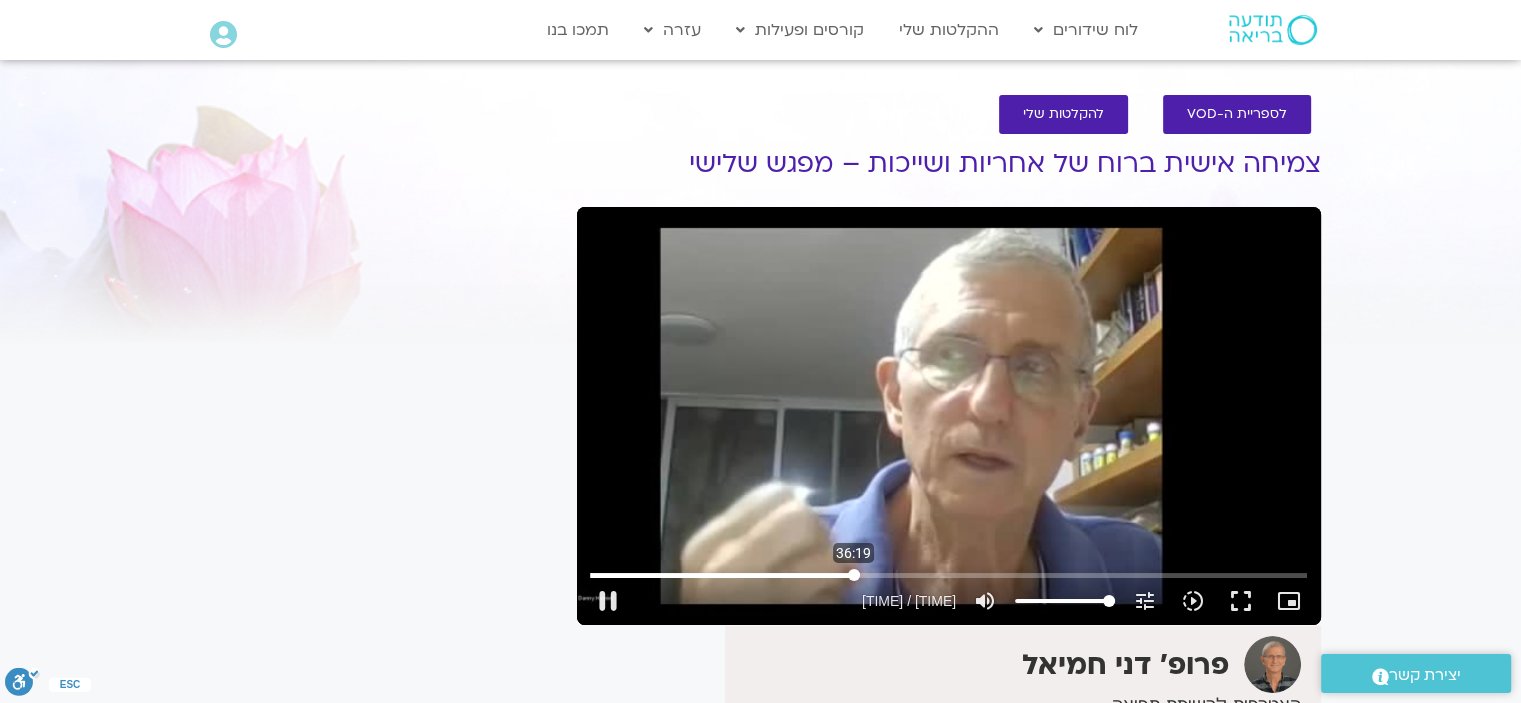 click at bounding box center [948, 575] 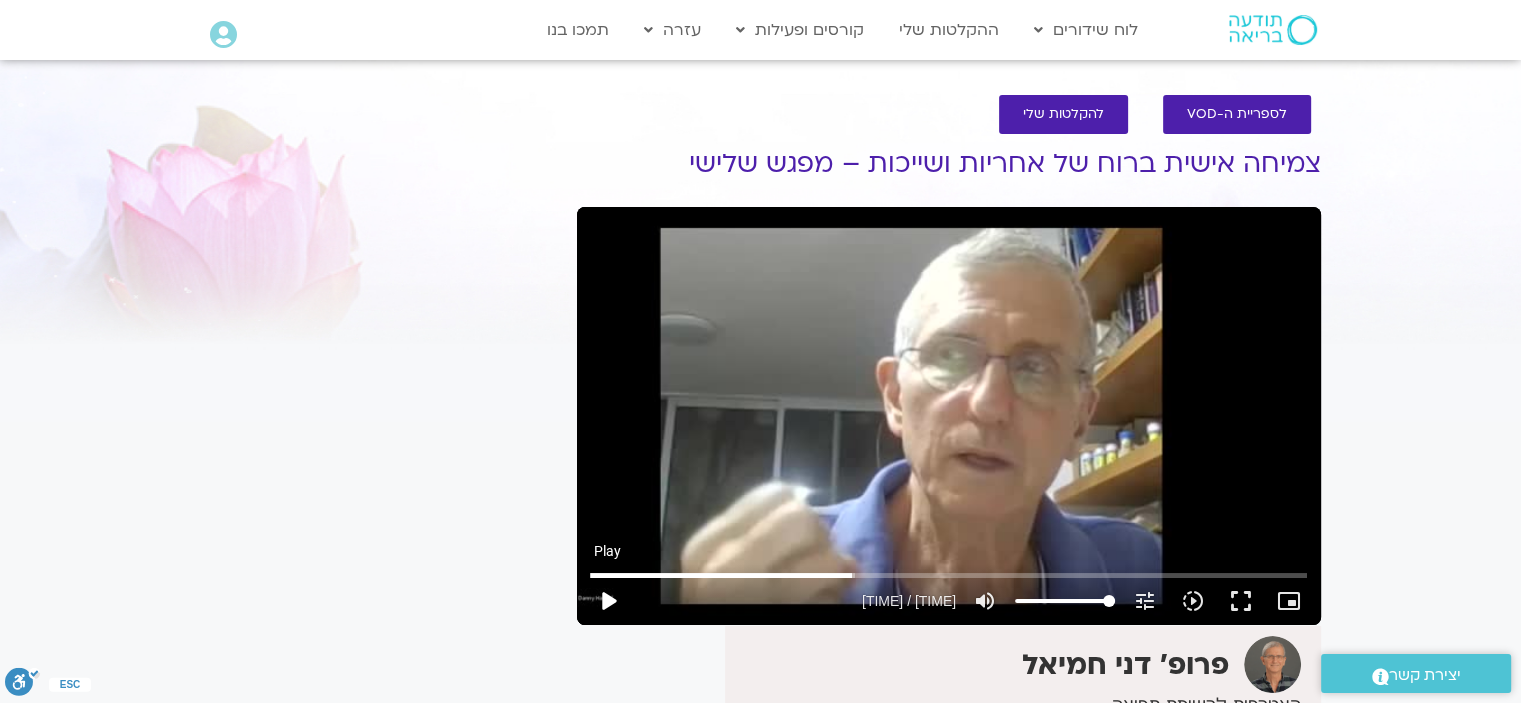 click on "play_arrow" at bounding box center [608, 601] 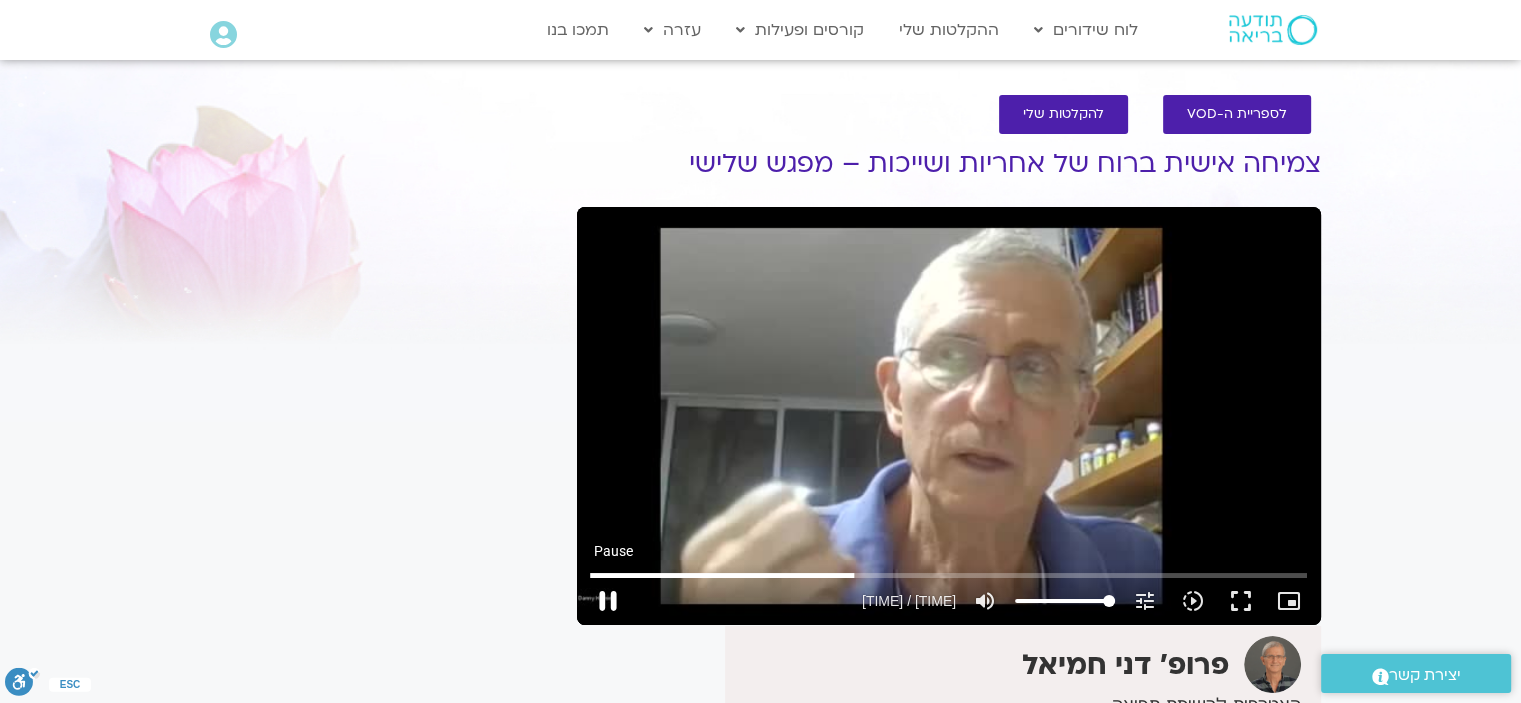 click on "pause" at bounding box center [608, 601] 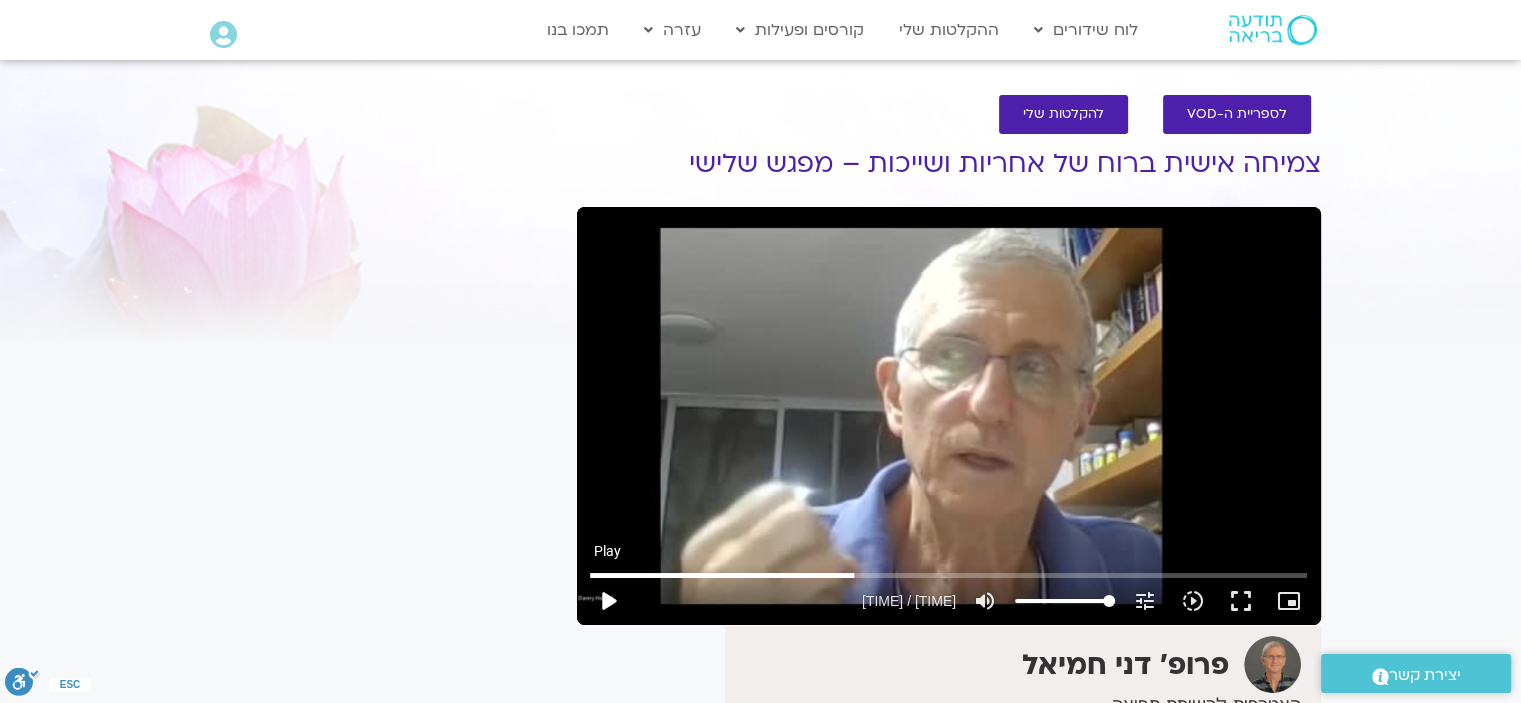 click on "play_arrow" at bounding box center [608, 601] 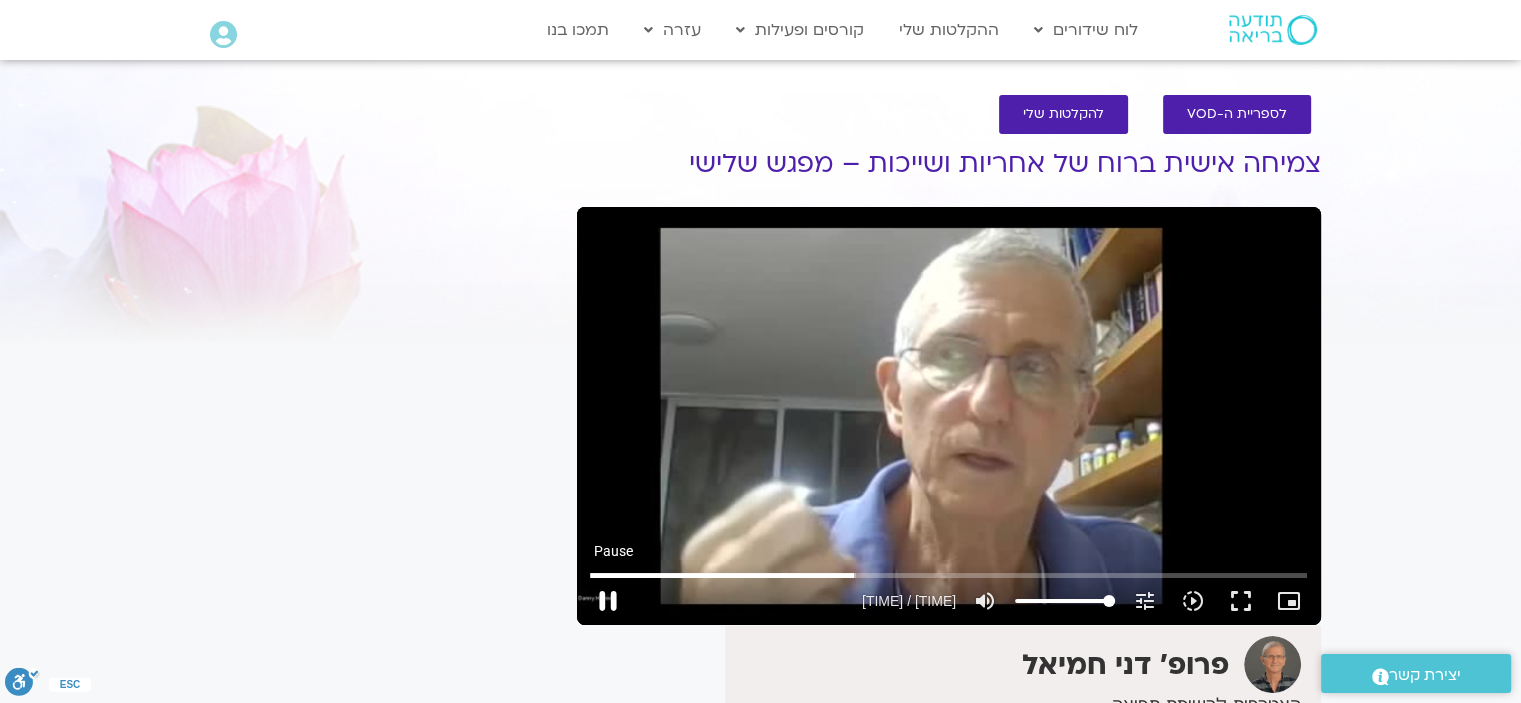 click on "pause" at bounding box center [608, 601] 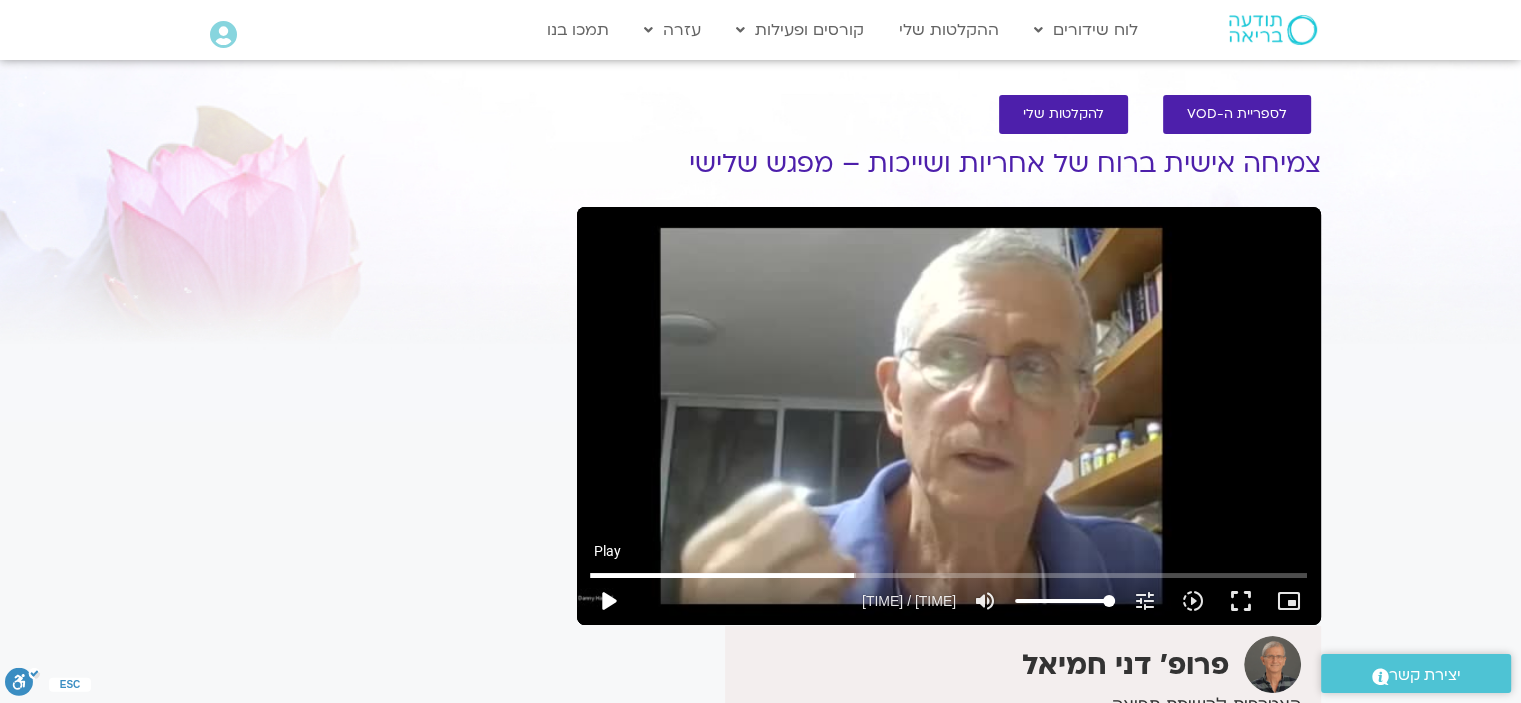 click on "play_arrow" at bounding box center (608, 601) 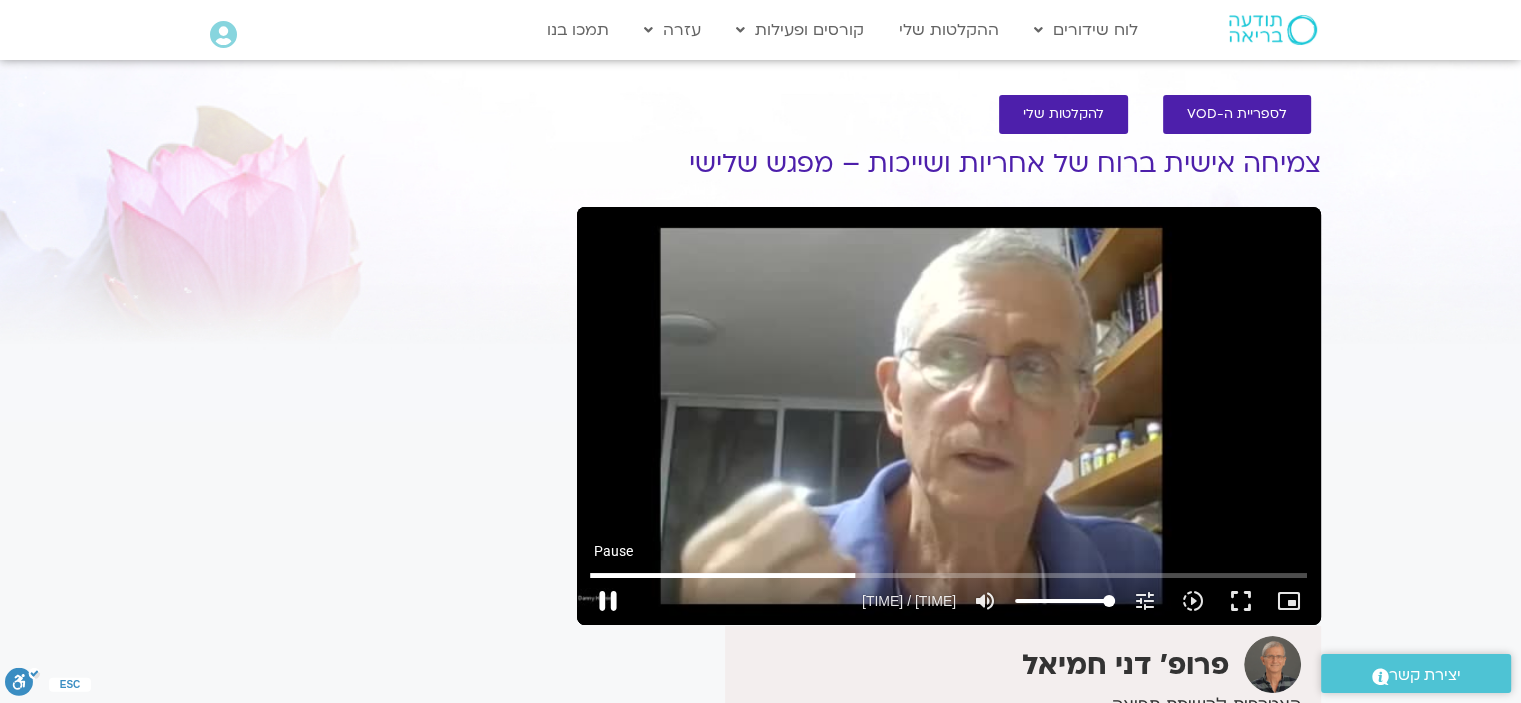 click on "pause" at bounding box center (608, 601) 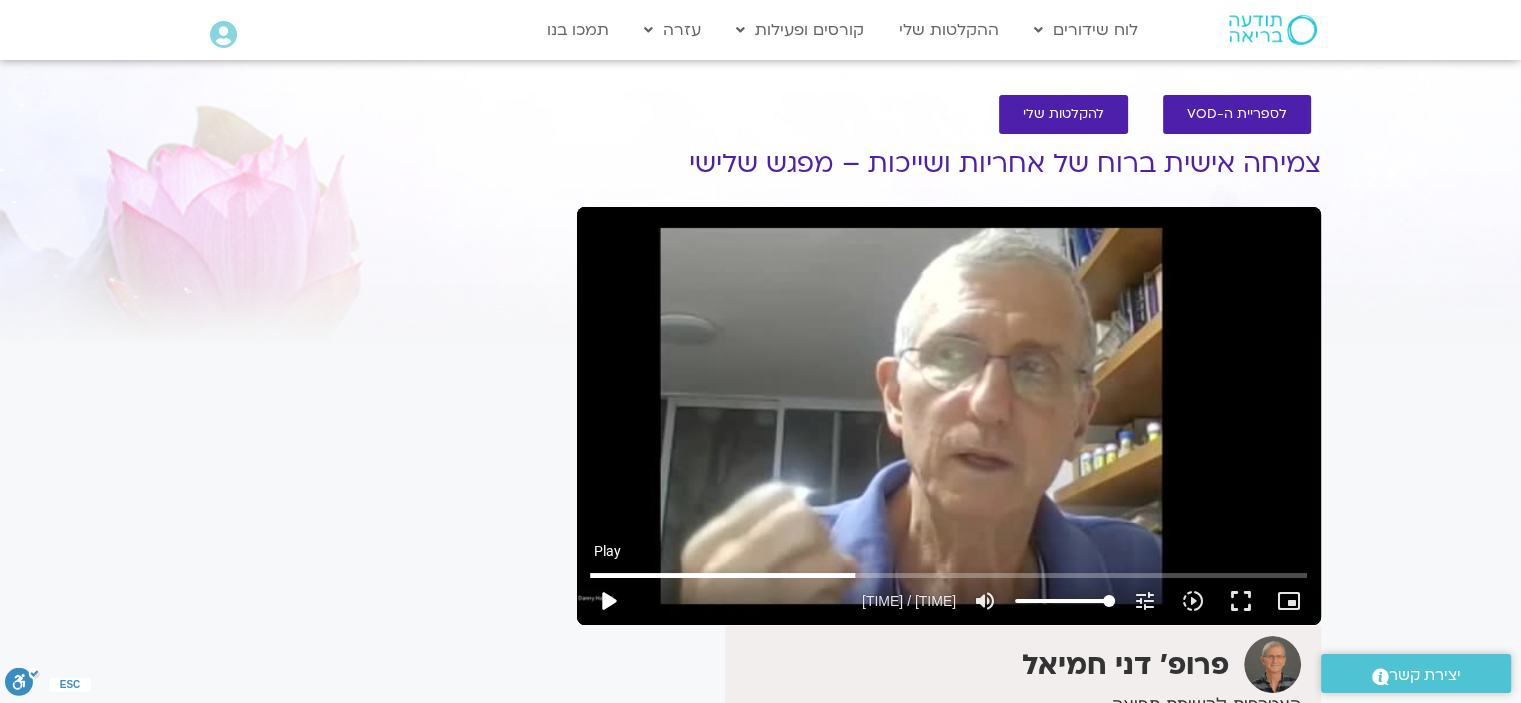 click on "play_arrow" at bounding box center (608, 601) 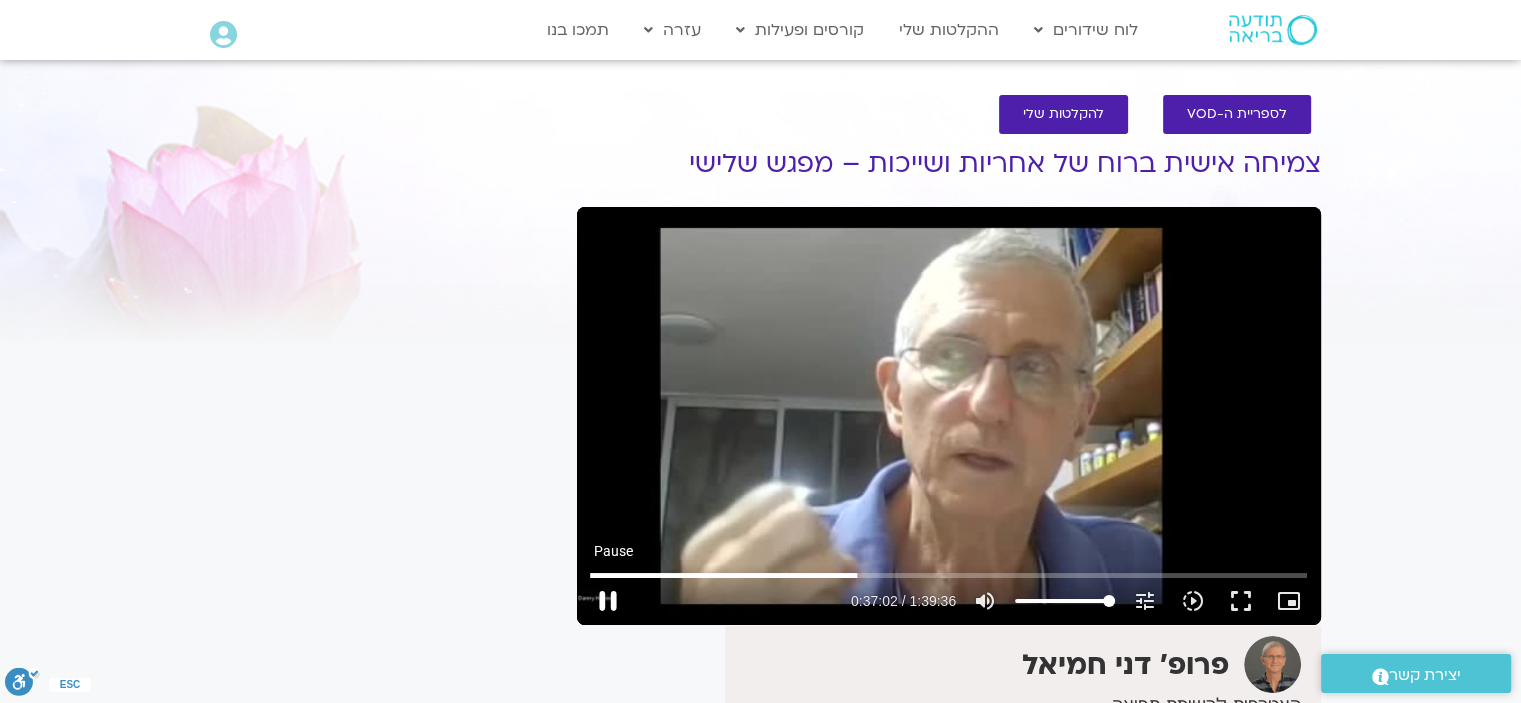 click on "pause" at bounding box center (608, 601) 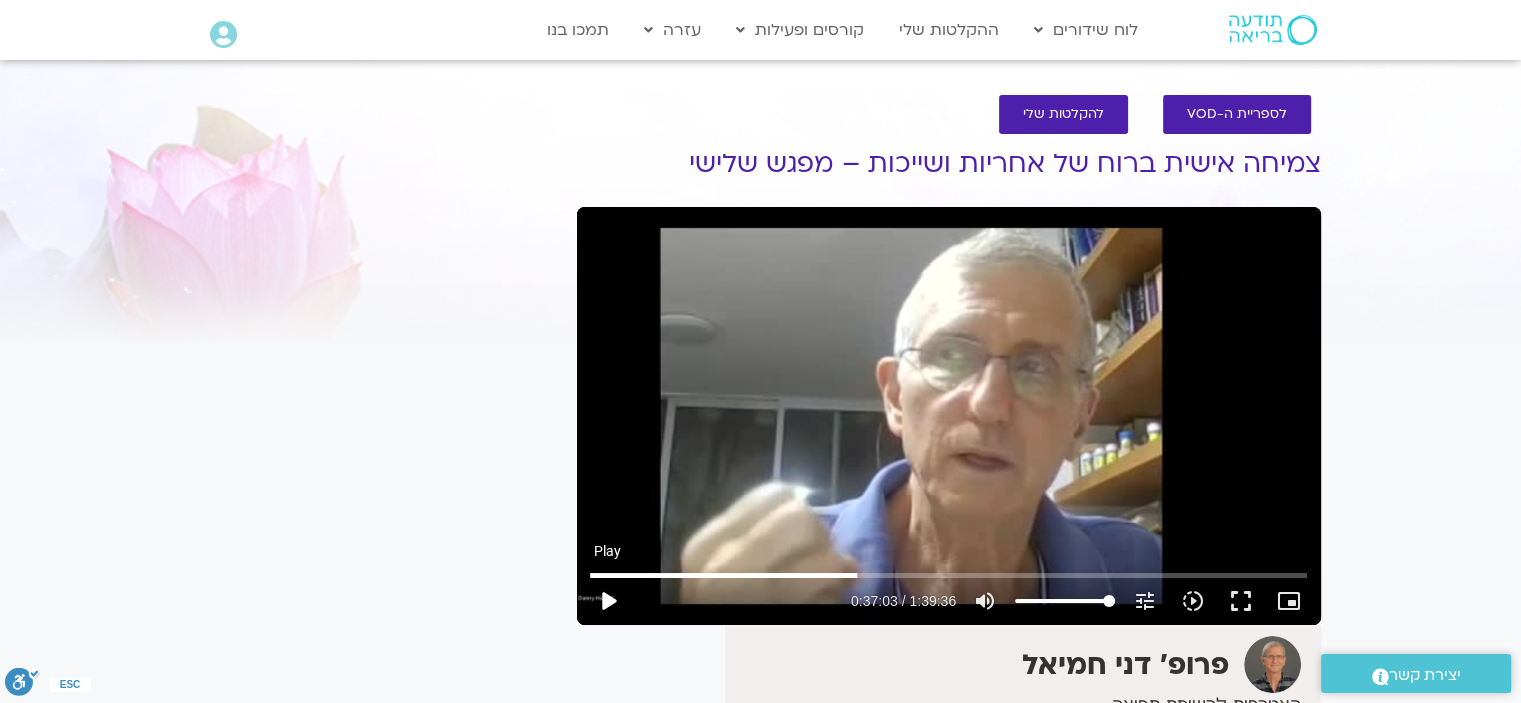 click on "play_arrow" at bounding box center [608, 601] 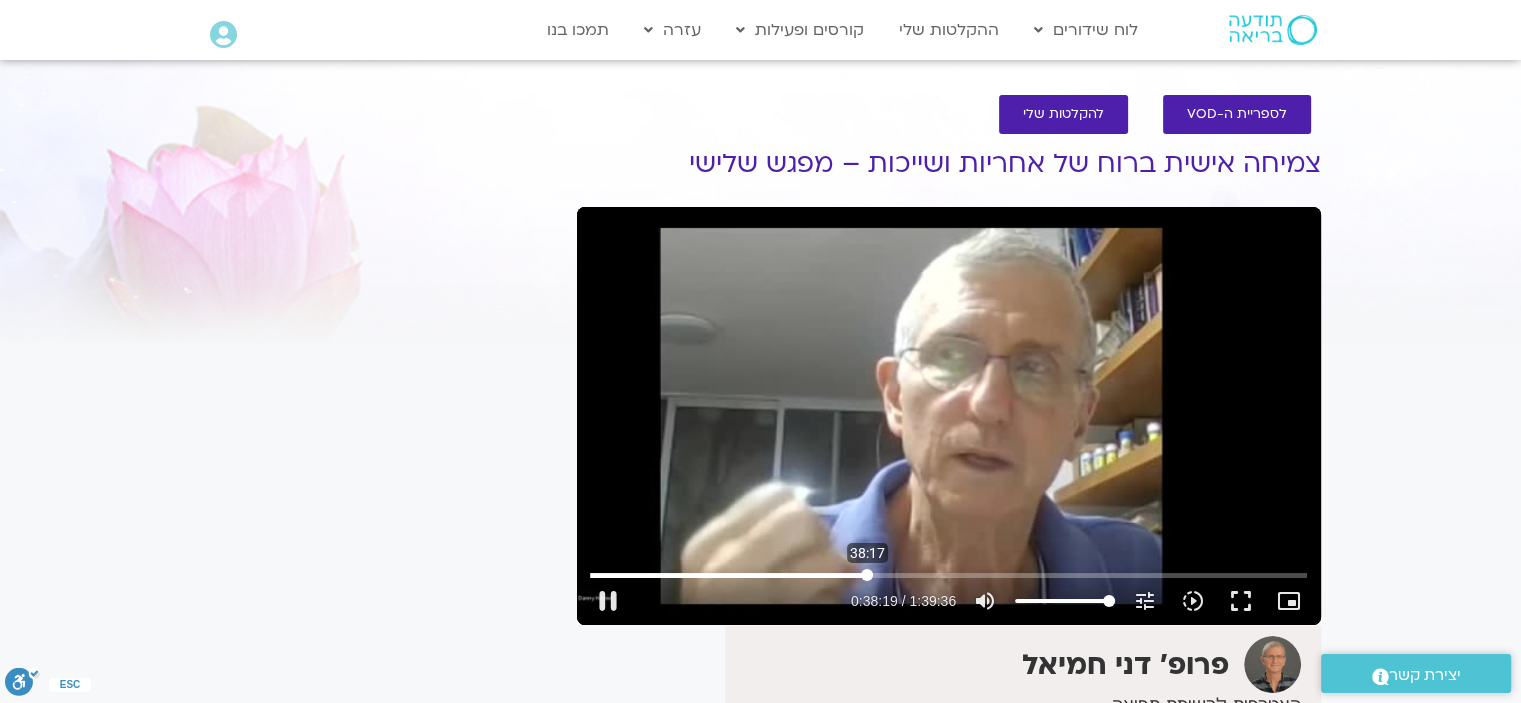 click at bounding box center [948, 575] 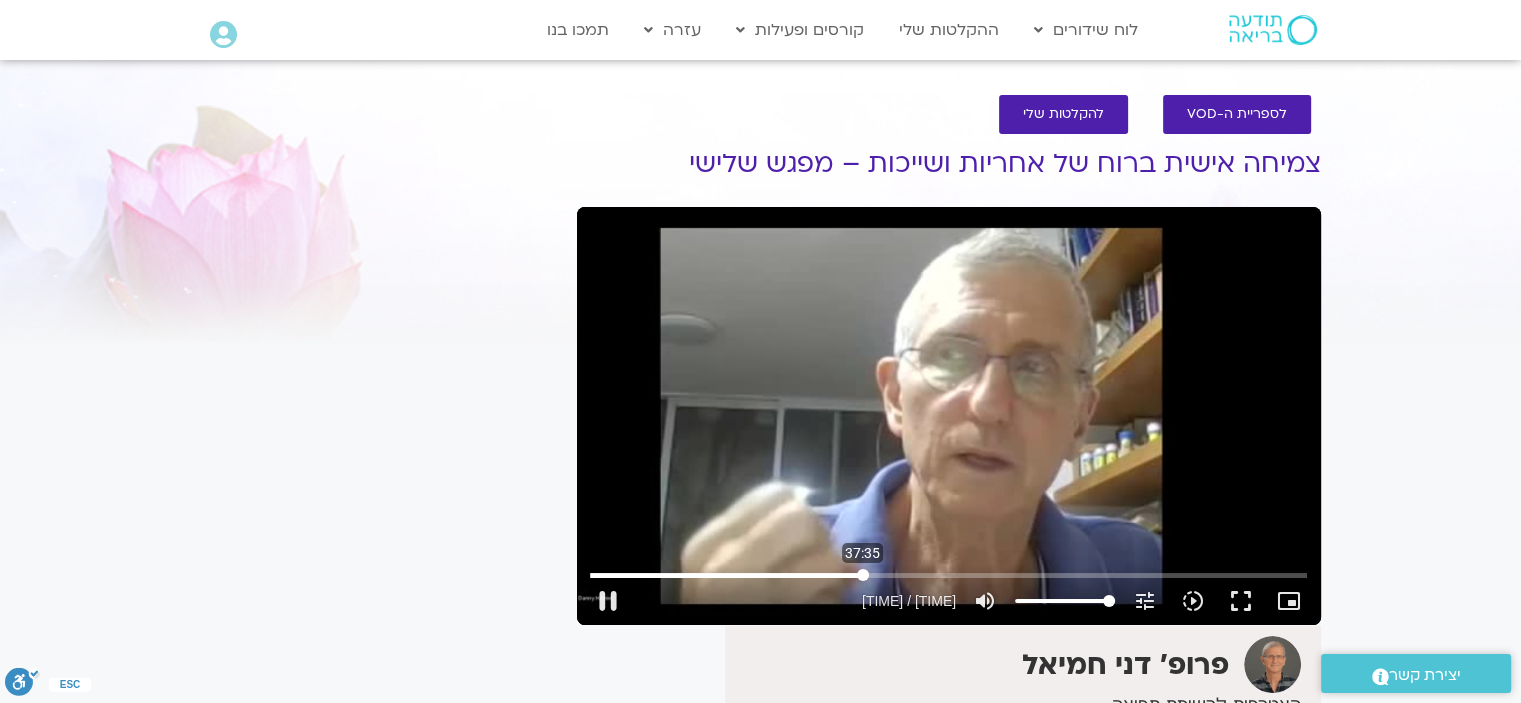 click at bounding box center (948, 575) 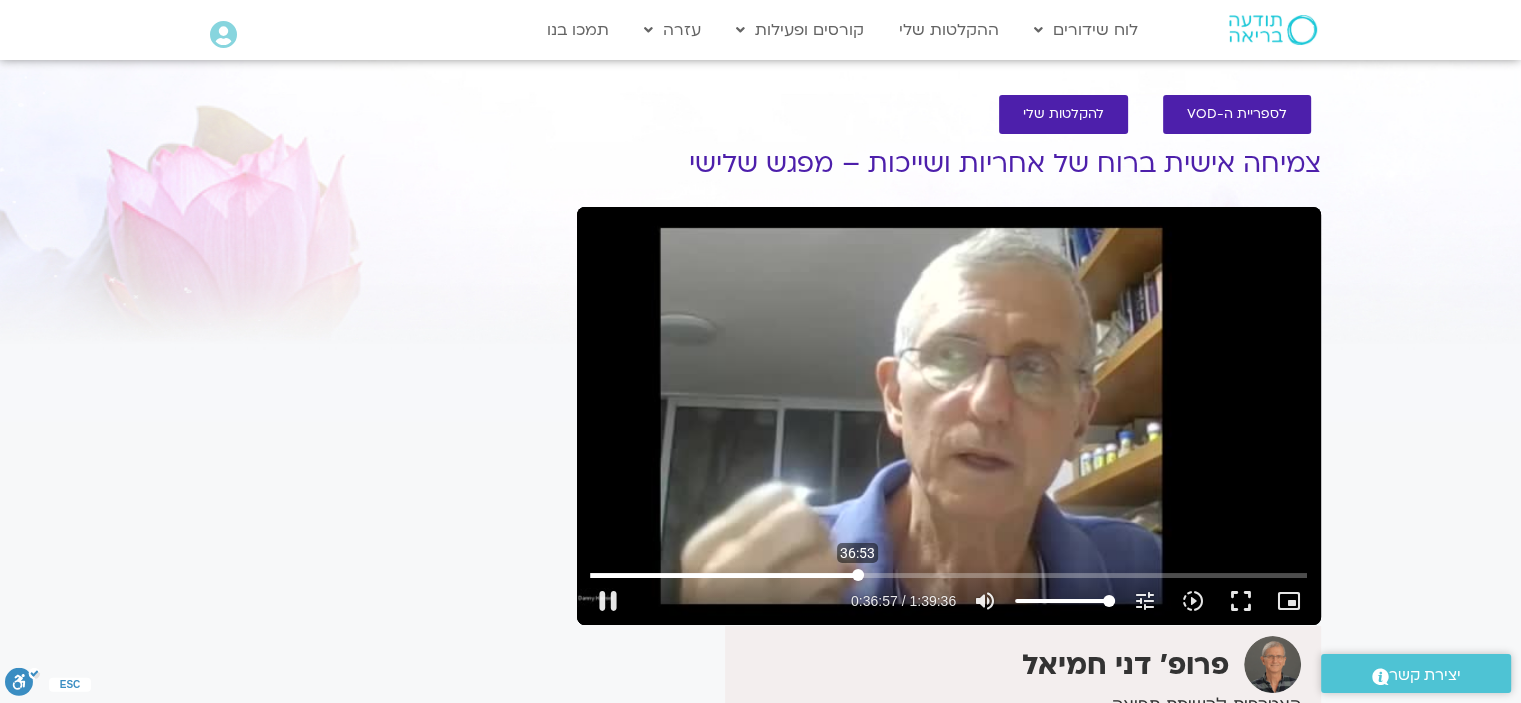 click at bounding box center [948, 575] 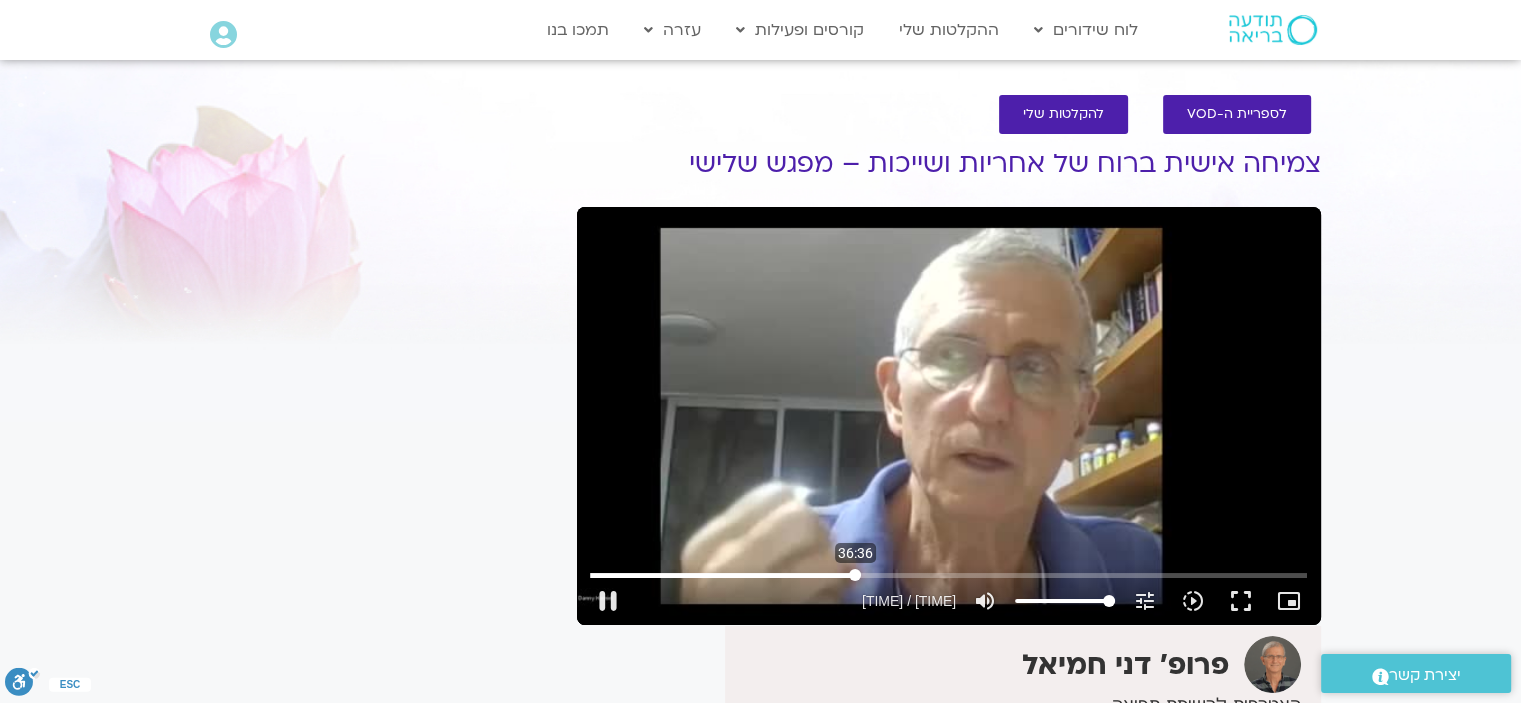 click at bounding box center (948, 575) 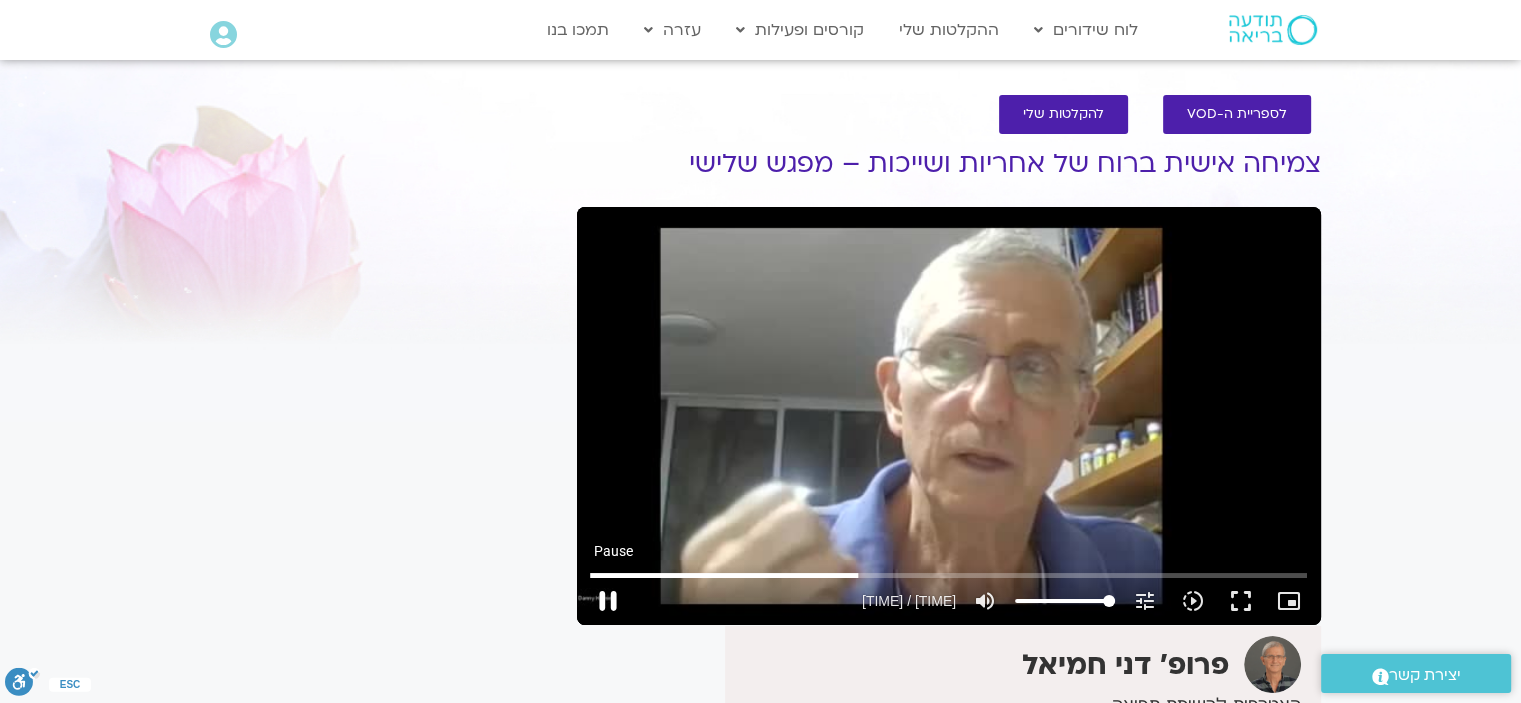 click on "pause" at bounding box center [608, 601] 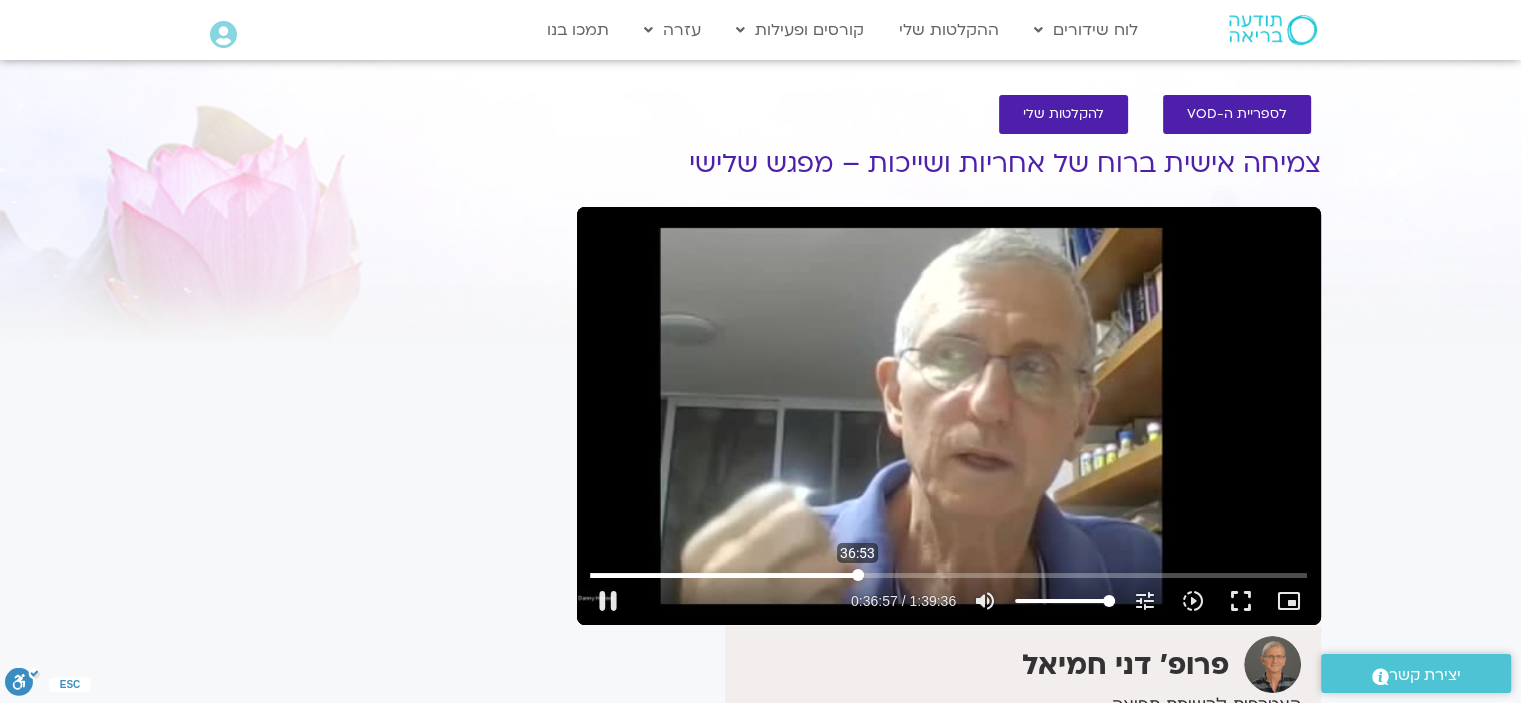 click at bounding box center (948, 575) 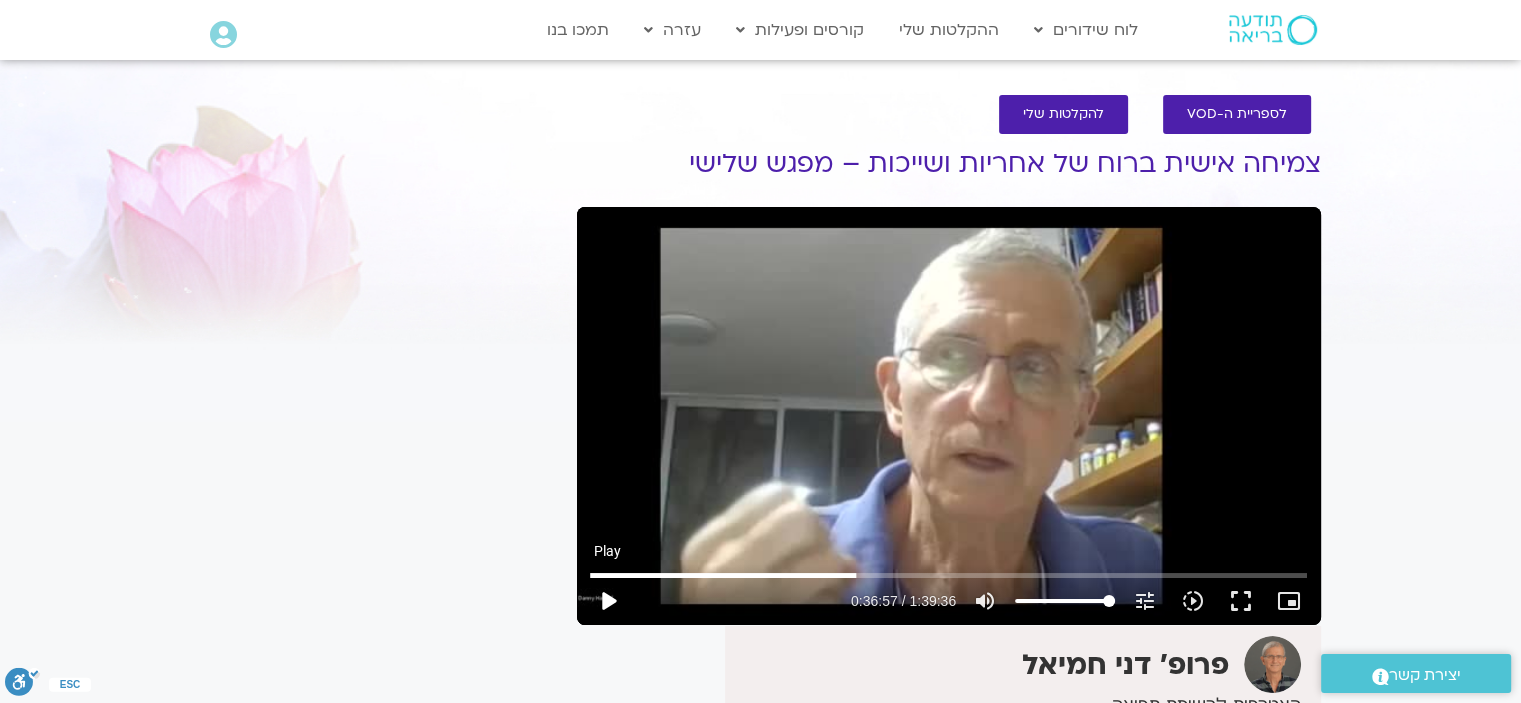 click on "play_arrow" at bounding box center [608, 601] 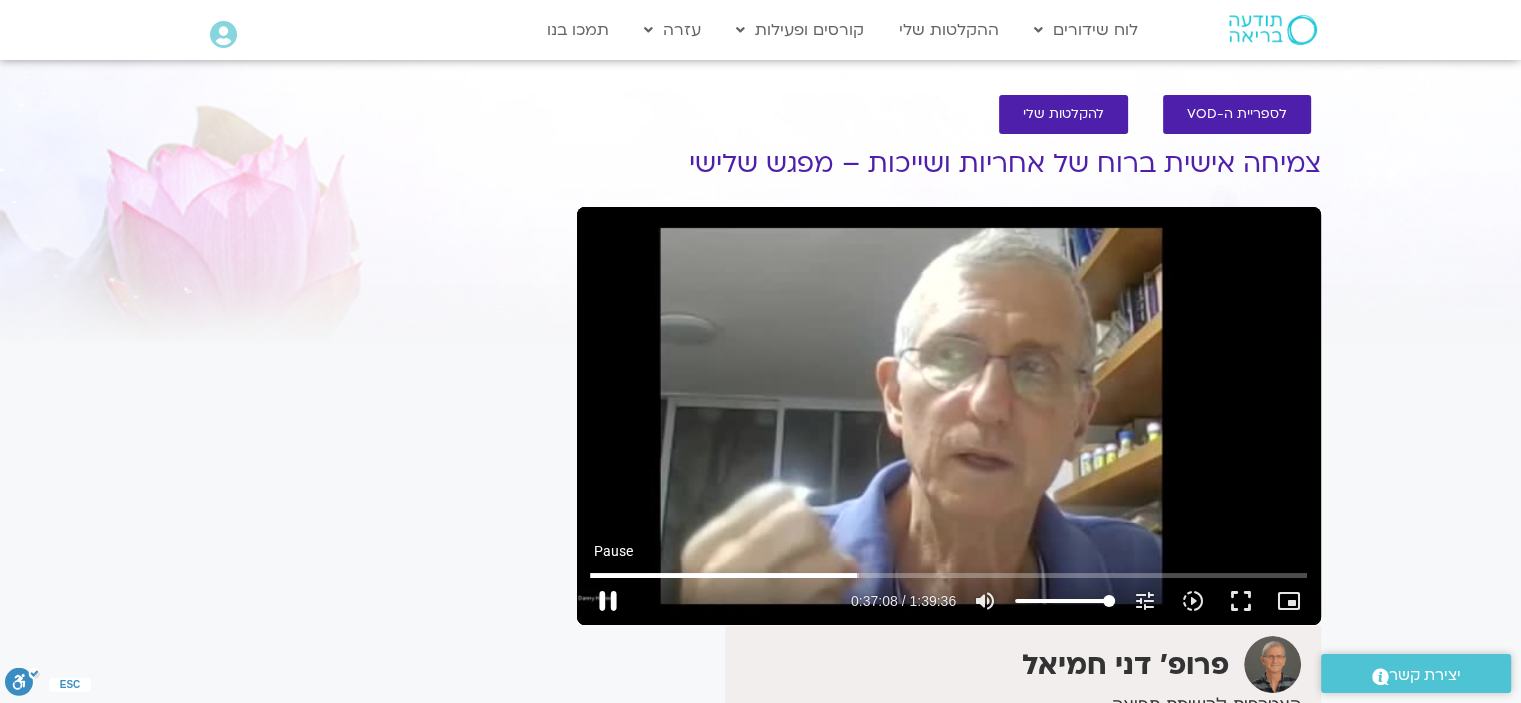 click on "pause" at bounding box center (608, 601) 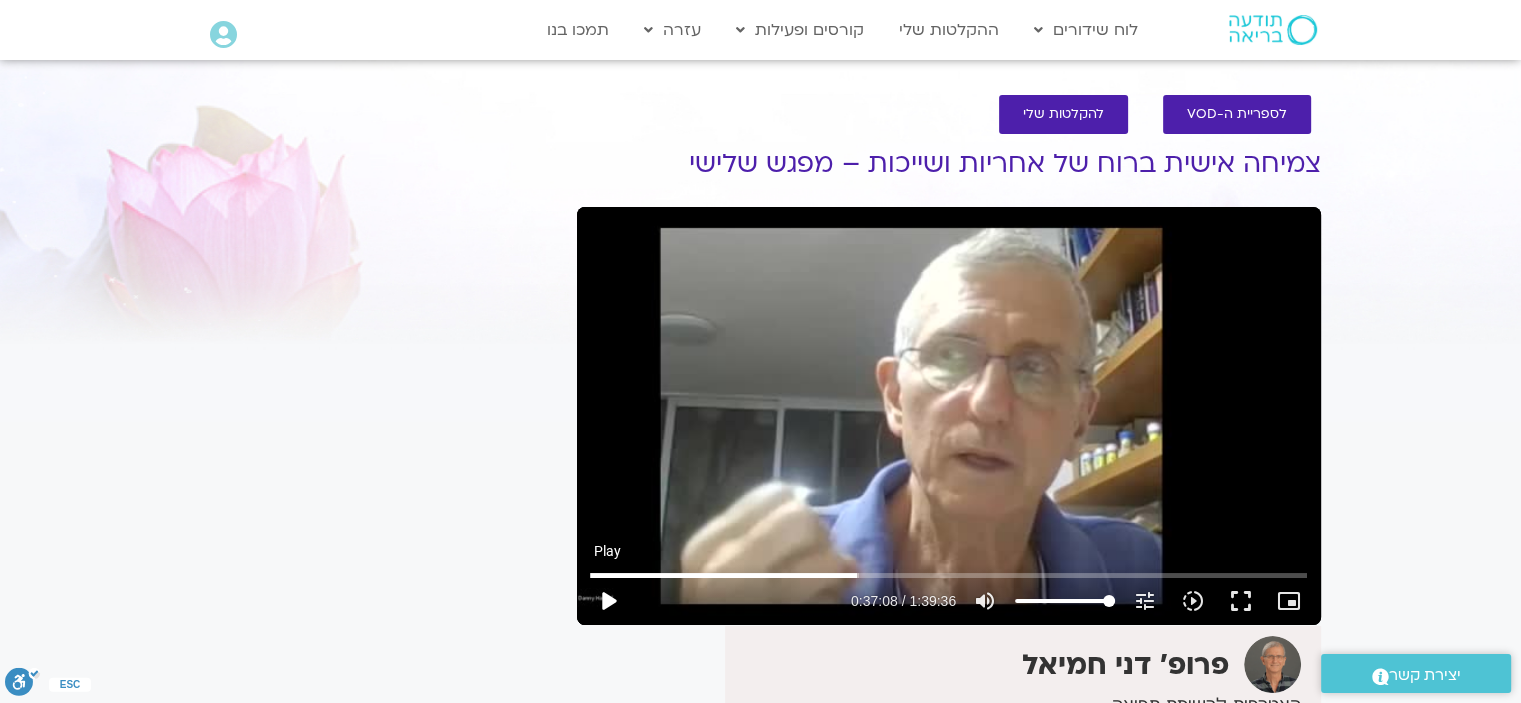 click on "play_arrow" at bounding box center [608, 601] 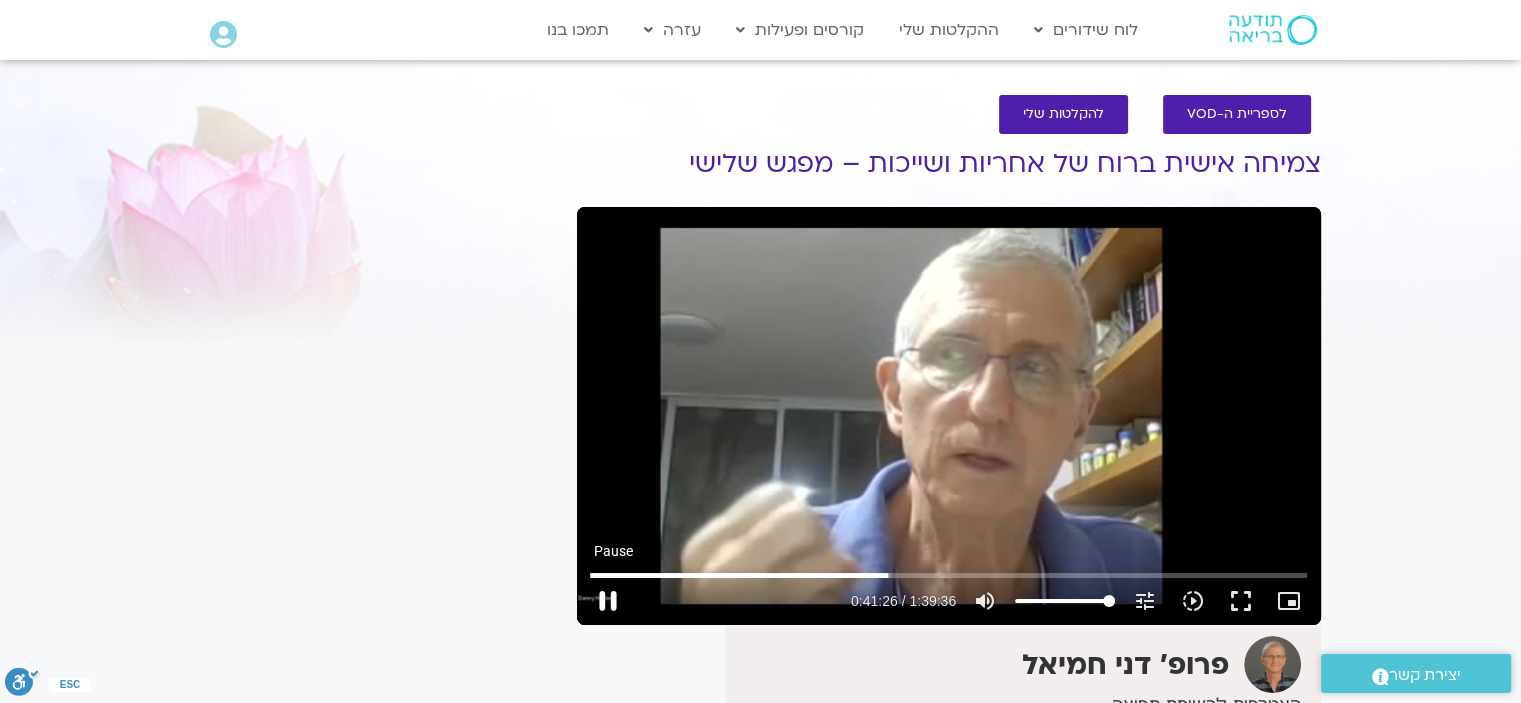 click on "pause" at bounding box center [608, 601] 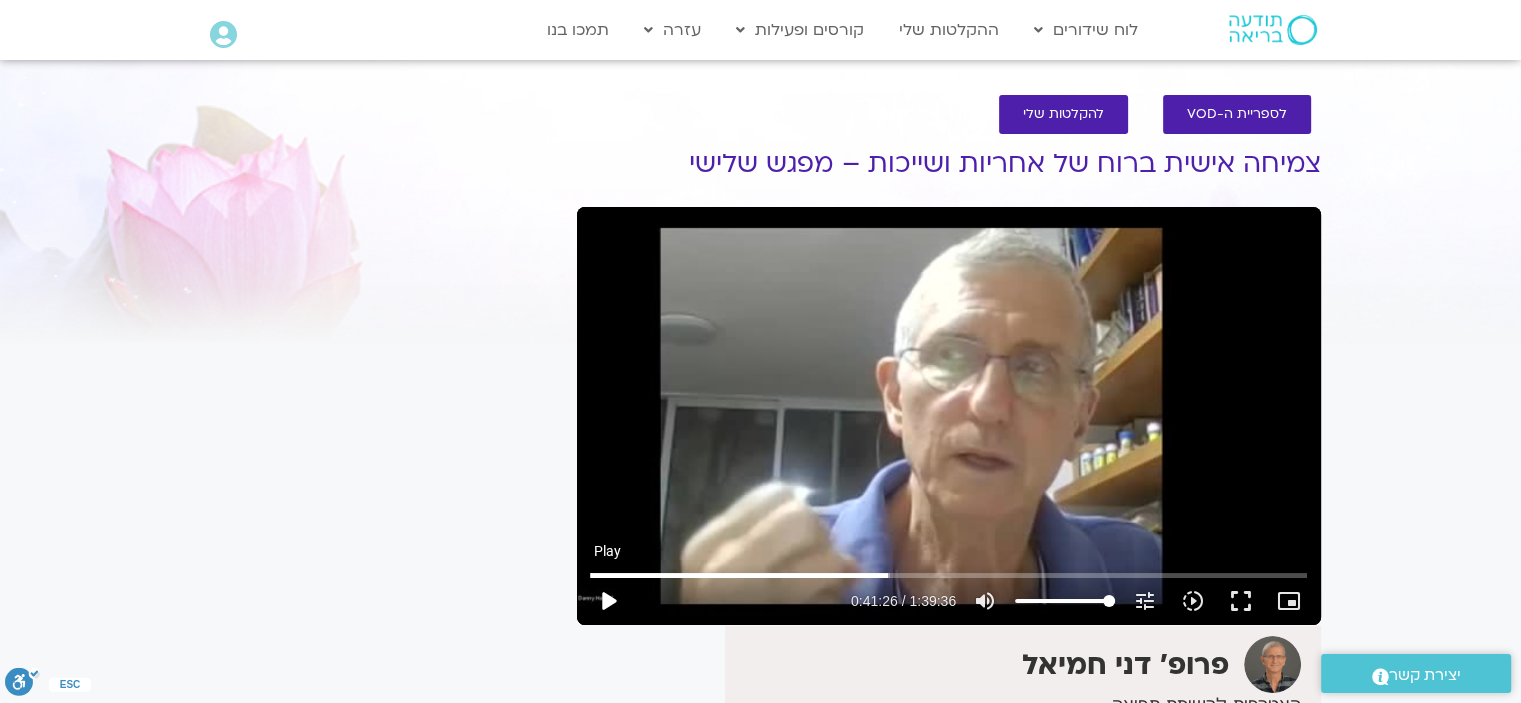 click on "play_arrow" at bounding box center [608, 601] 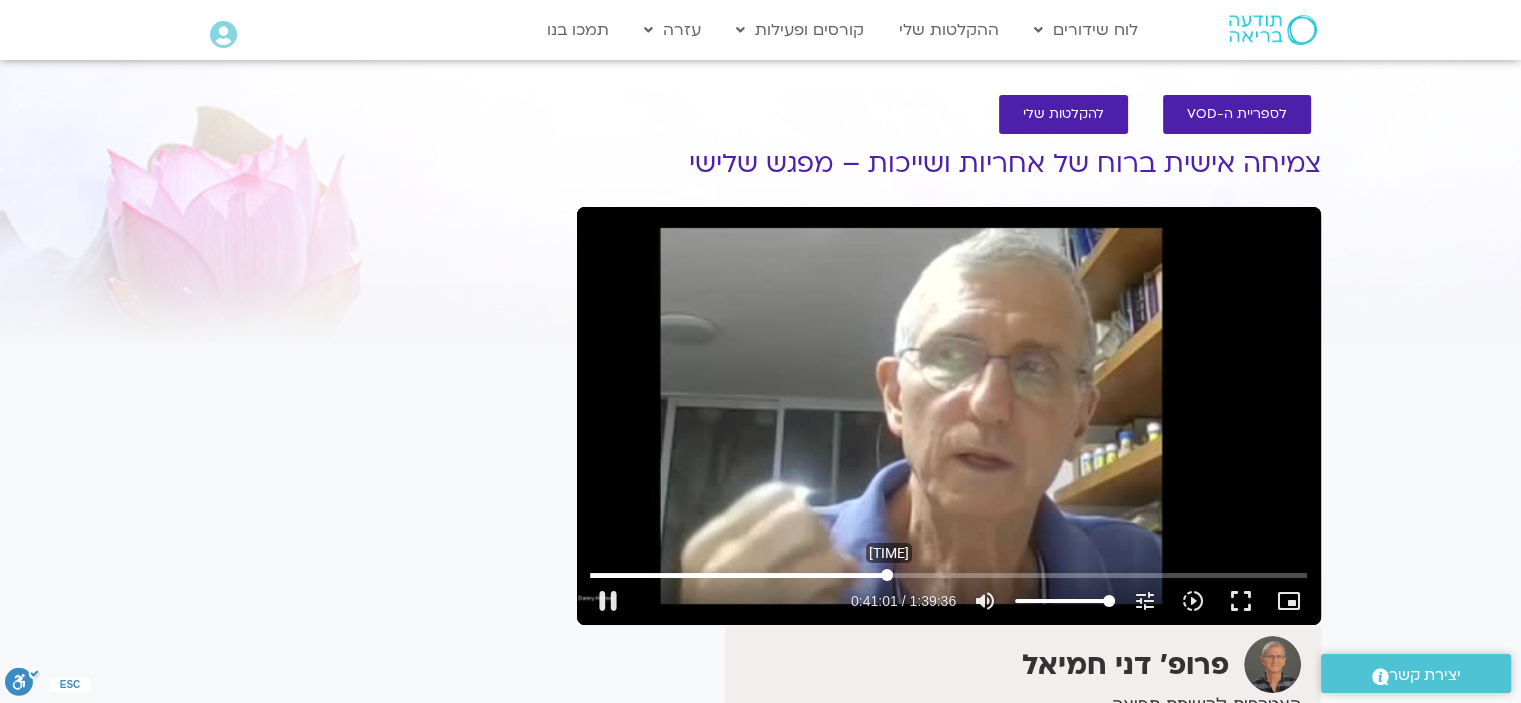 click at bounding box center [948, 575] 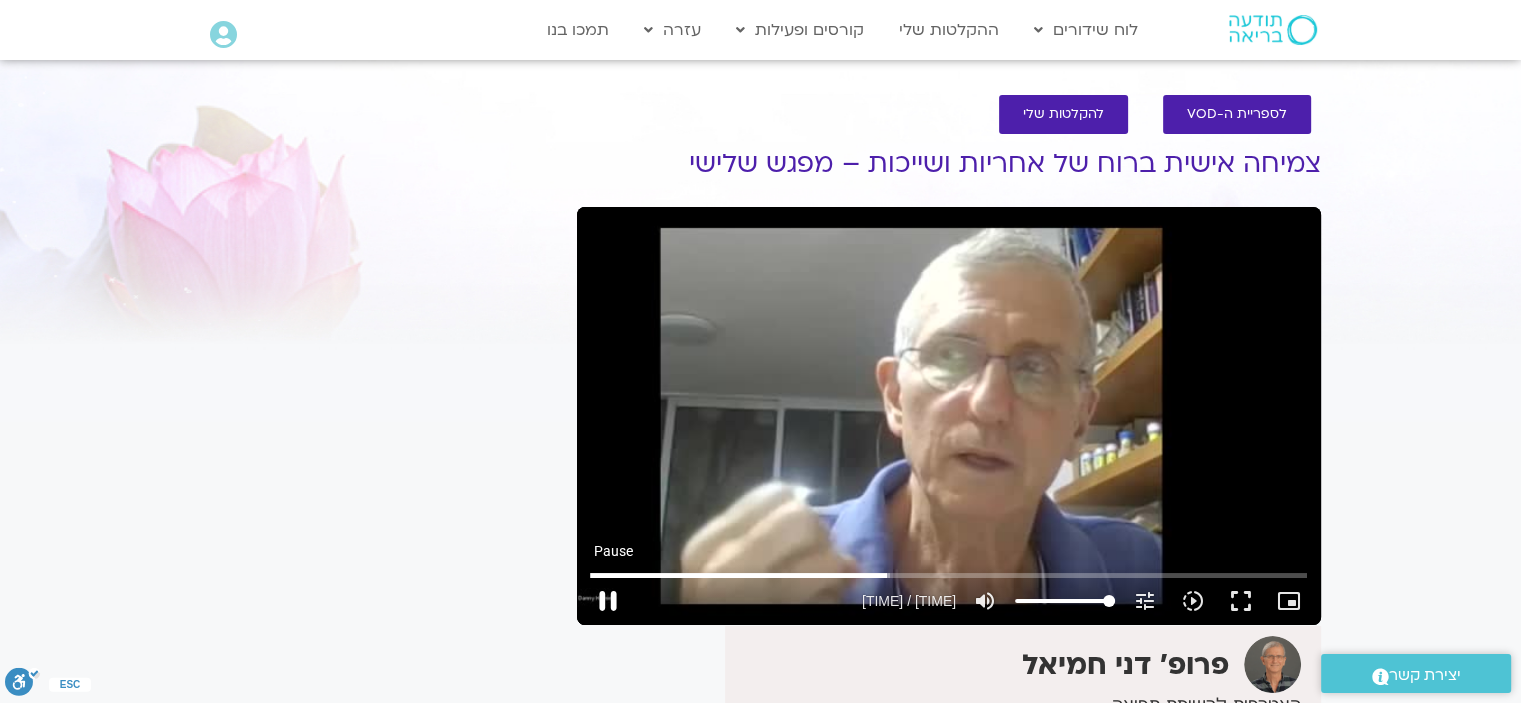 click on "pause" at bounding box center [608, 601] 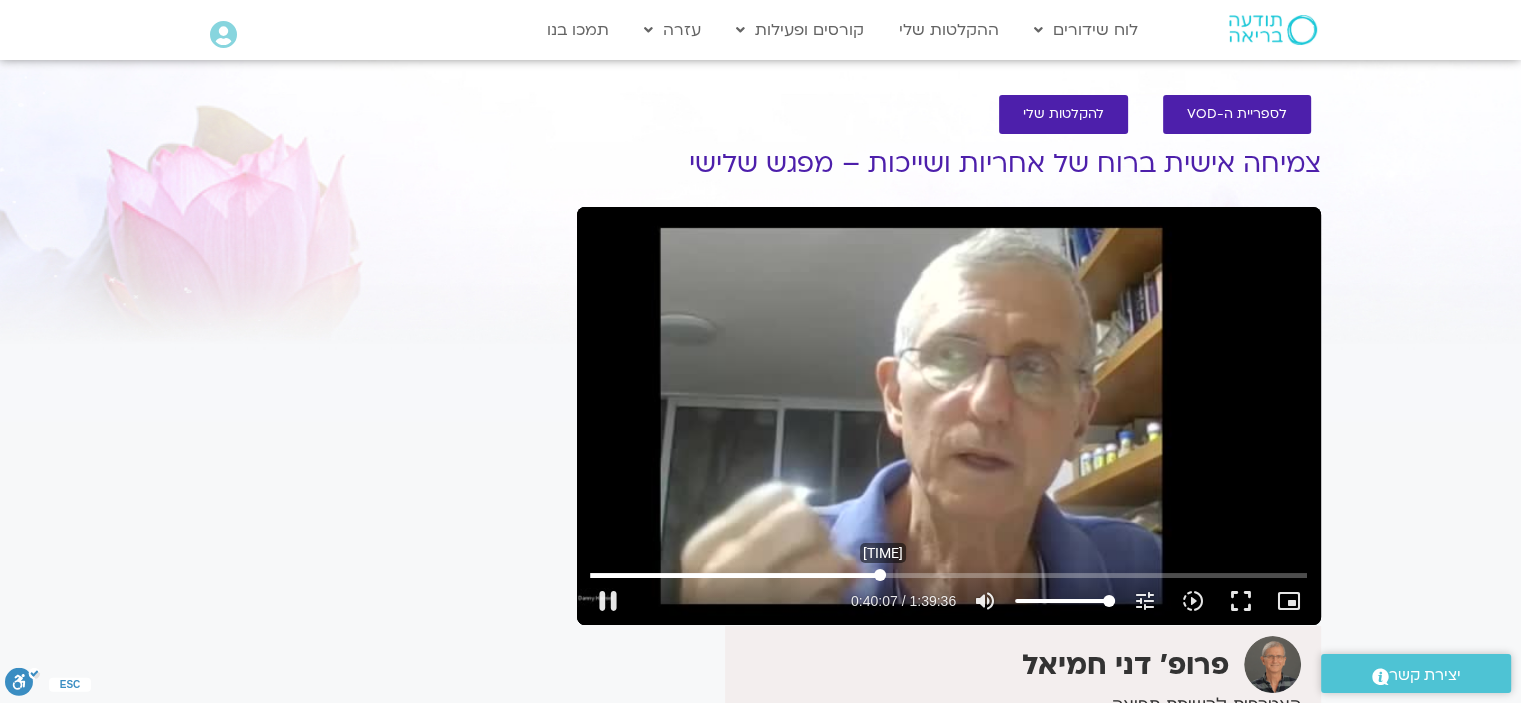 click at bounding box center [948, 575] 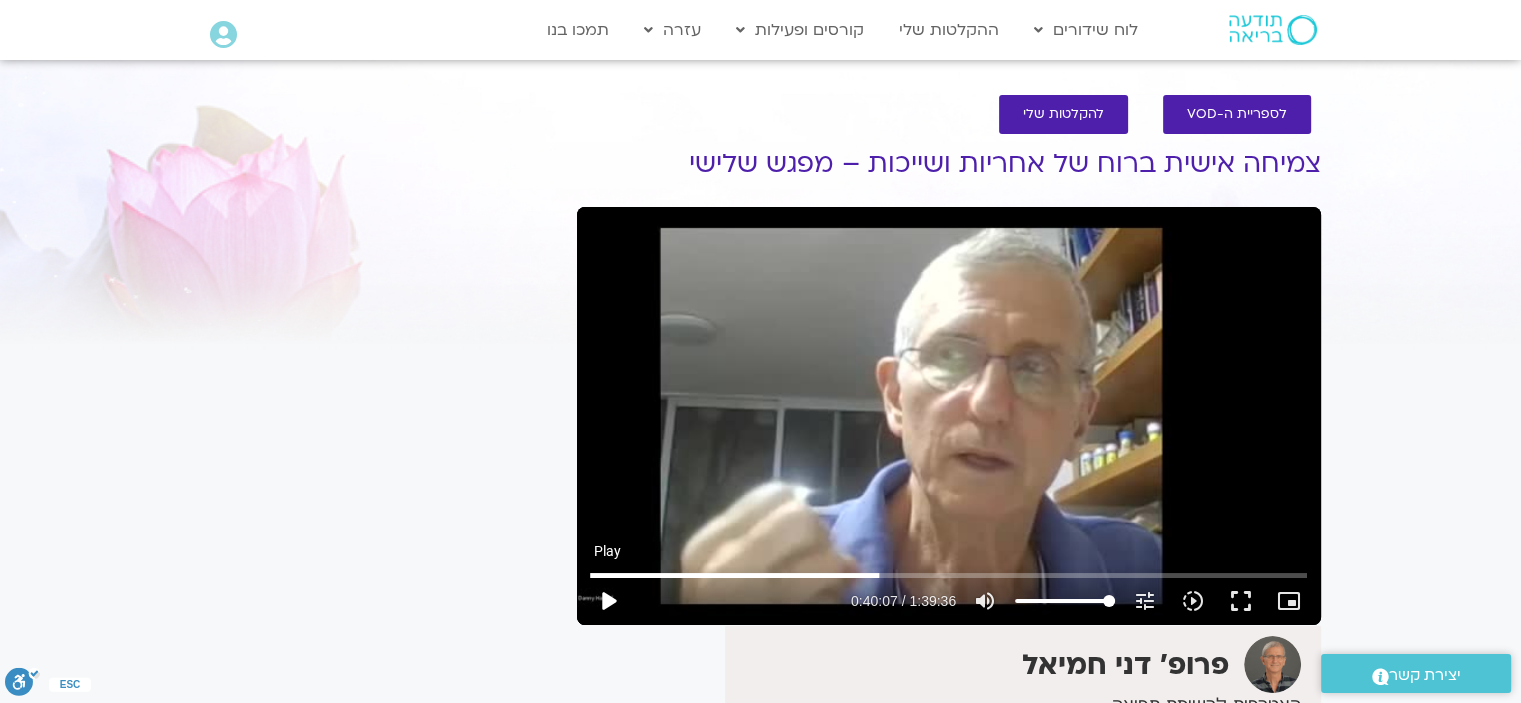 click on "play_arrow" at bounding box center (608, 601) 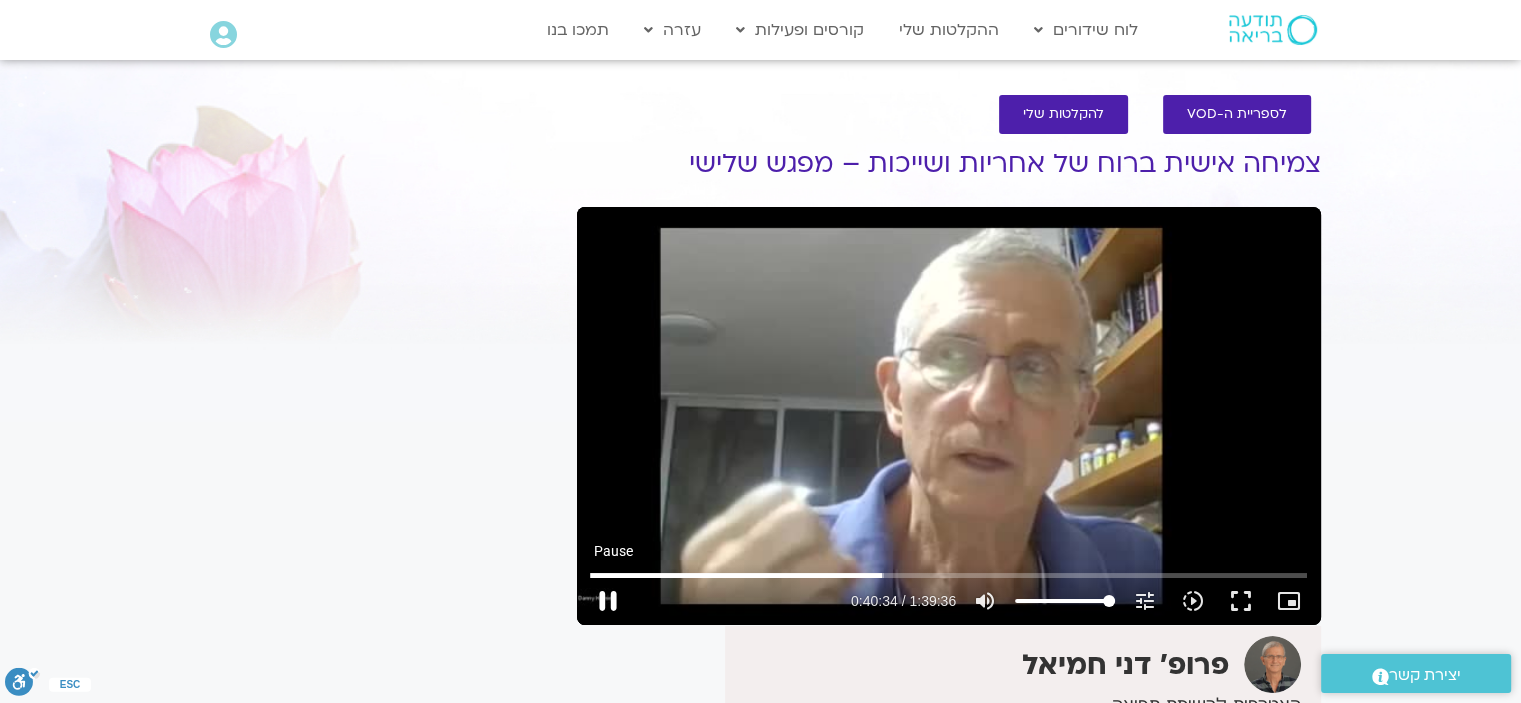 click on "pause" at bounding box center (608, 601) 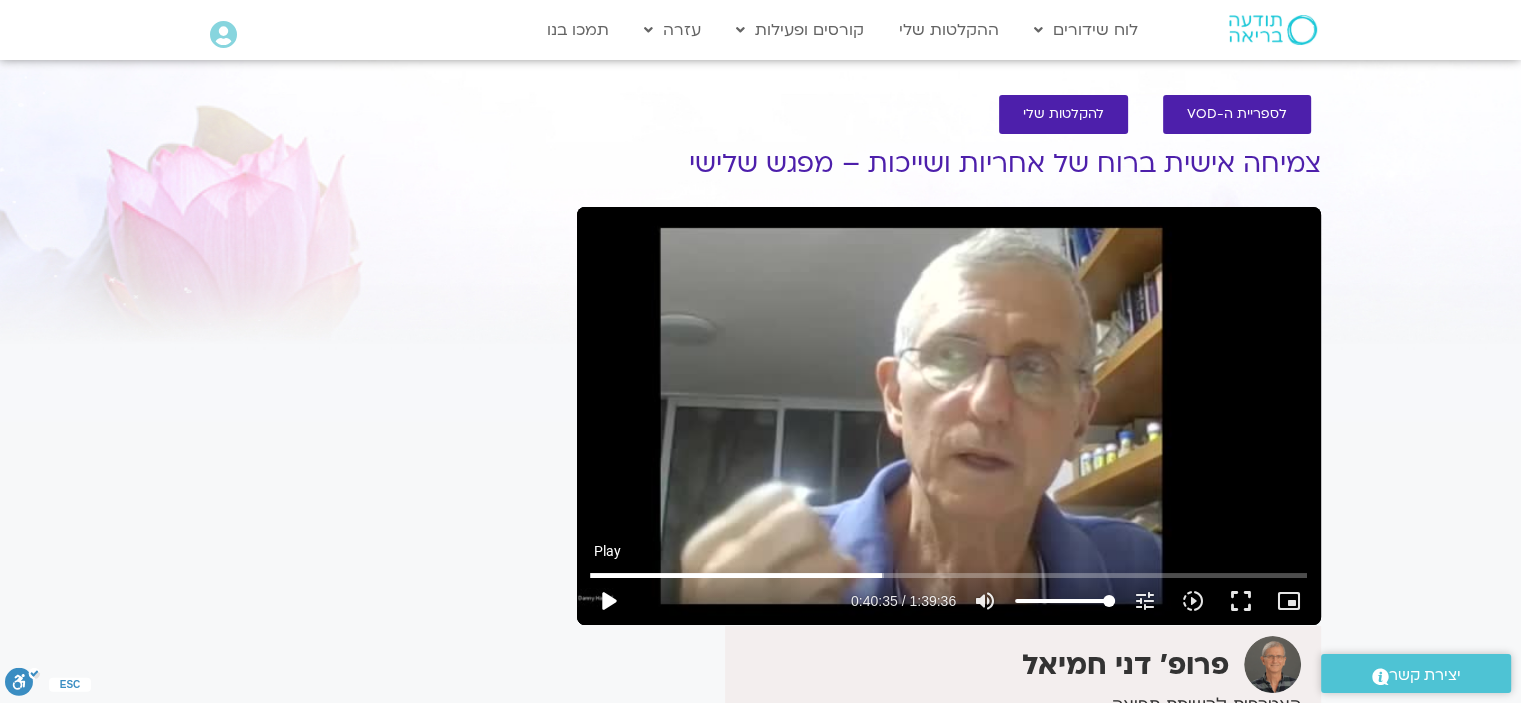 click on "play_arrow" at bounding box center (608, 601) 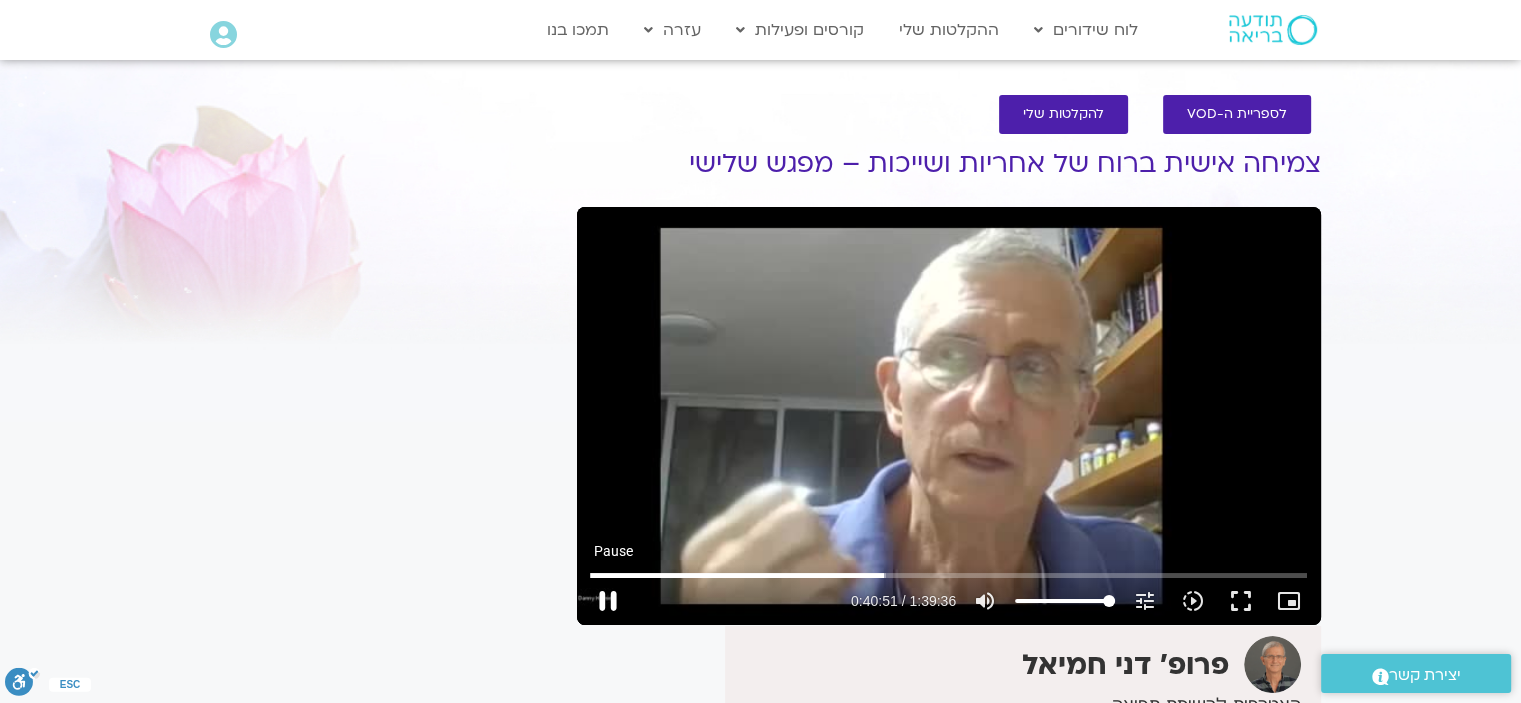 click on "pause" at bounding box center (608, 601) 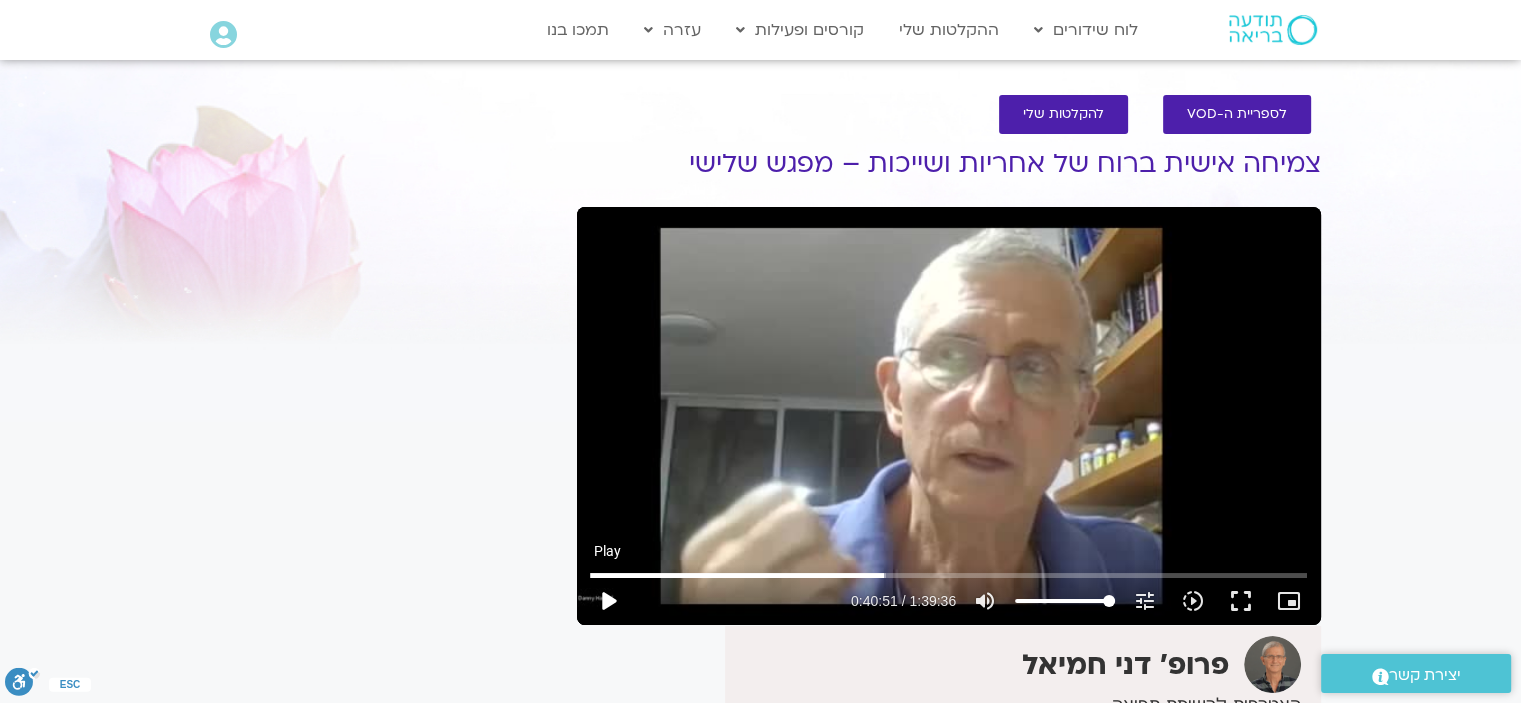 click on "play_arrow" at bounding box center [608, 601] 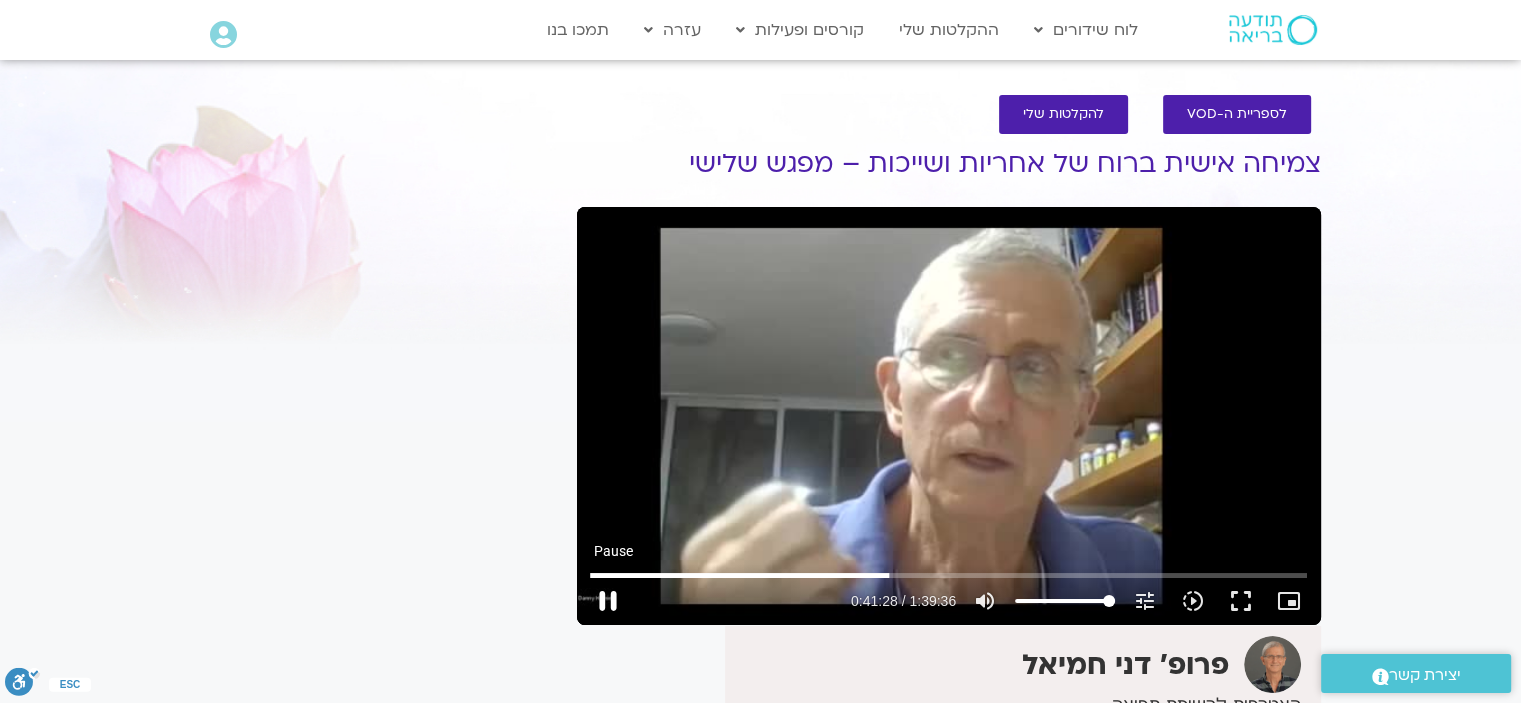 click on "pause" at bounding box center (608, 601) 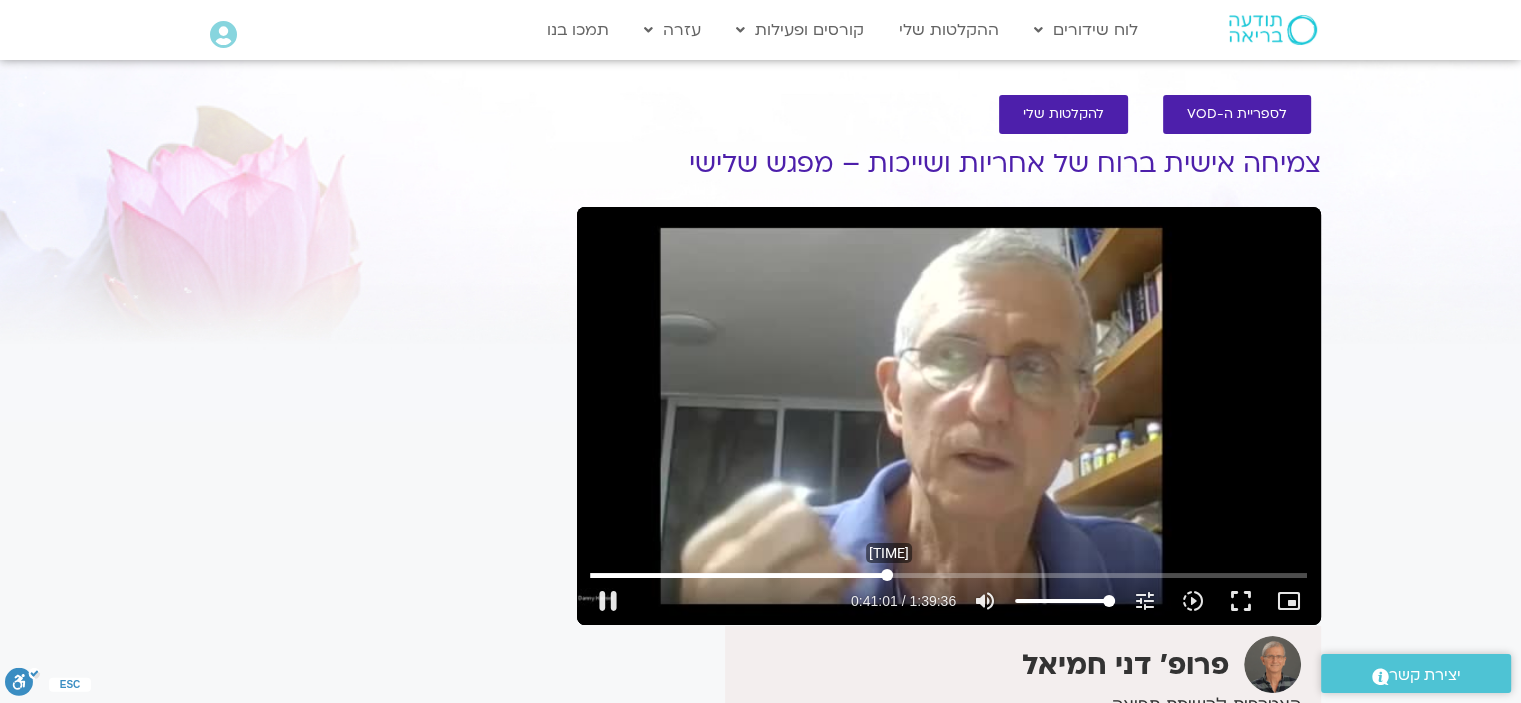 click at bounding box center [948, 575] 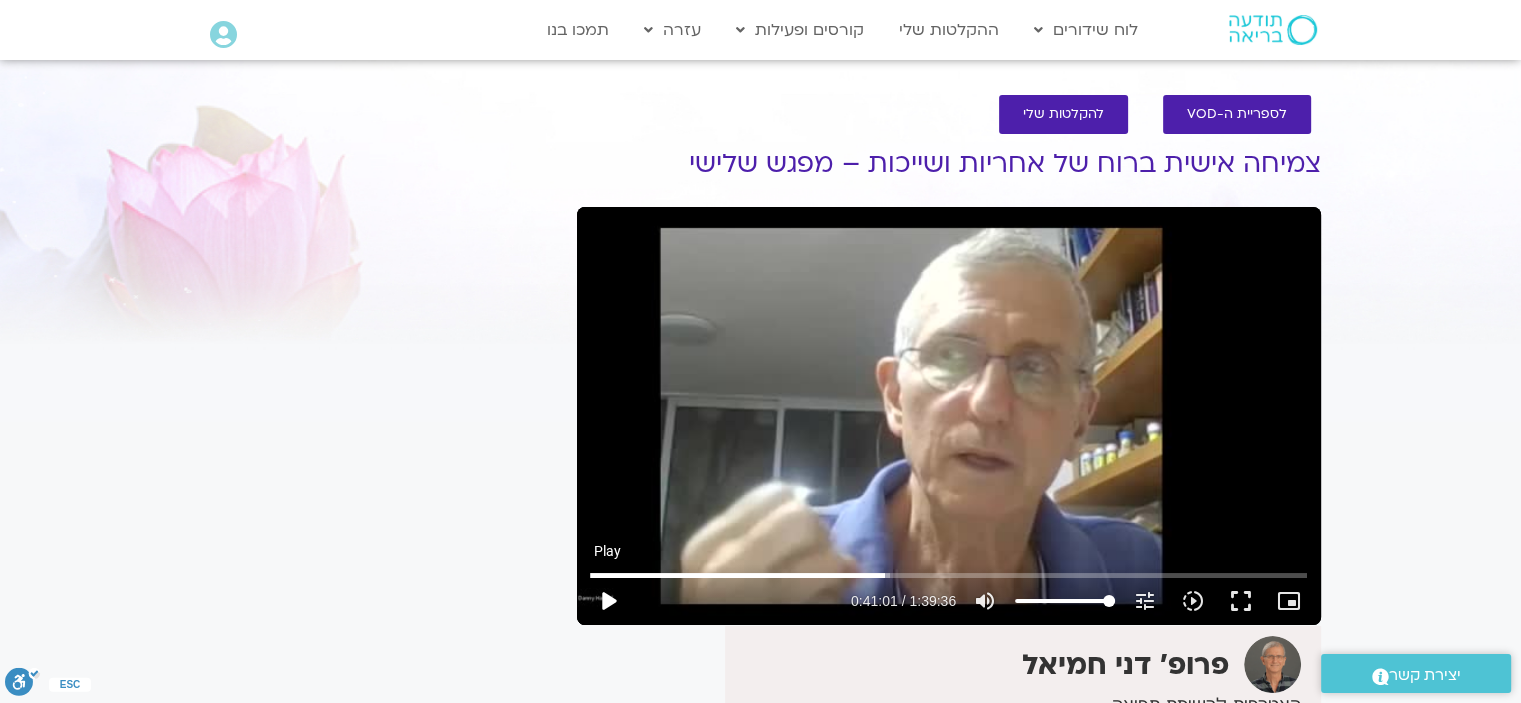 click on "play_arrow" at bounding box center [608, 601] 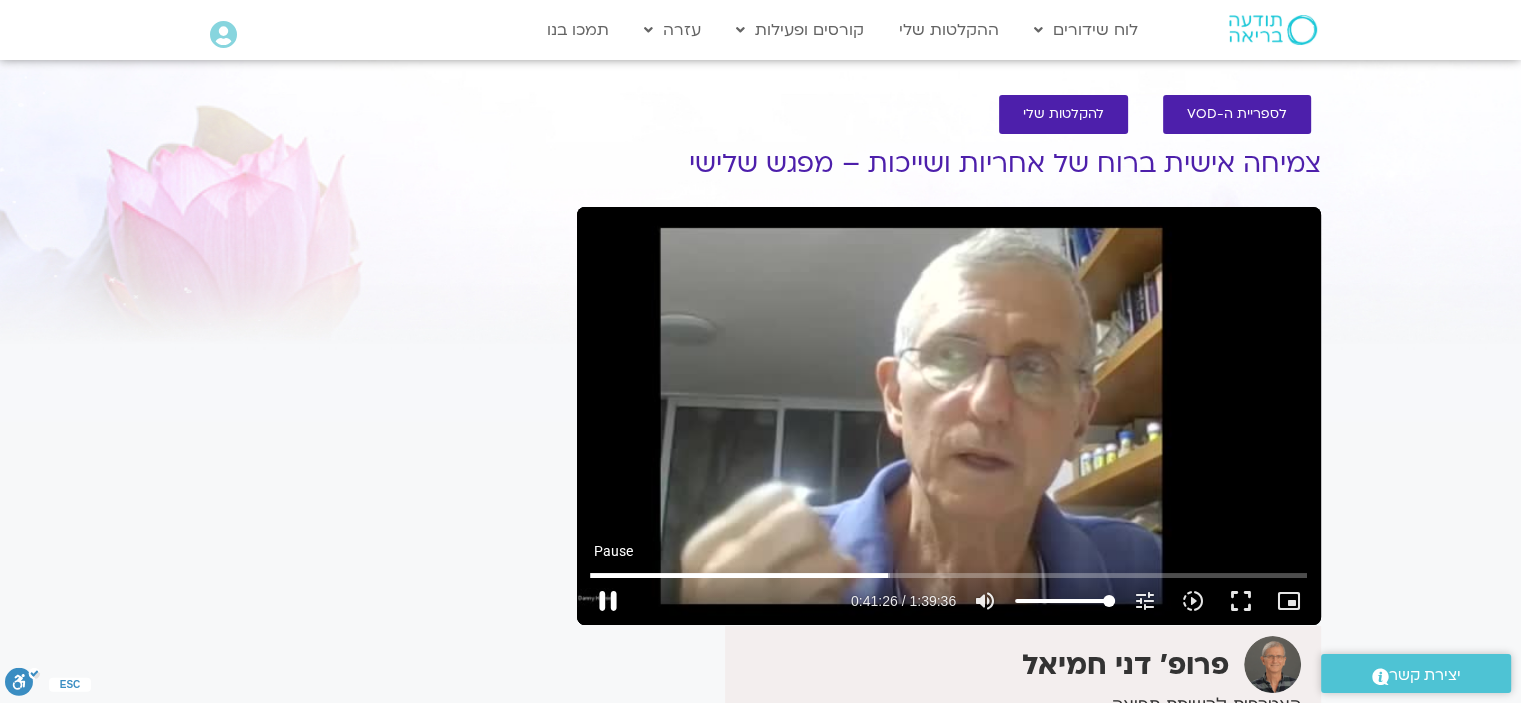 click on "pause" at bounding box center (608, 601) 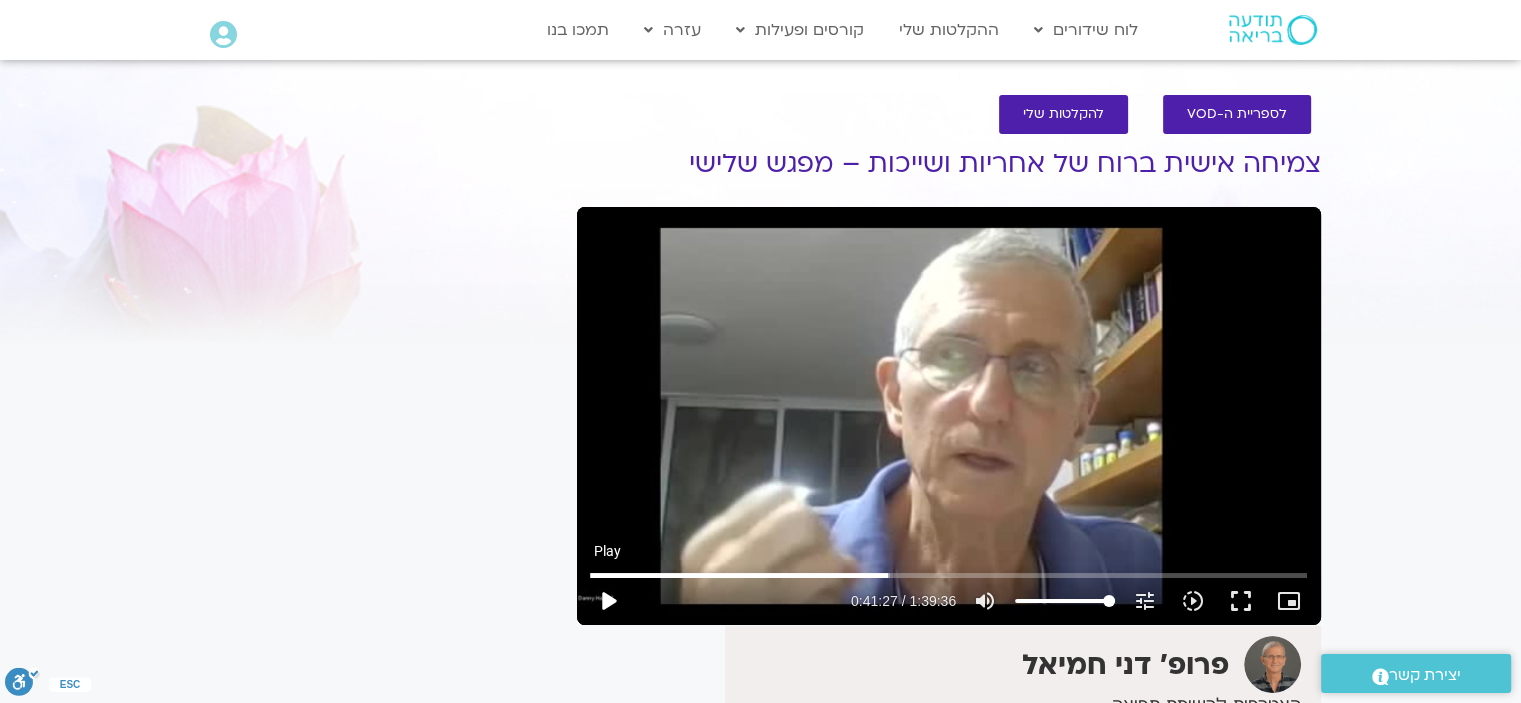 click on "play_arrow" at bounding box center (608, 601) 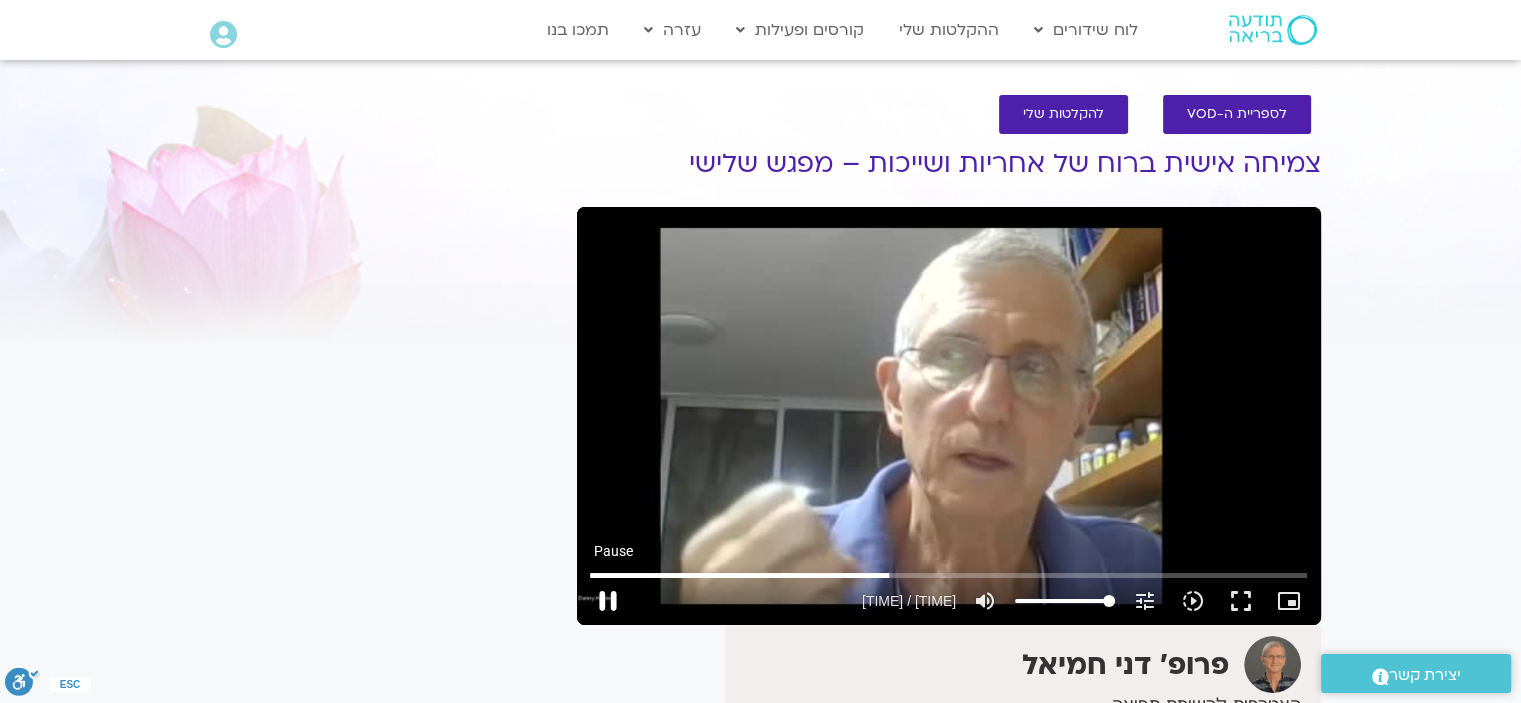 click on "pause" at bounding box center (608, 601) 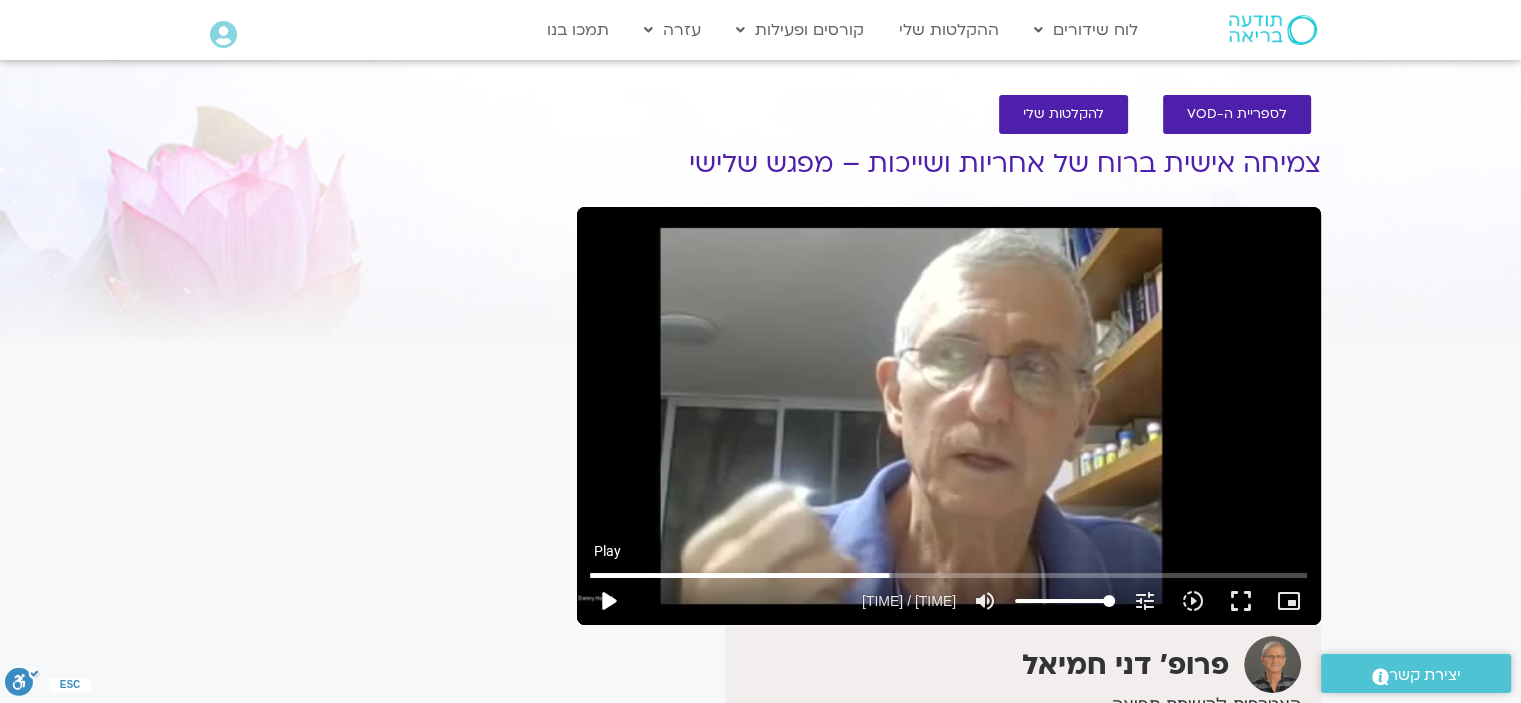 click on "play_arrow" at bounding box center [608, 601] 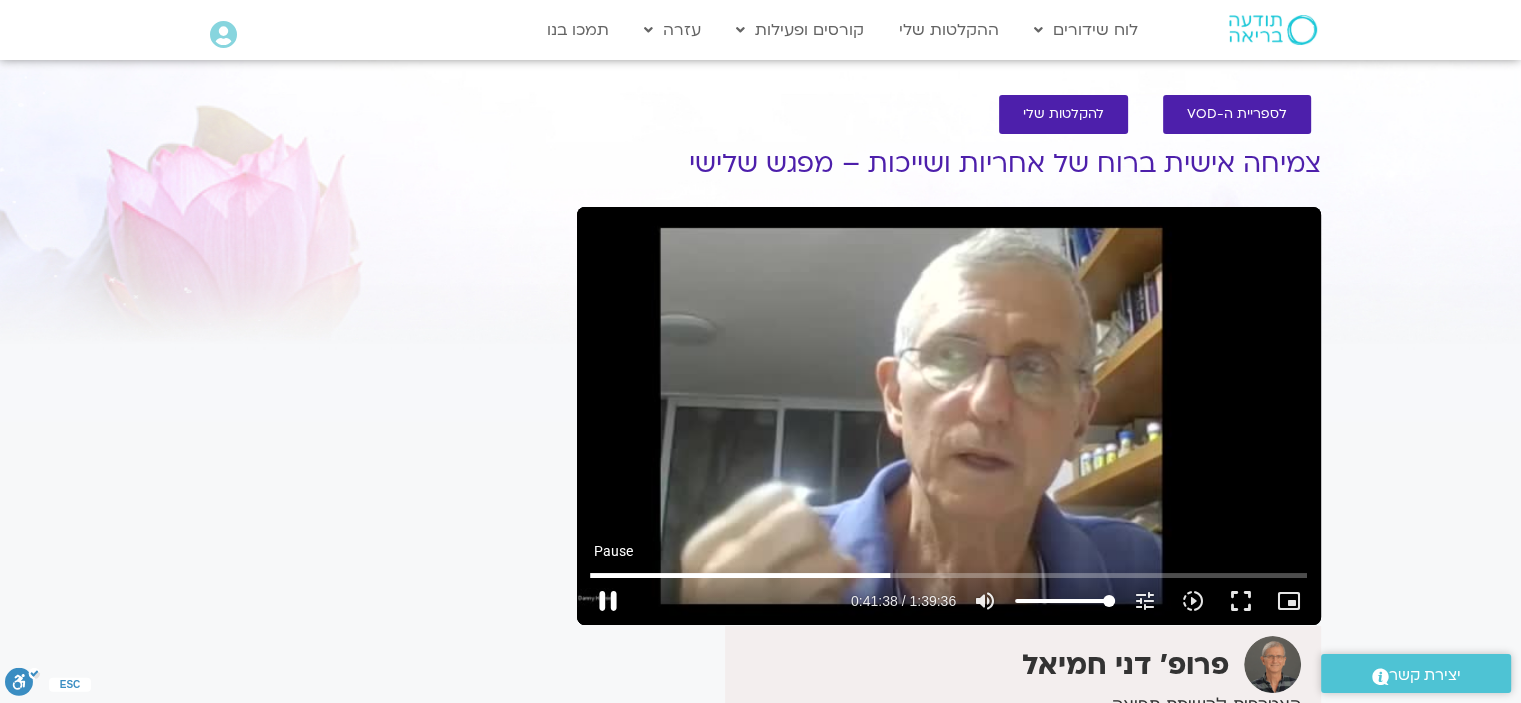 click on "pause" at bounding box center (608, 601) 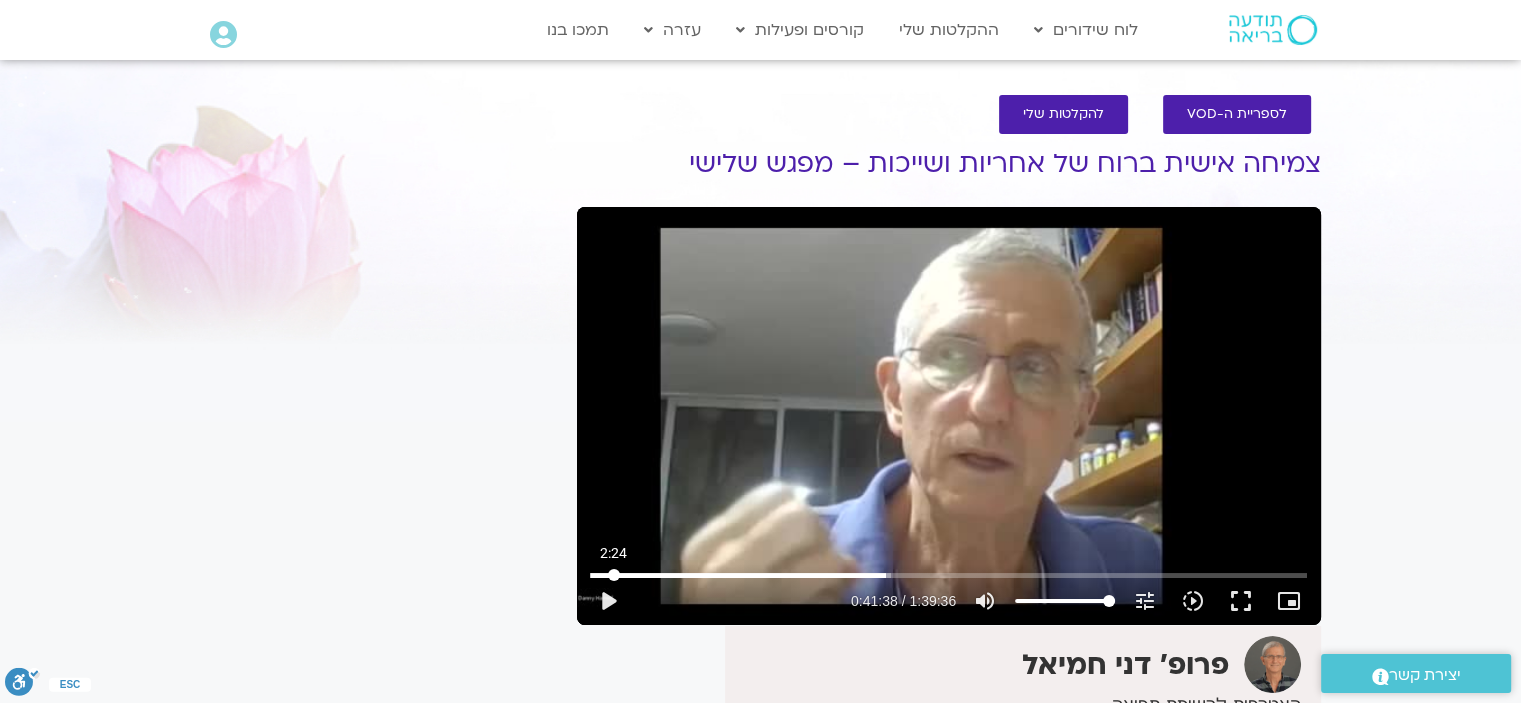 click at bounding box center (948, 575) 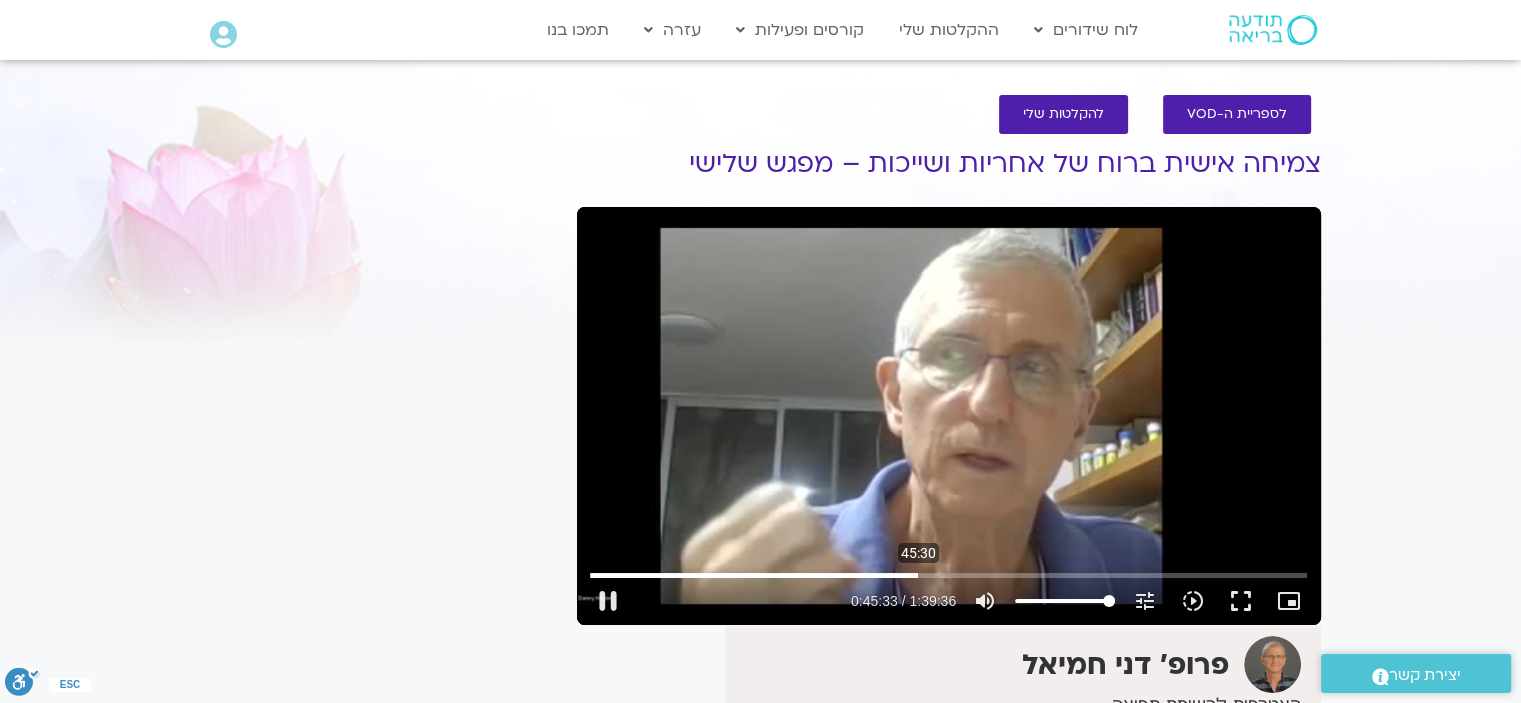 drag, startPoint x: 606, startPoint y: 574, endPoint x: 797, endPoint y: 601, distance: 192.89894 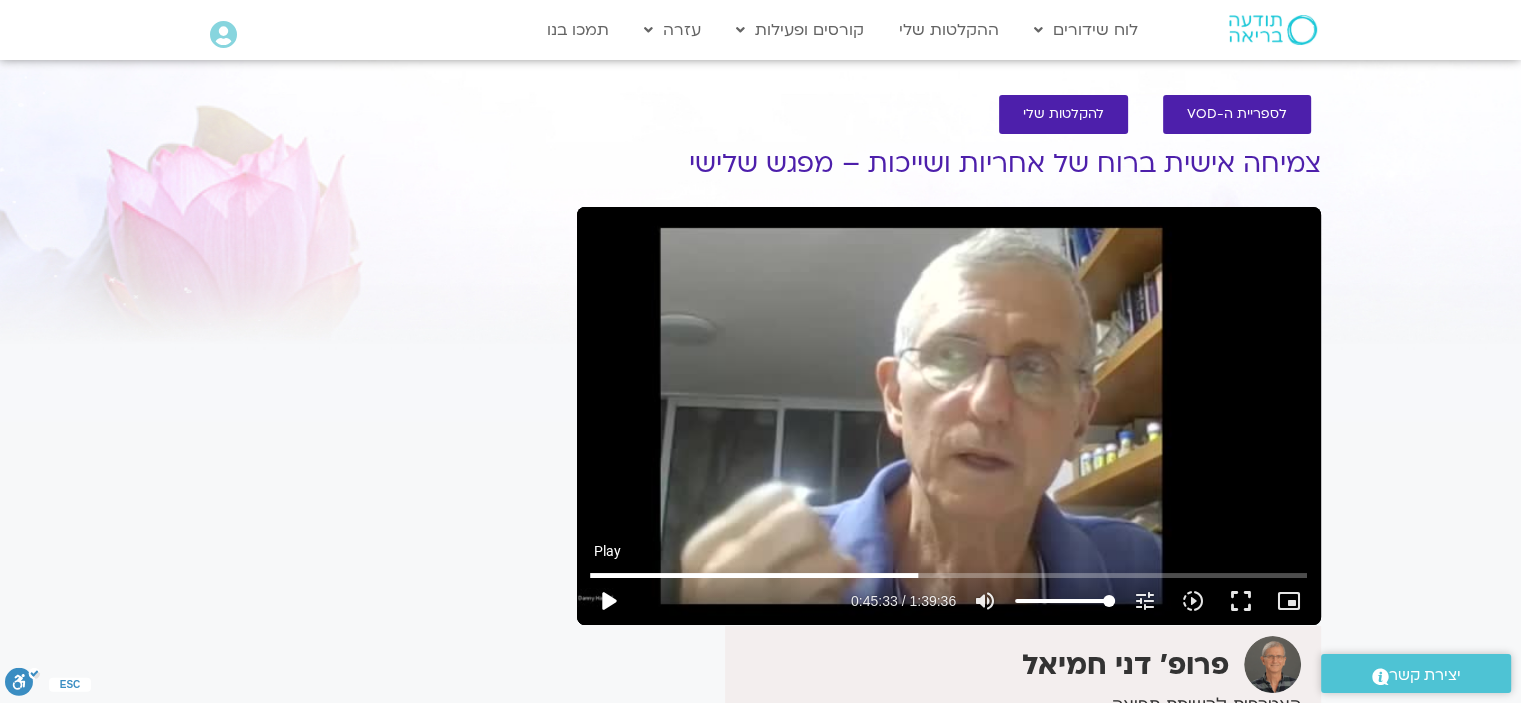 click on "play_arrow" at bounding box center (608, 601) 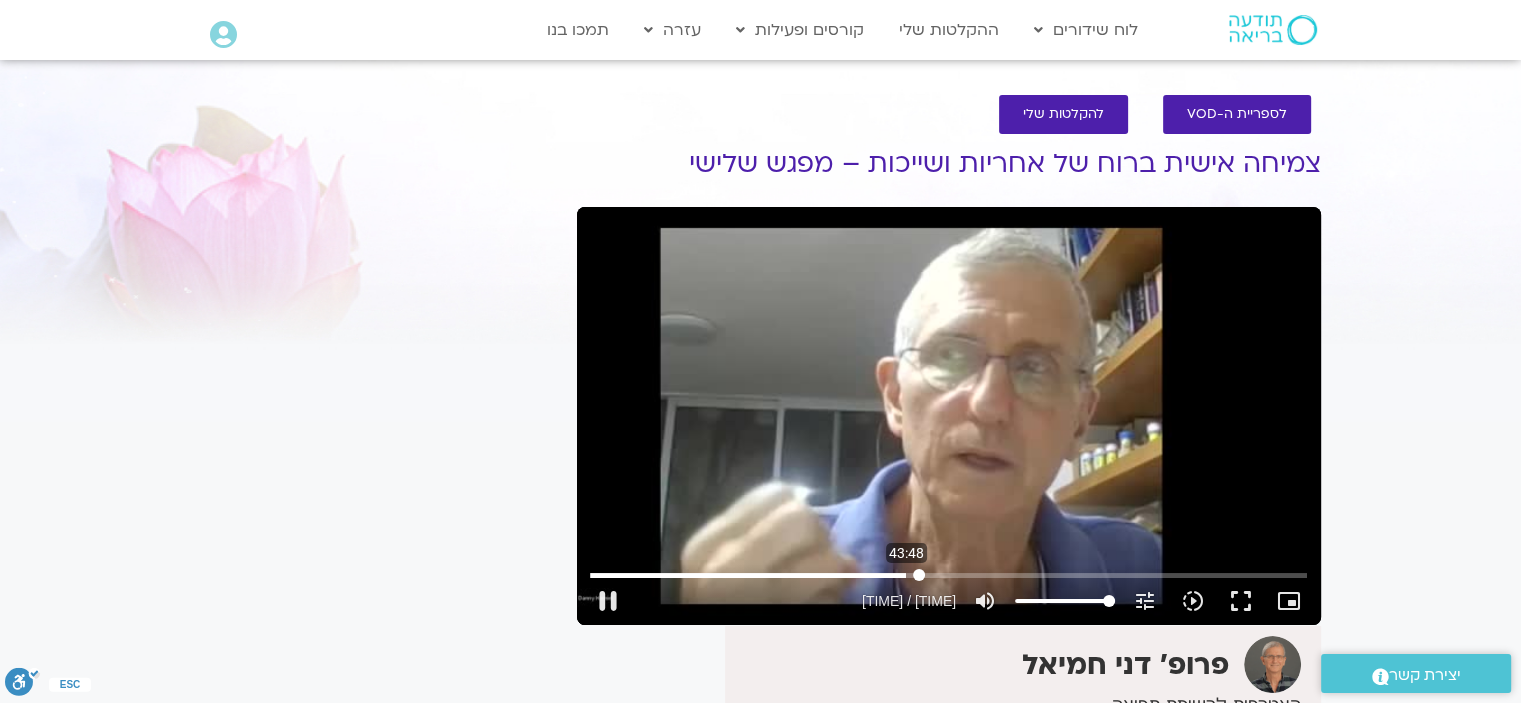 drag, startPoint x: 917, startPoint y: 575, endPoint x: 906, endPoint y: 574, distance: 11.045361 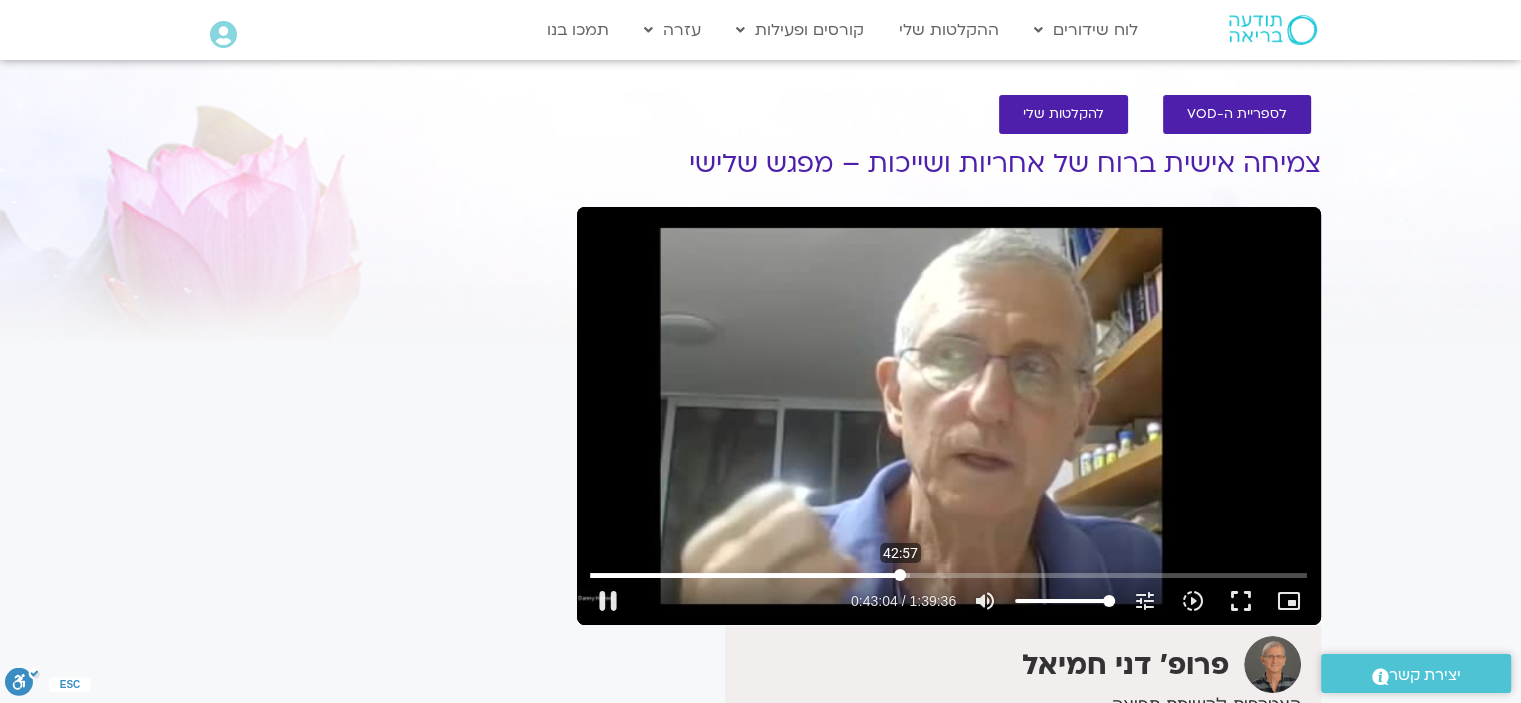 click at bounding box center (948, 575) 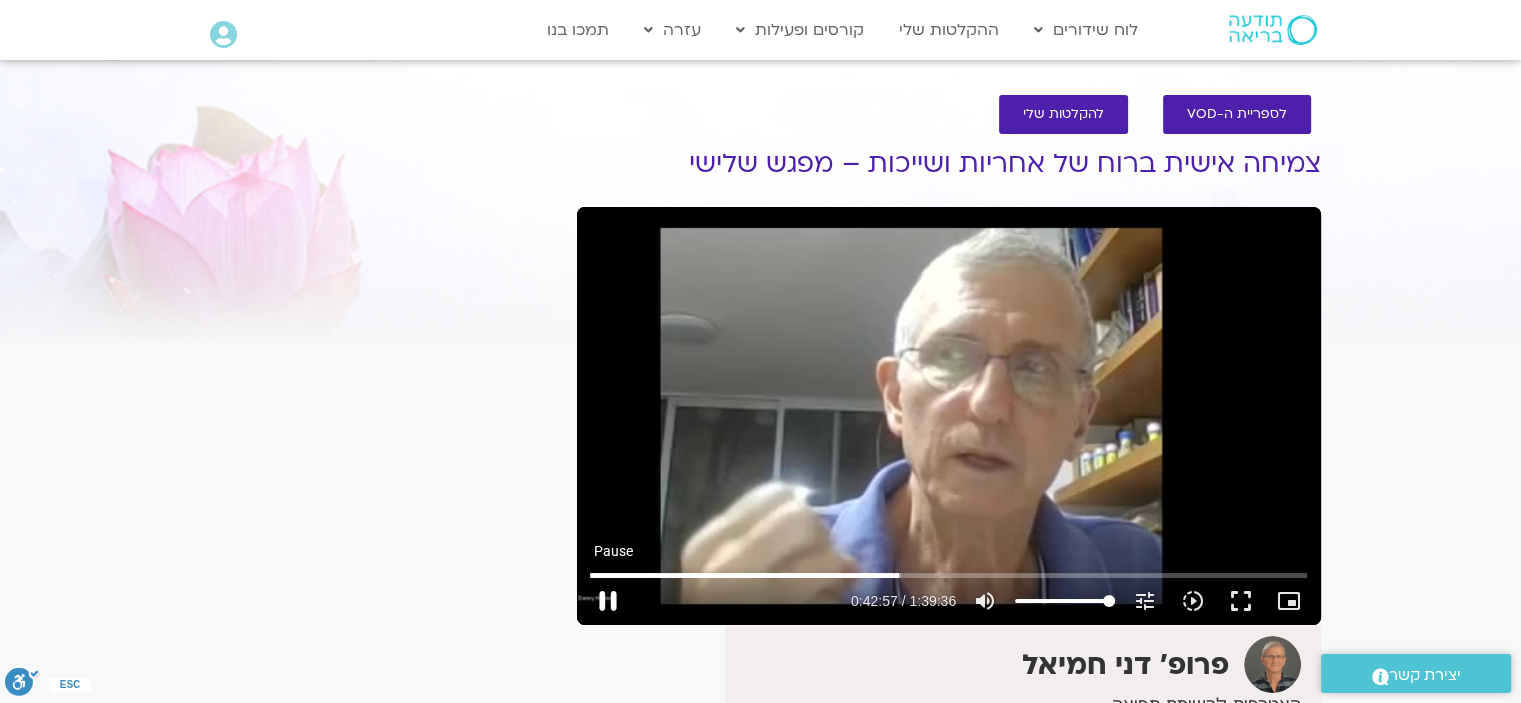 click on "pause" at bounding box center (608, 601) 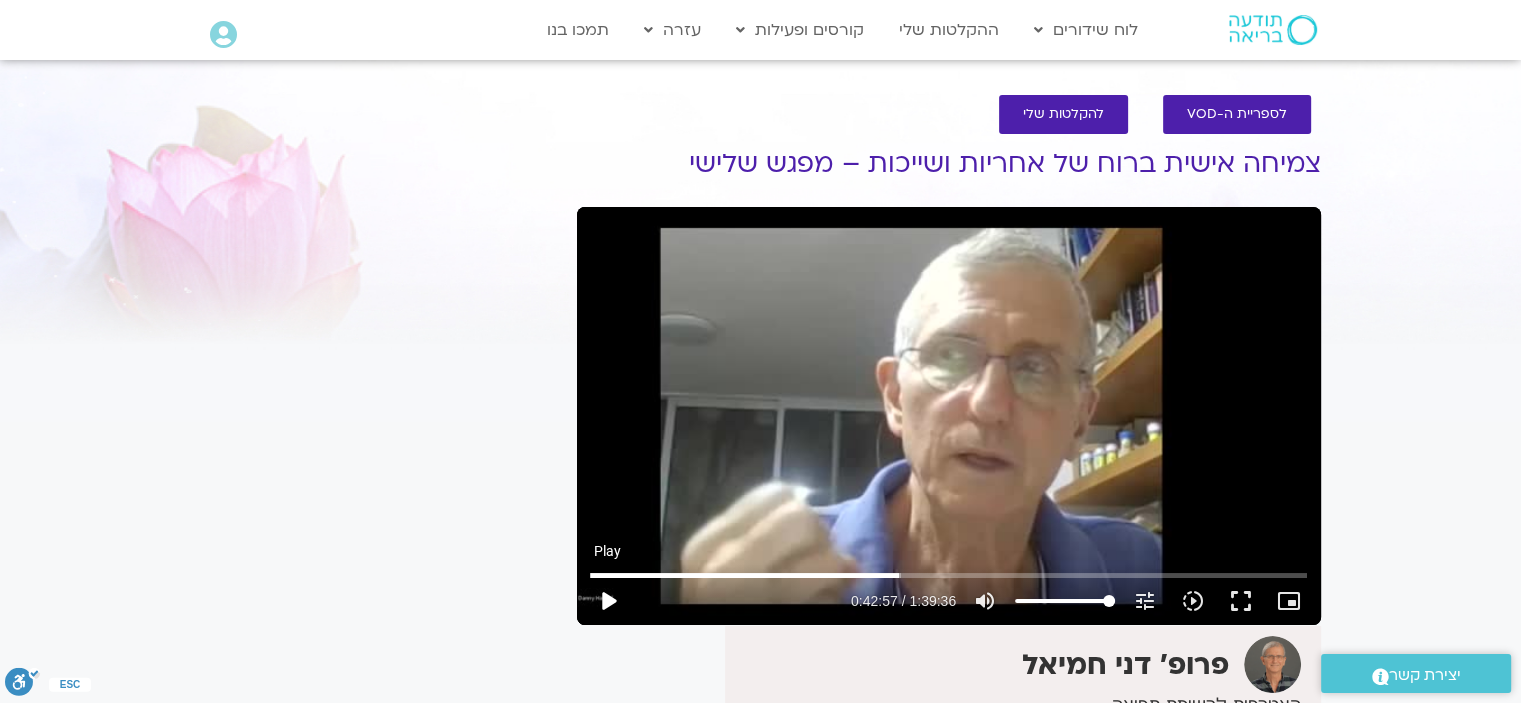 click on "play_arrow" at bounding box center [608, 601] 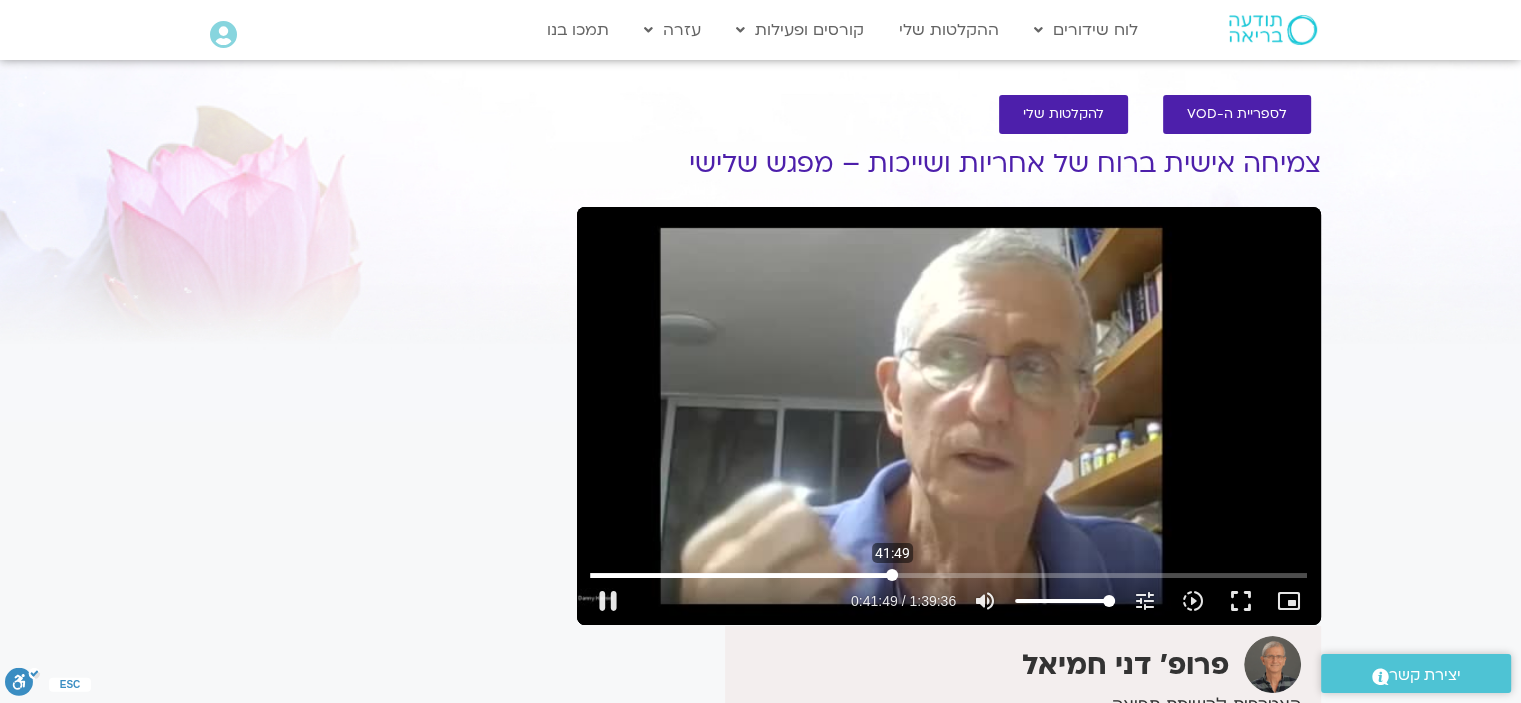 click at bounding box center [948, 575] 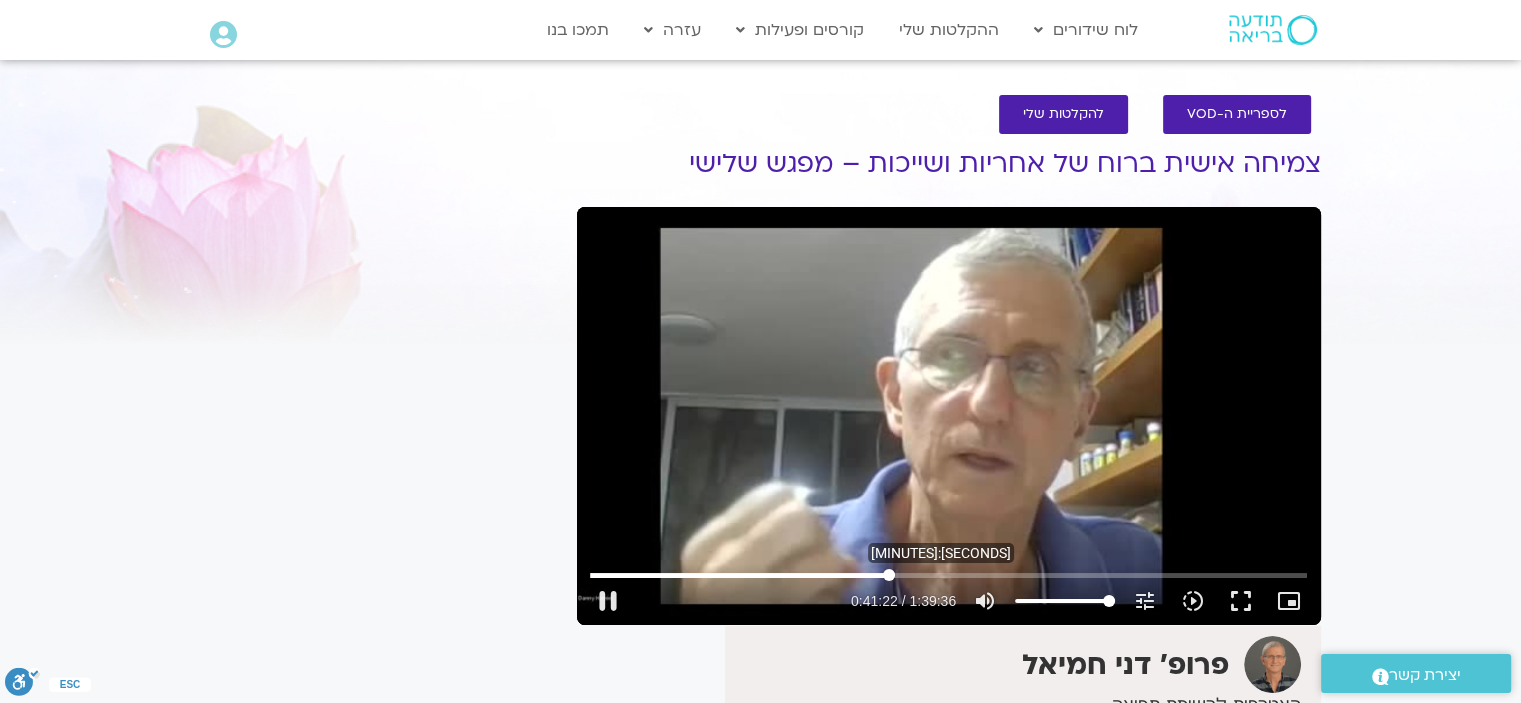 click at bounding box center (948, 575) 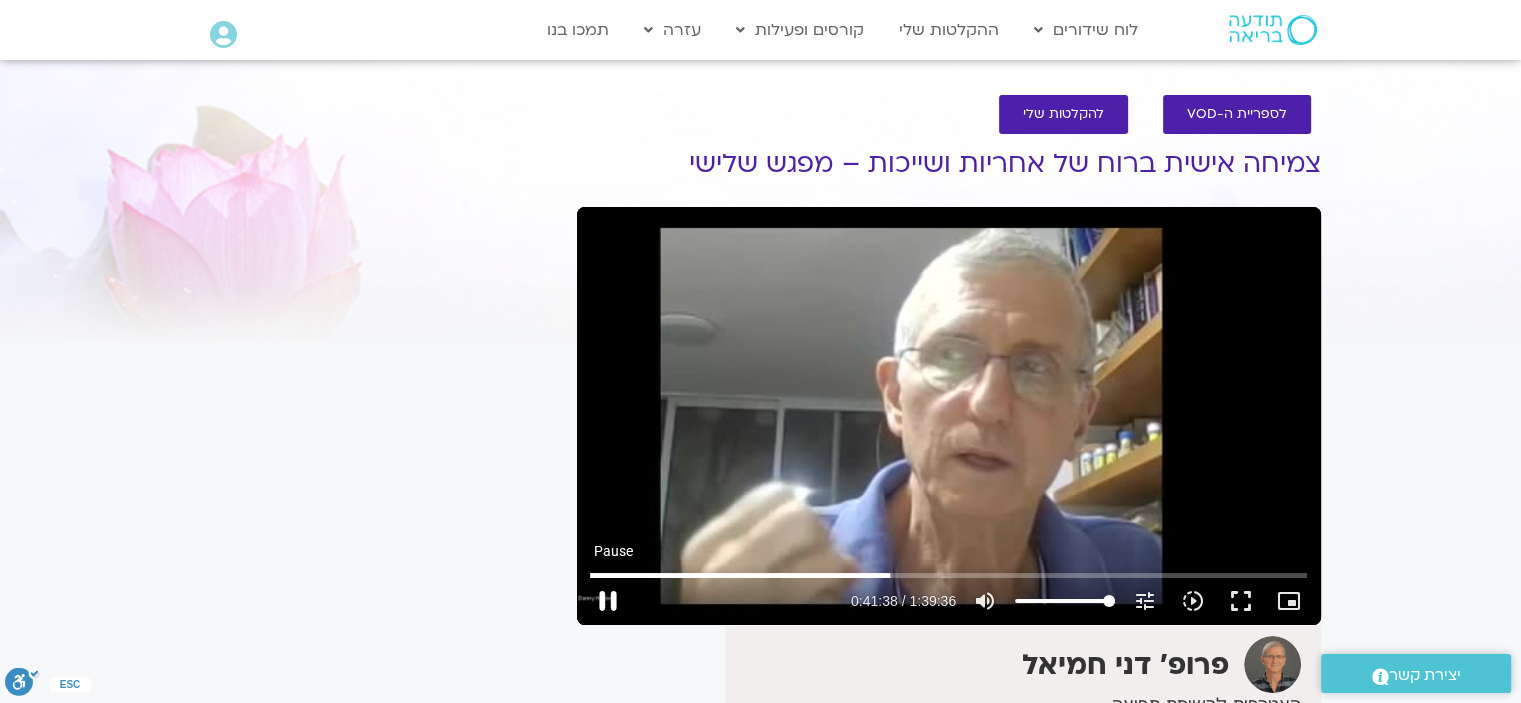 click on "pause" at bounding box center (608, 601) 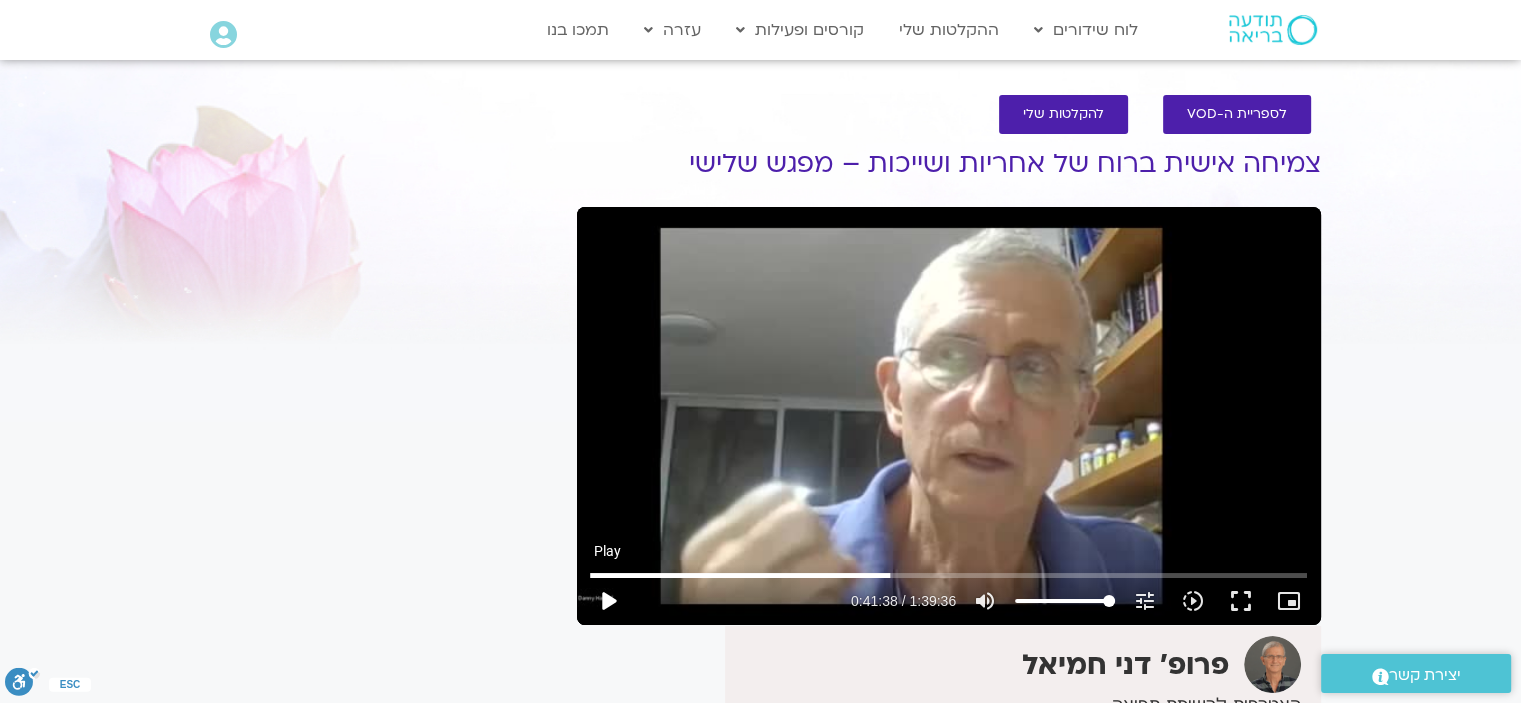 click on "play_arrow" at bounding box center (608, 601) 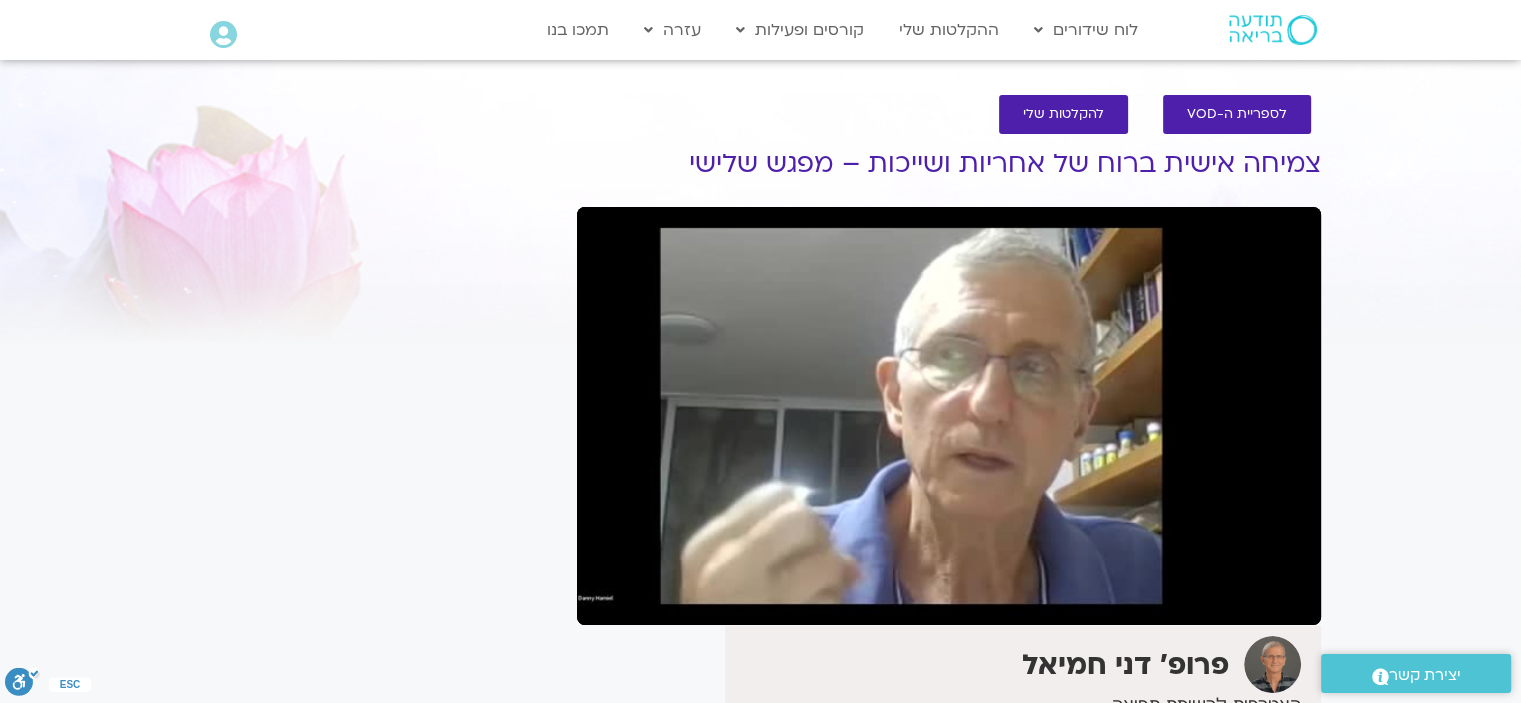 click on "pause" at bounding box center (608, 601) 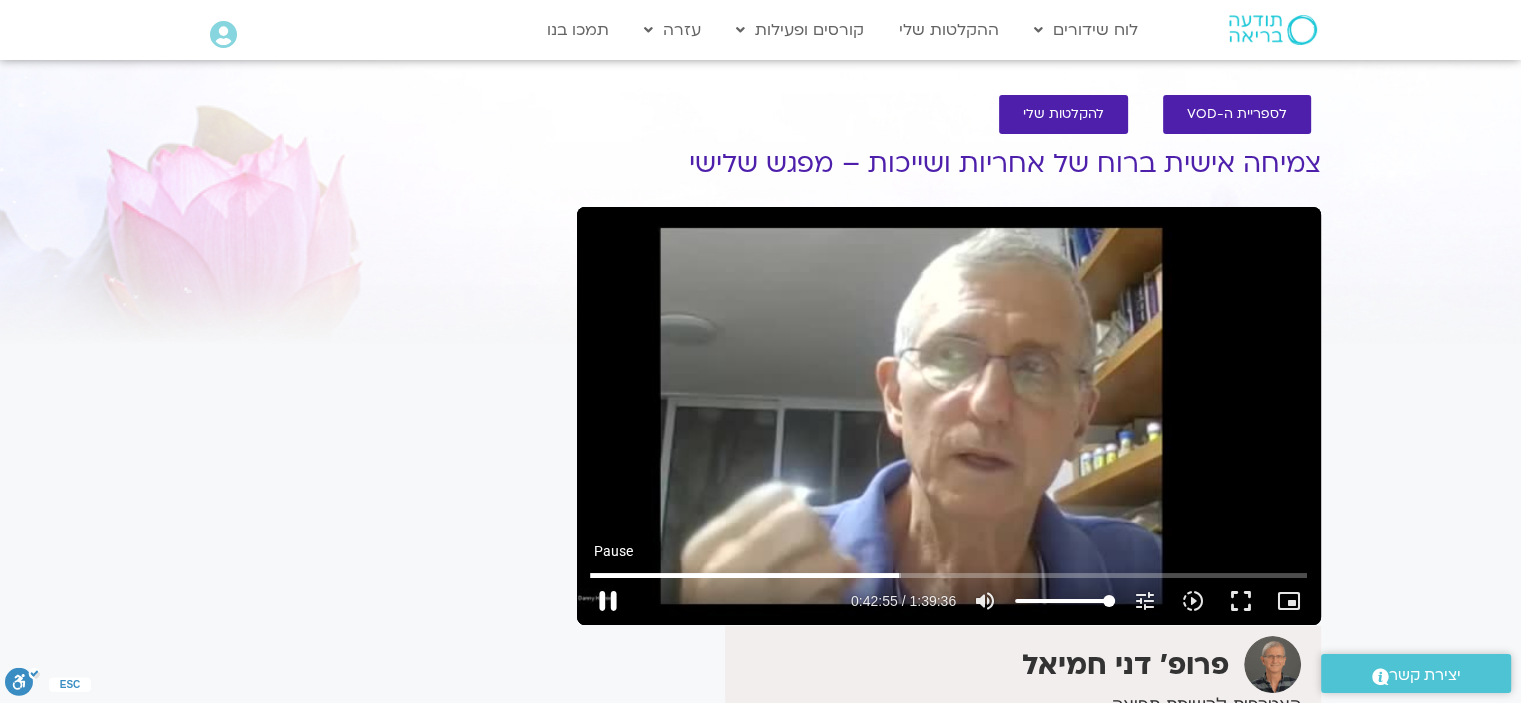 click on "pause" at bounding box center [608, 601] 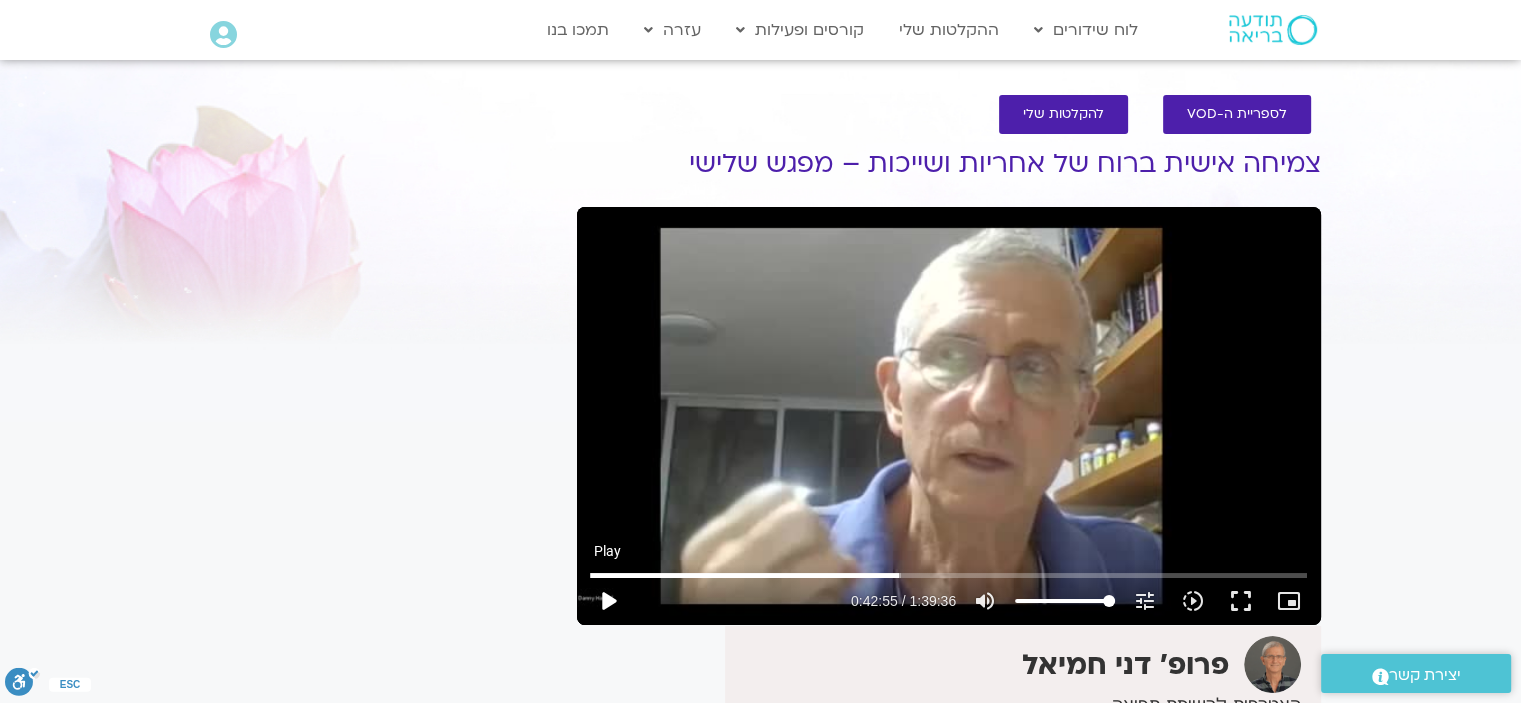 click on "play_arrow" at bounding box center [608, 601] 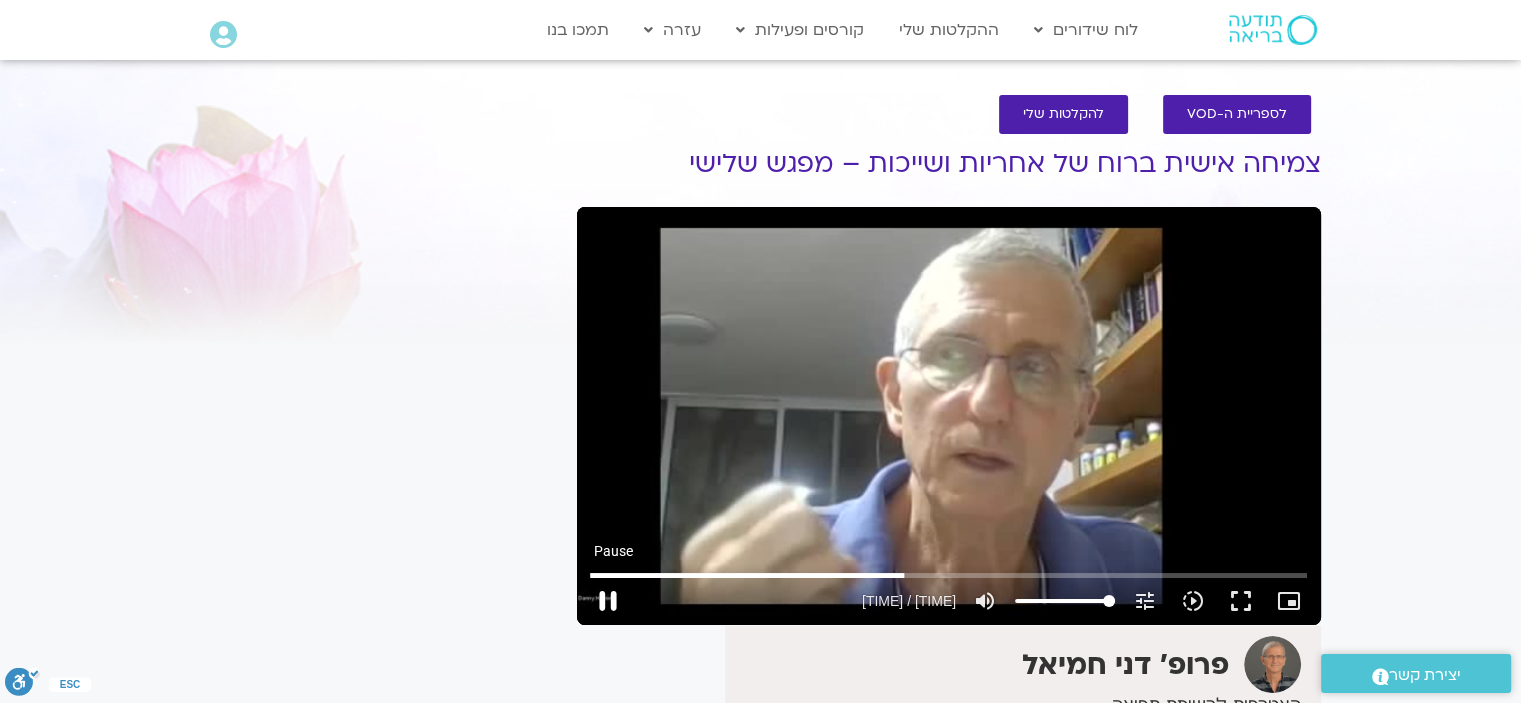 click on "pause" at bounding box center [608, 601] 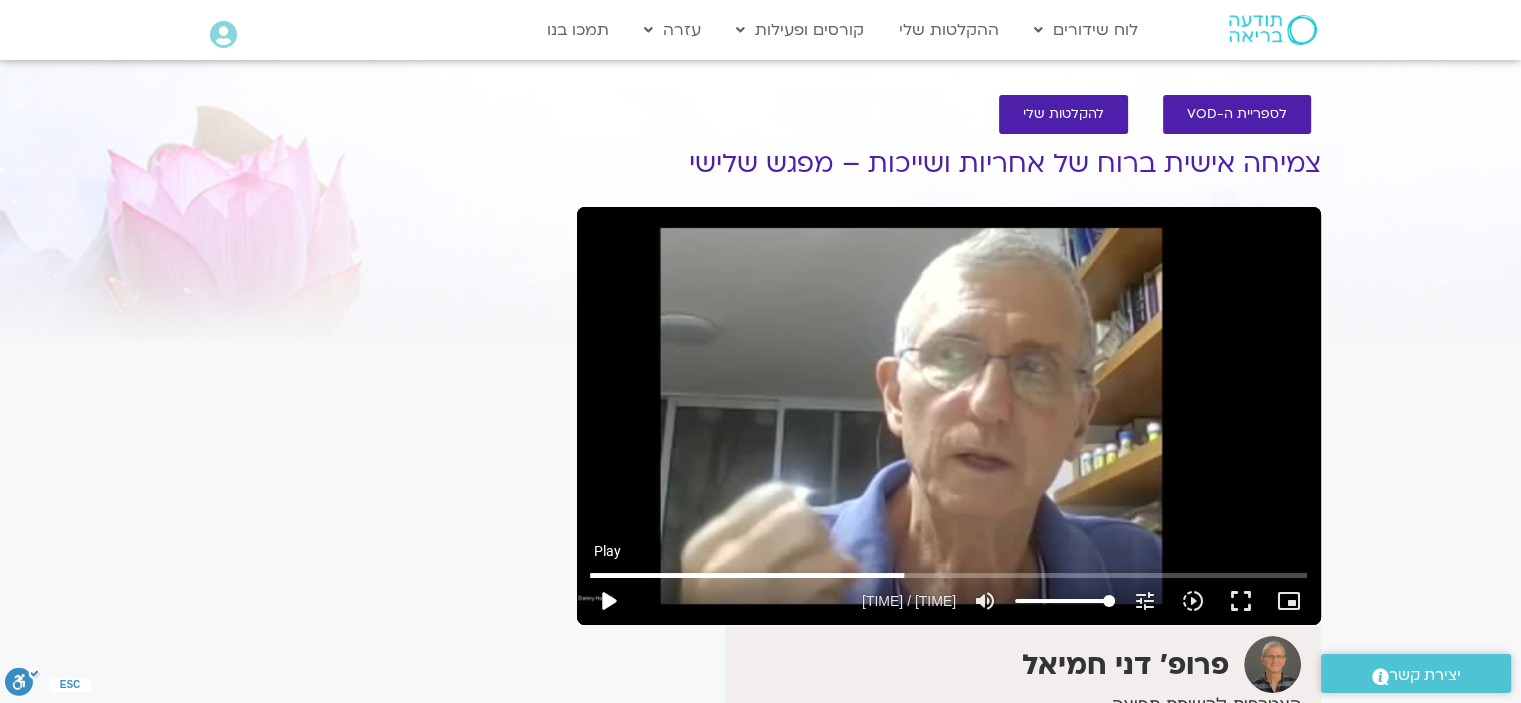 click on "play_arrow" at bounding box center (608, 601) 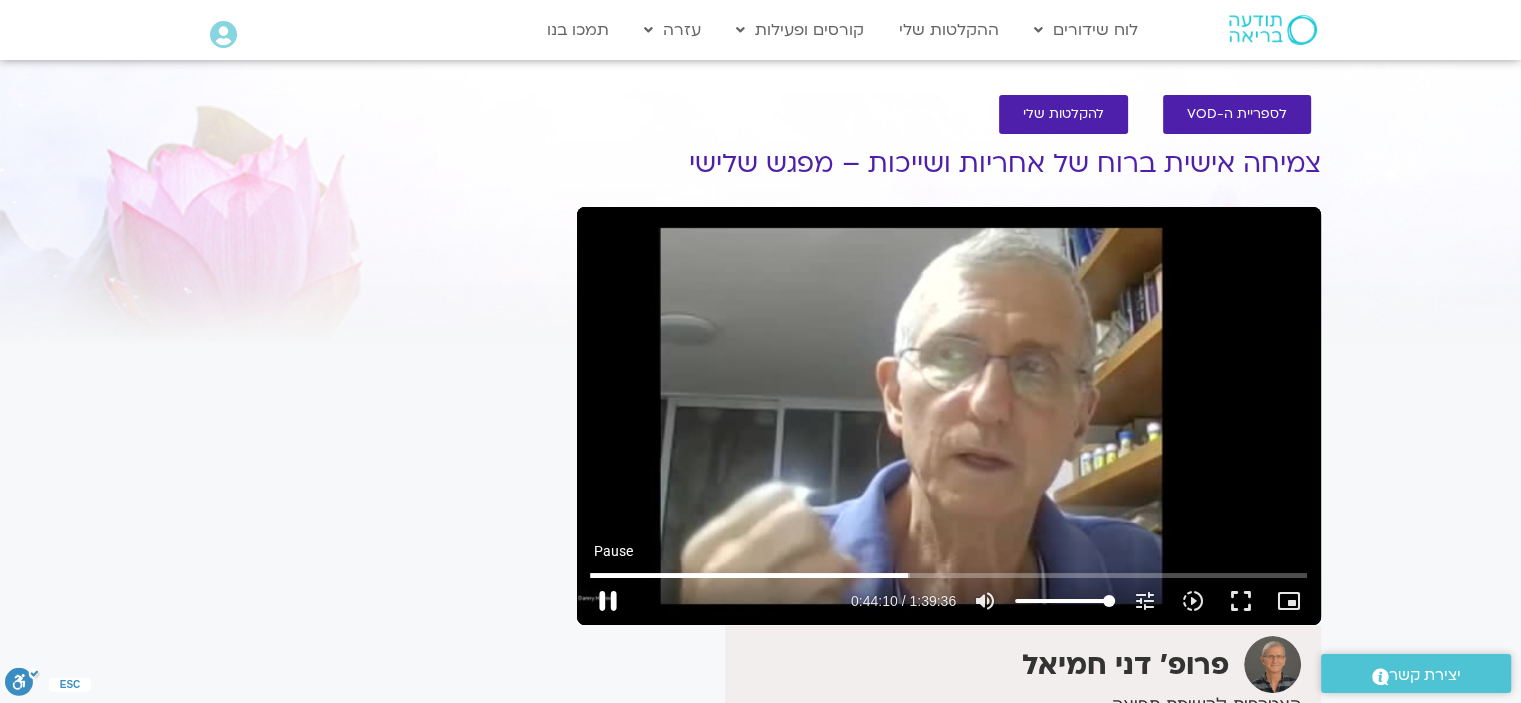 click on "pause" at bounding box center [608, 601] 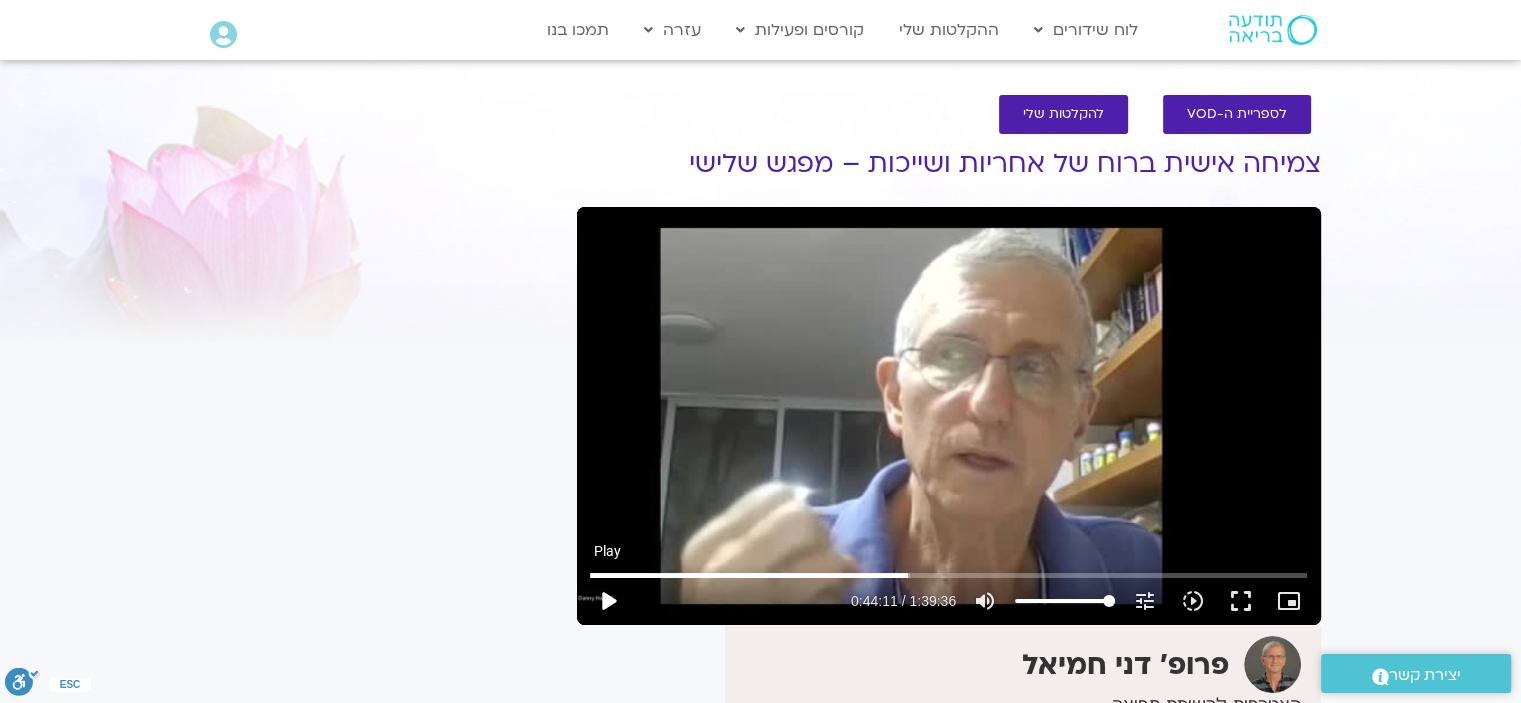click on "play_arrow" at bounding box center (608, 601) 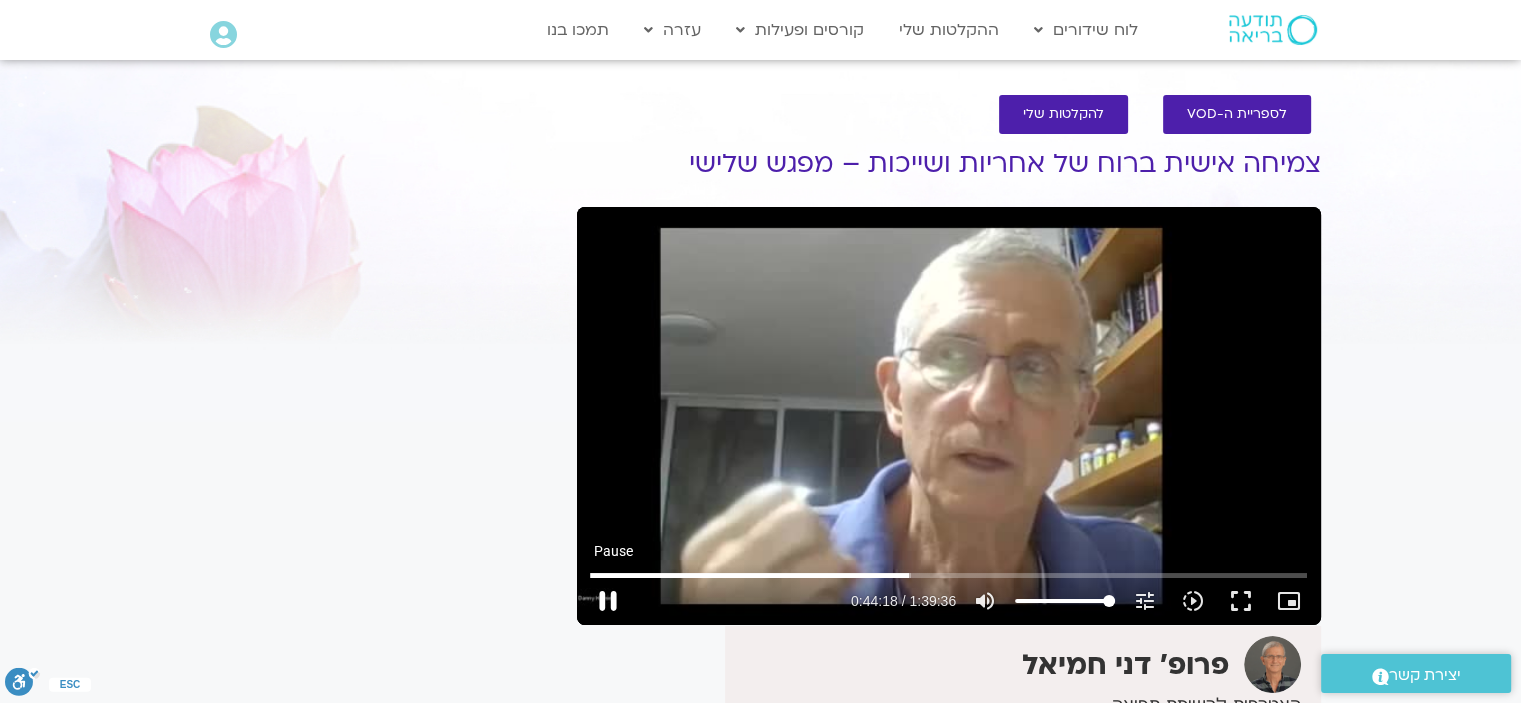 click on "pause" at bounding box center (608, 601) 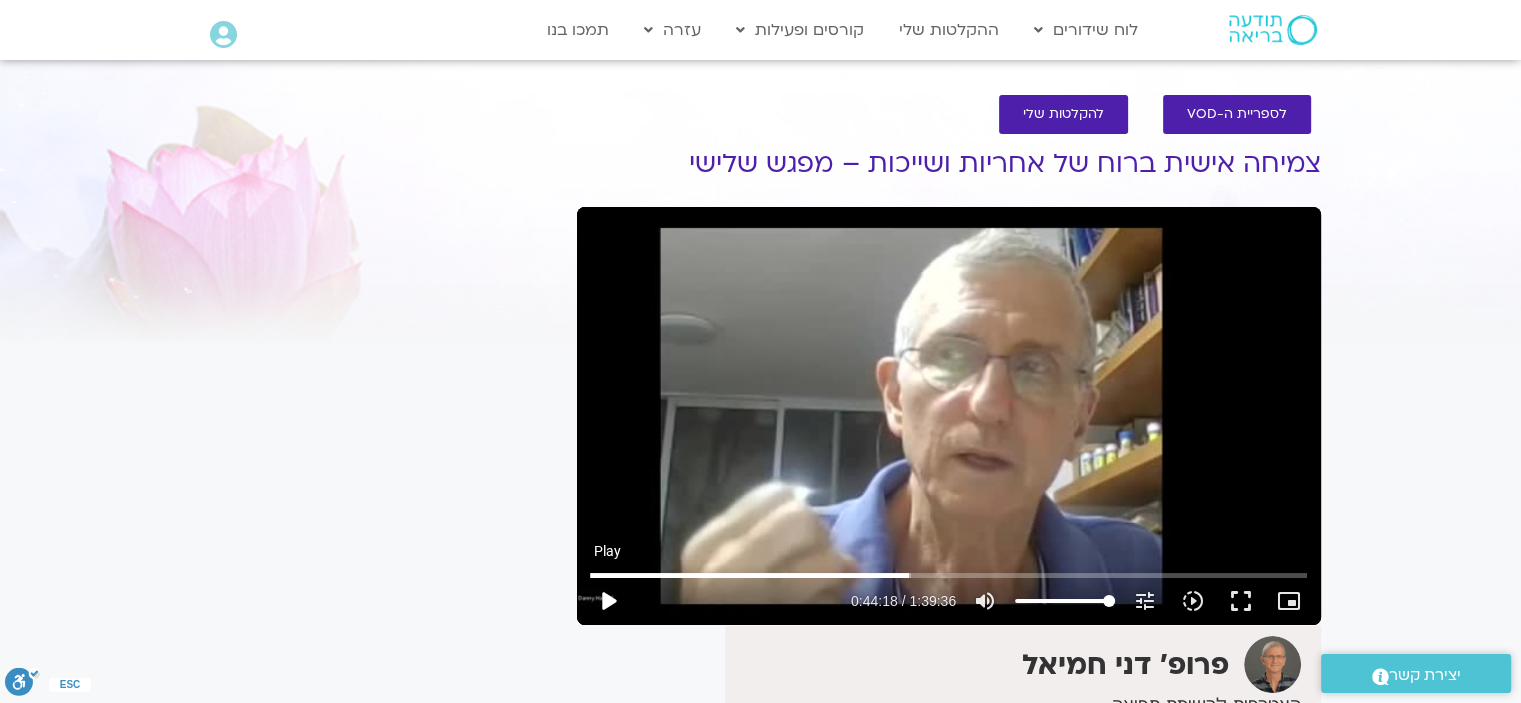 click on "play_arrow" at bounding box center (608, 601) 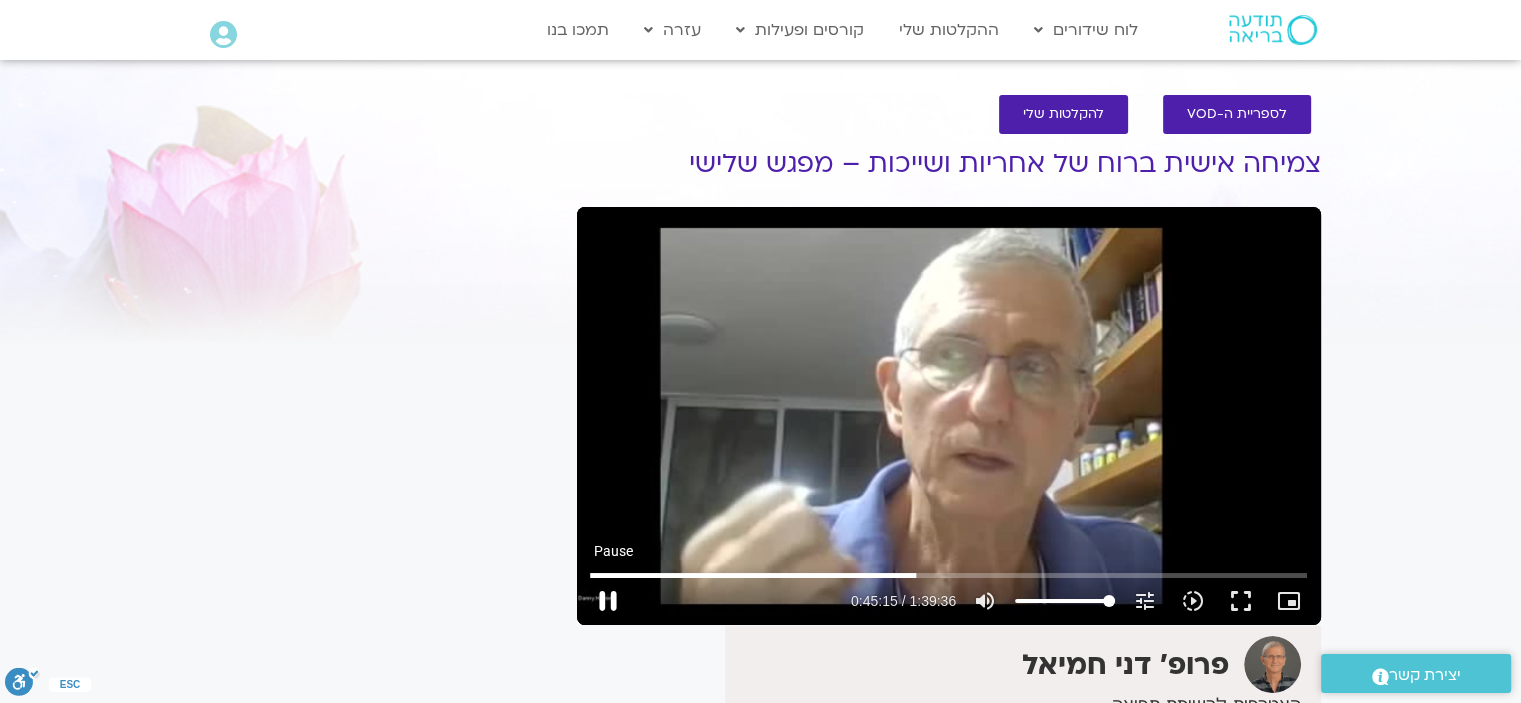 click on "pause" at bounding box center [608, 601] 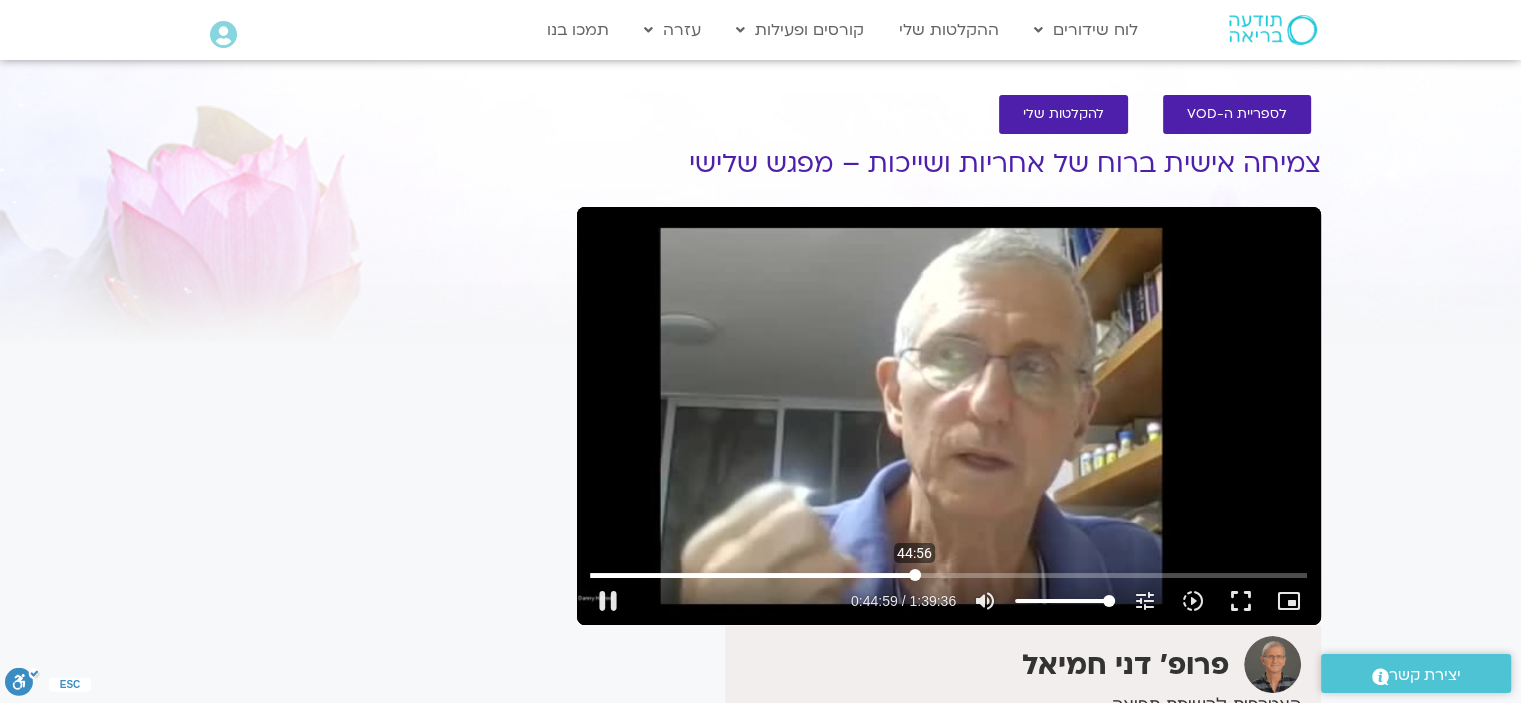 click at bounding box center (948, 575) 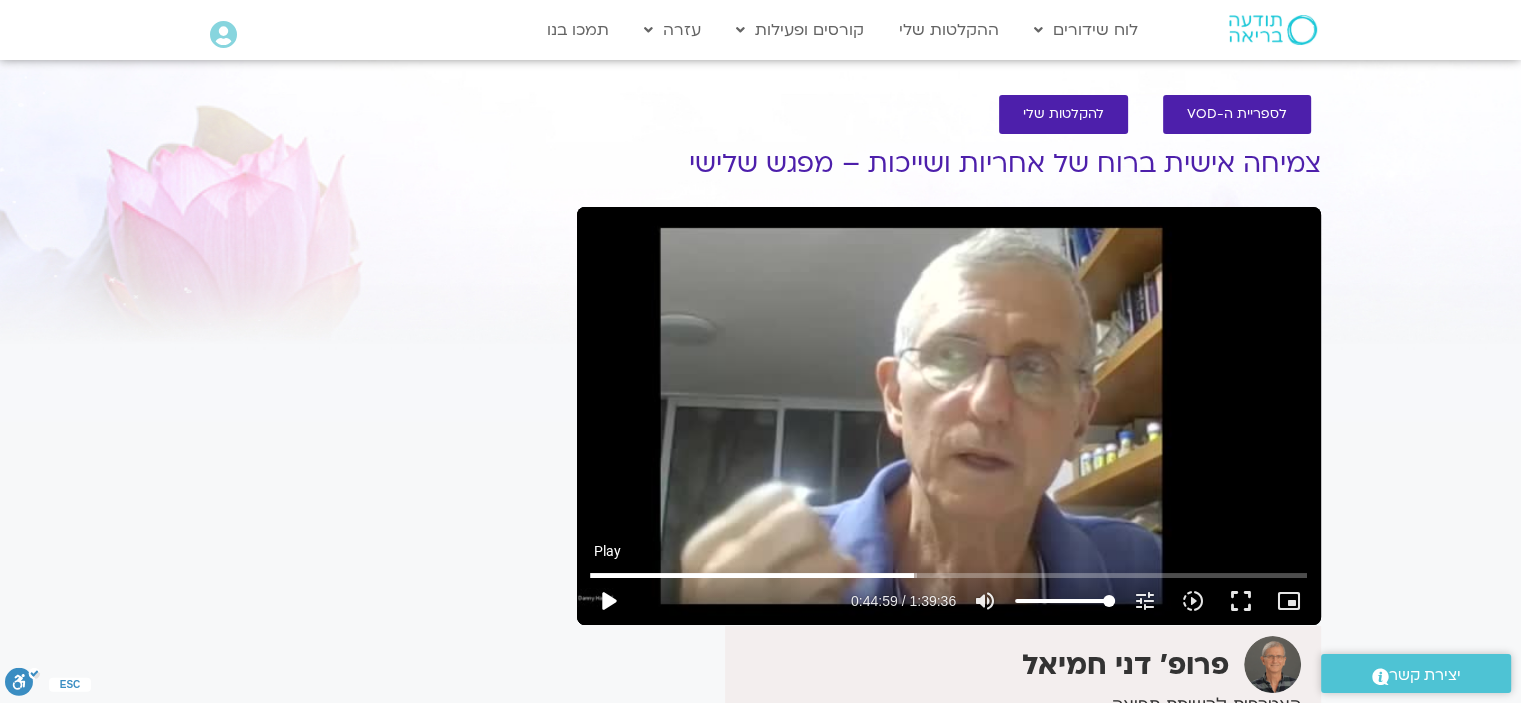 click on "play_arrow" at bounding box center (608, 601) 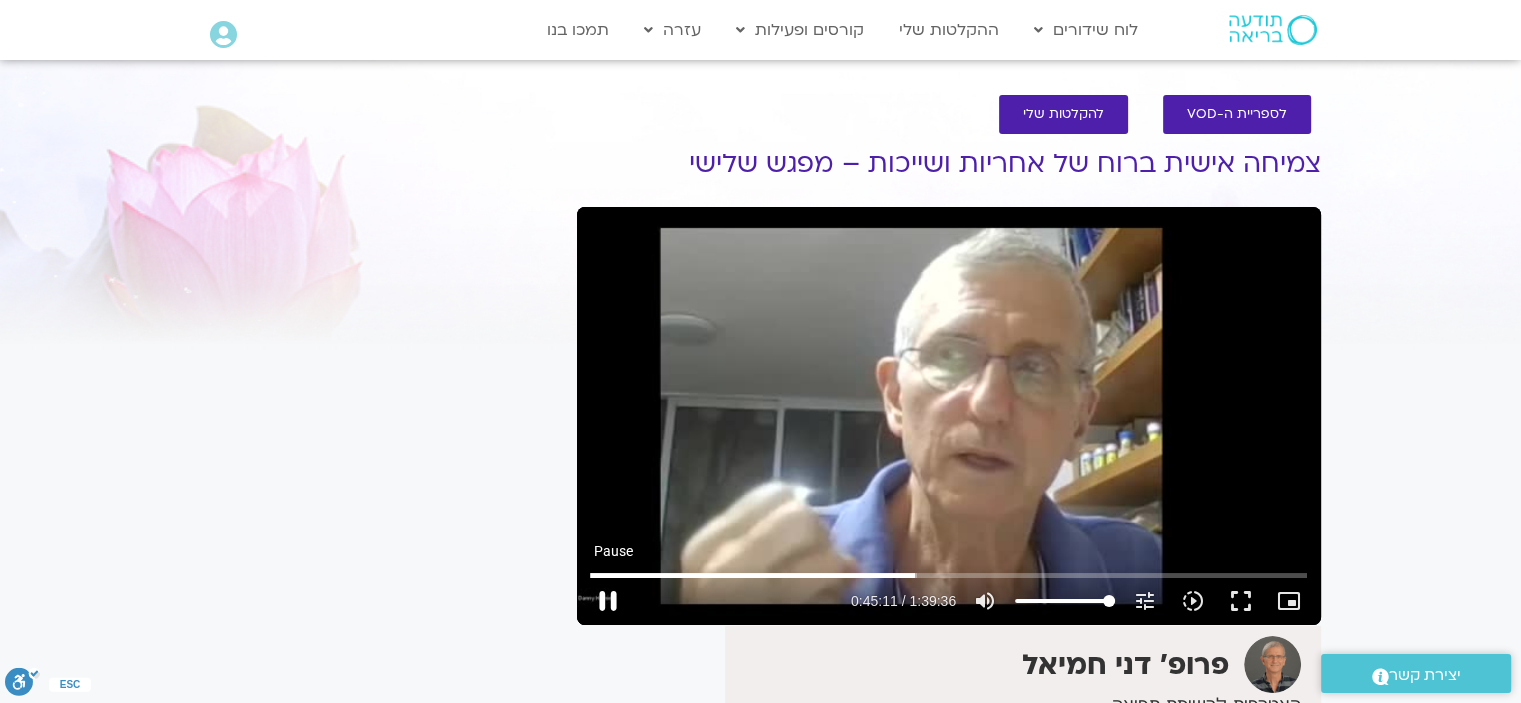 click on "pause" at bounding box center (608, 601) 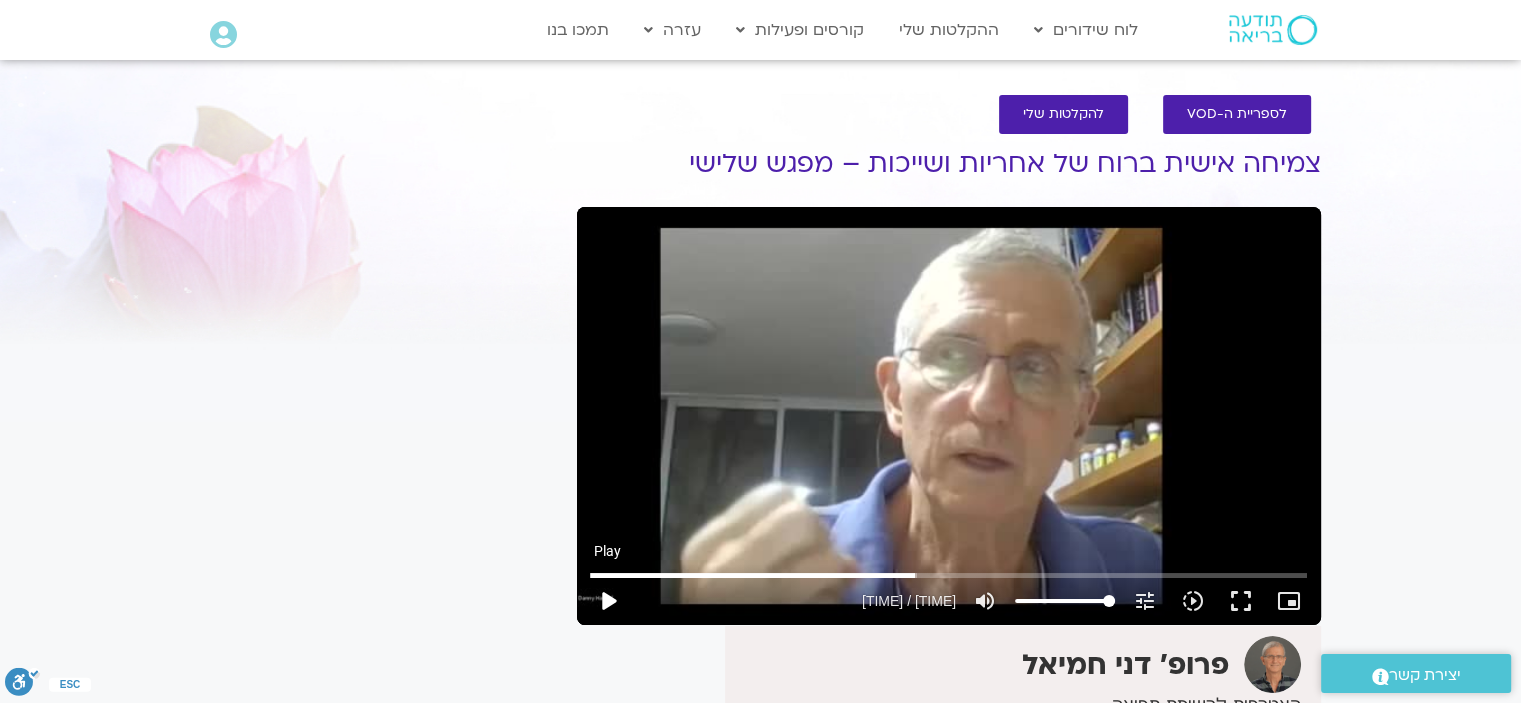click on "play_arrow" at bounding box center [608, 601] 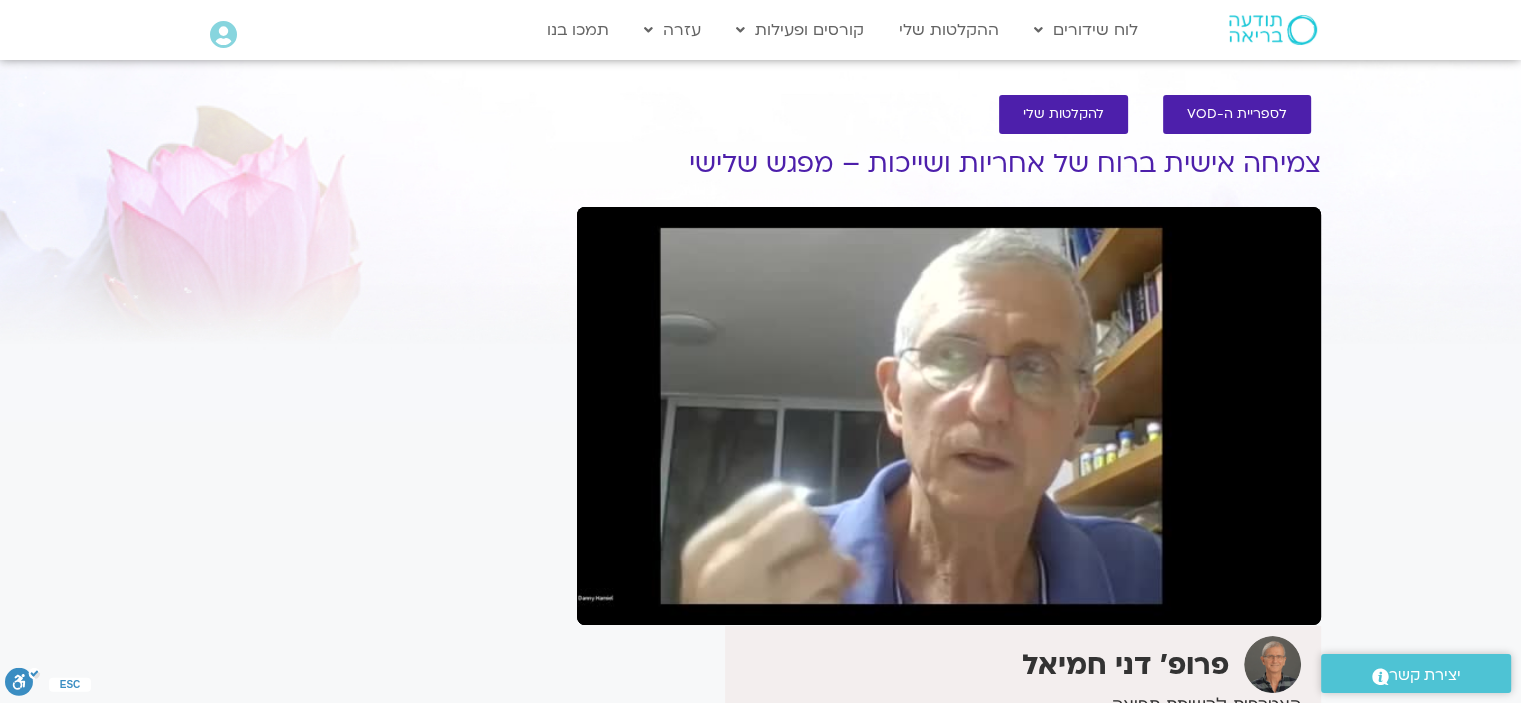 click on "pause" at bounding box center (608, 601) 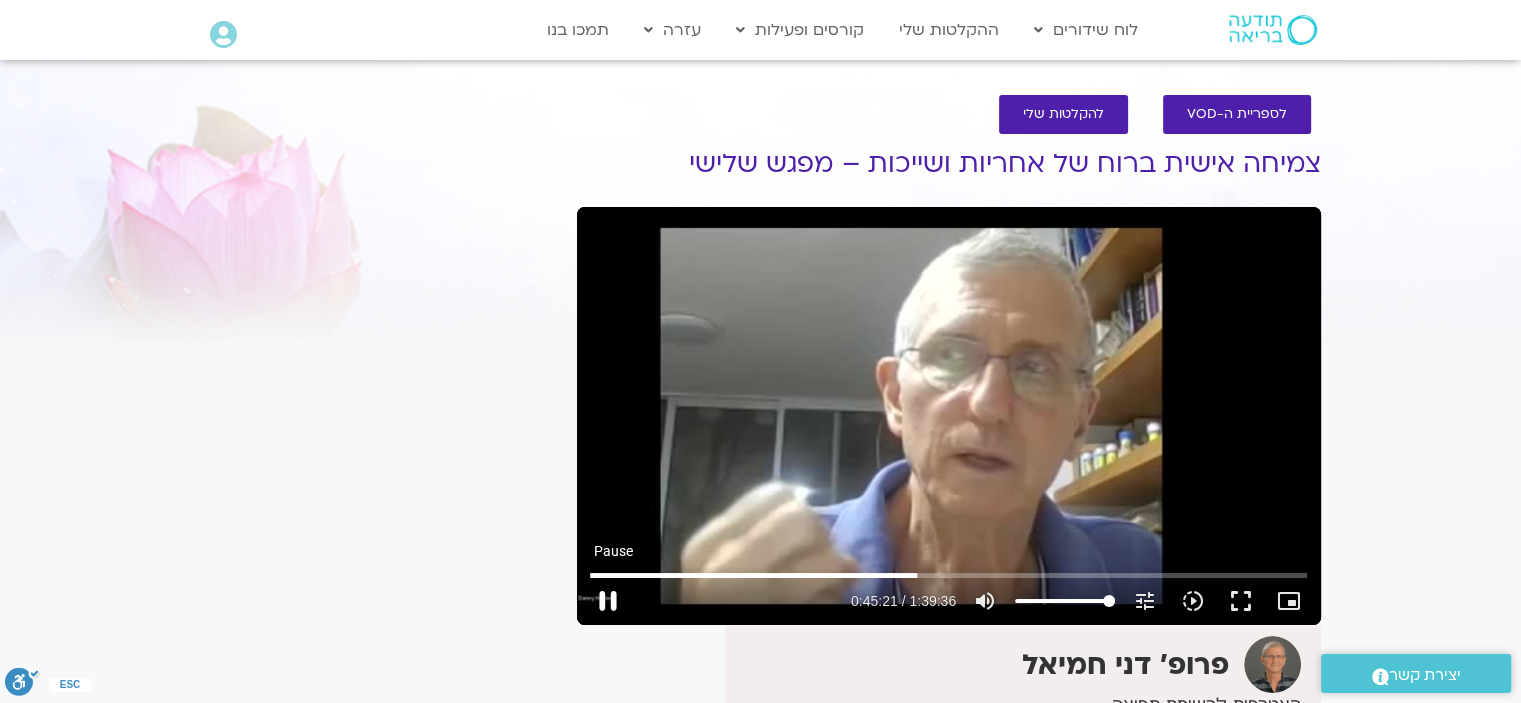 click on "pause" at bounding box center (608, 601) 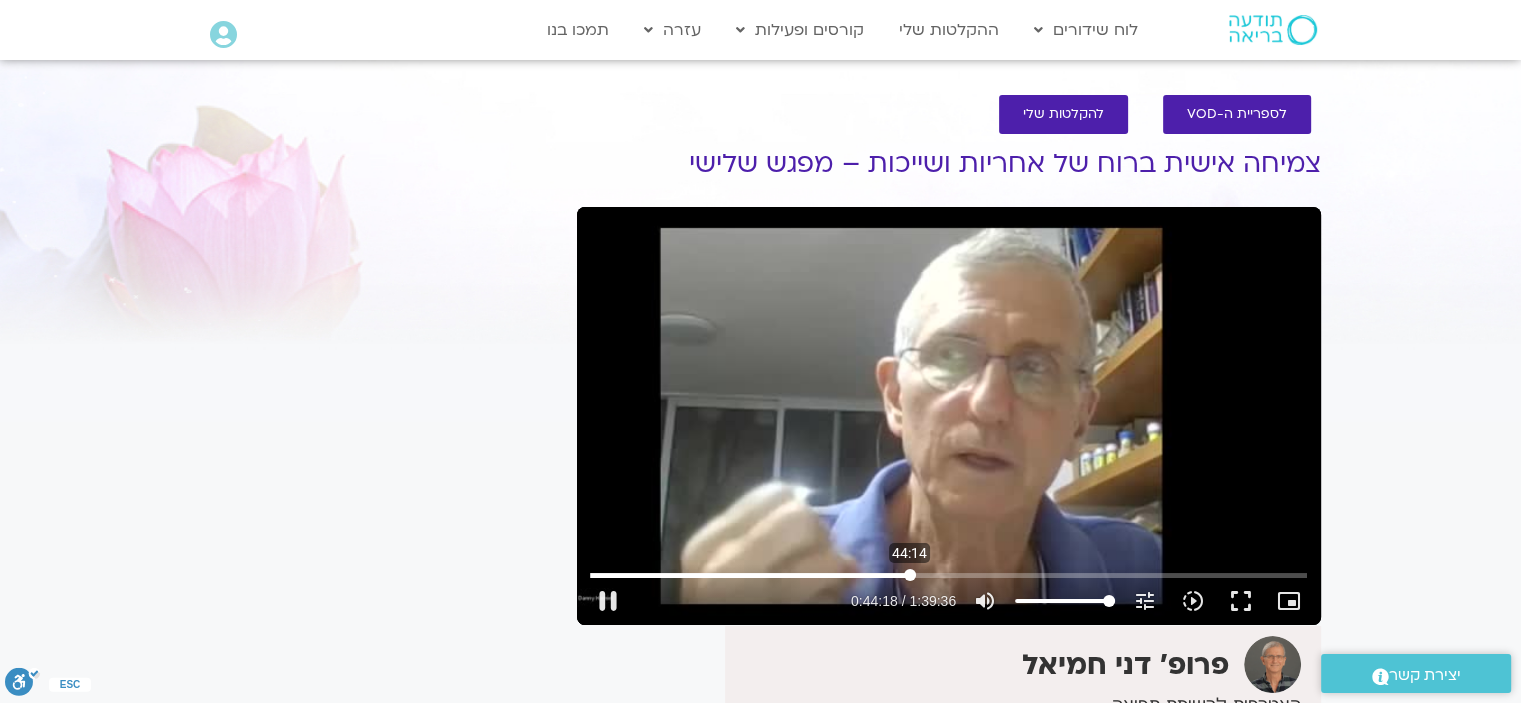 click at bounding box center (948, 575) 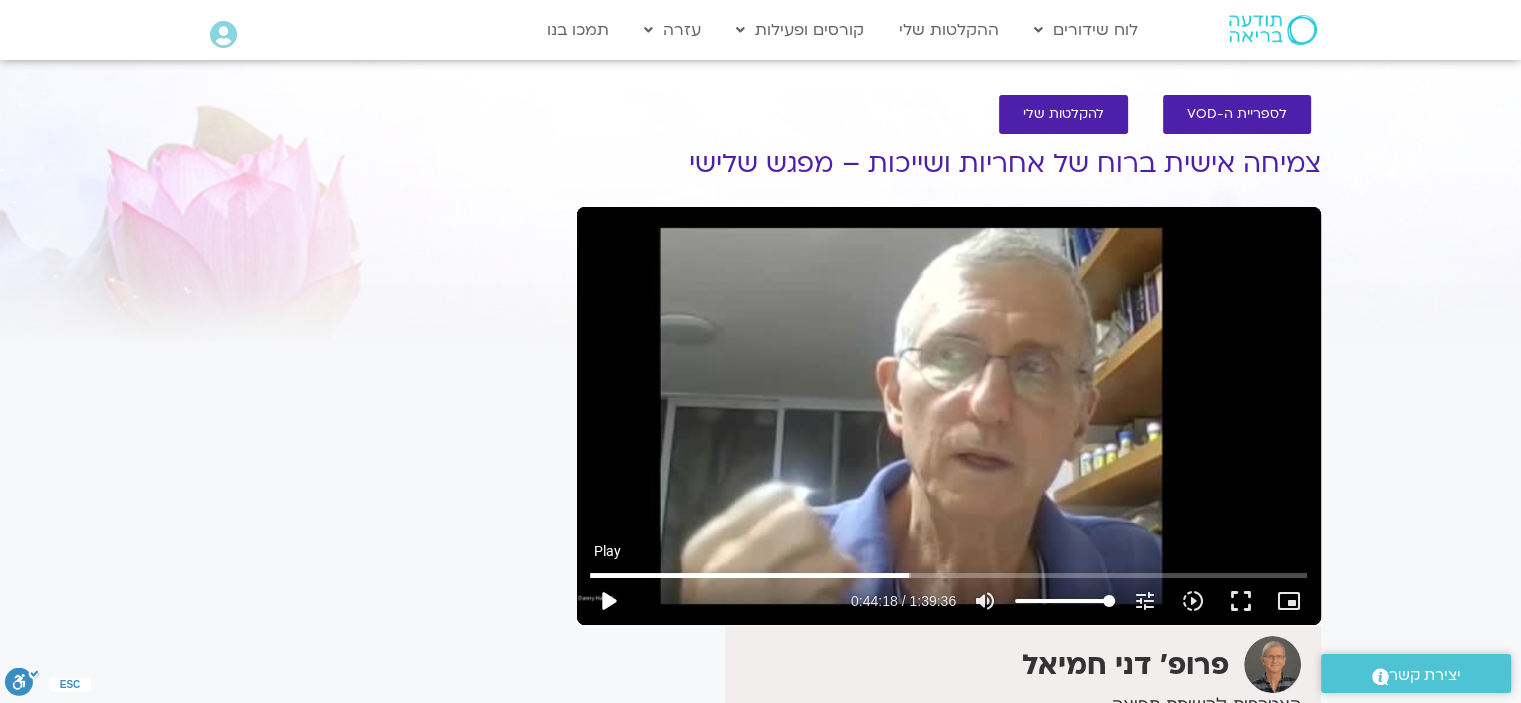 click on "play_arrow" at bounding box center (608, 601) 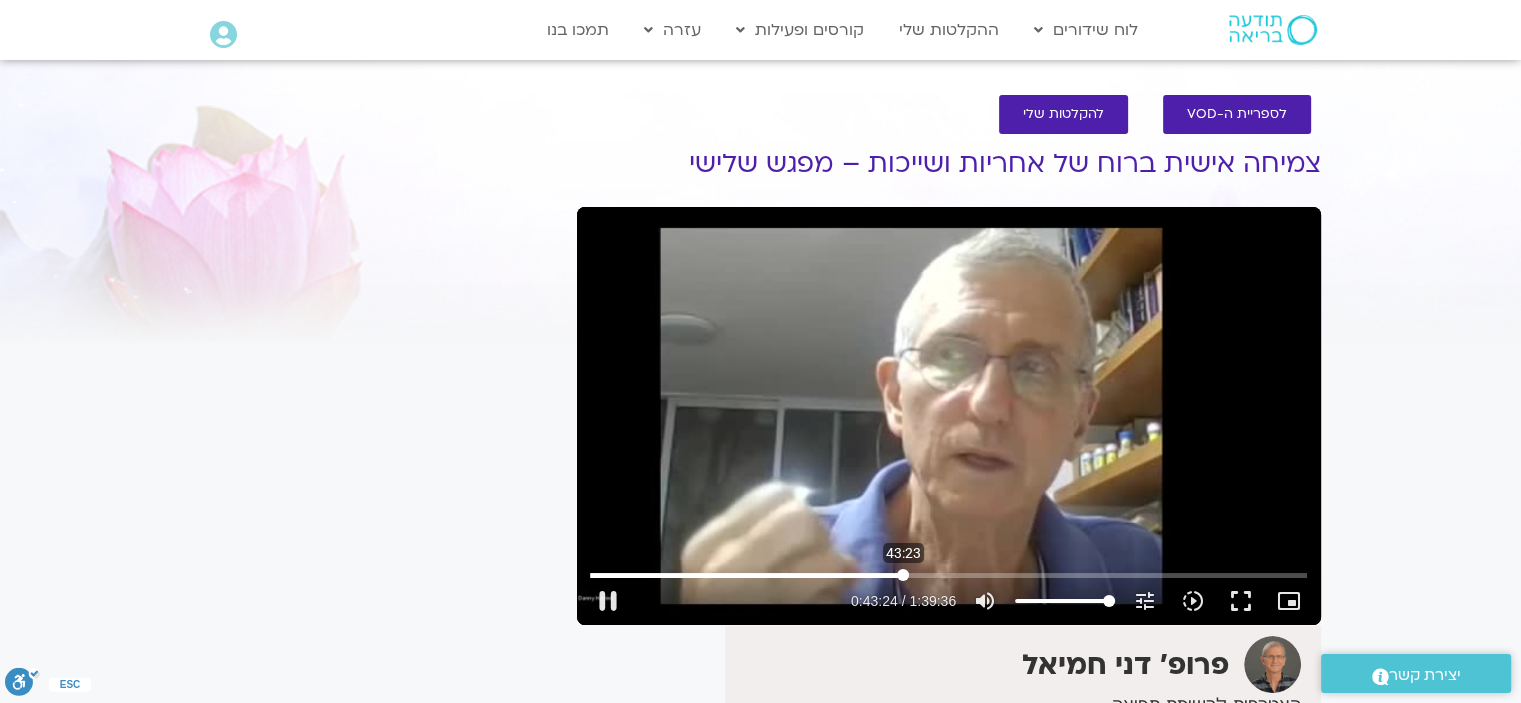 click at bounding box center [948, 575] 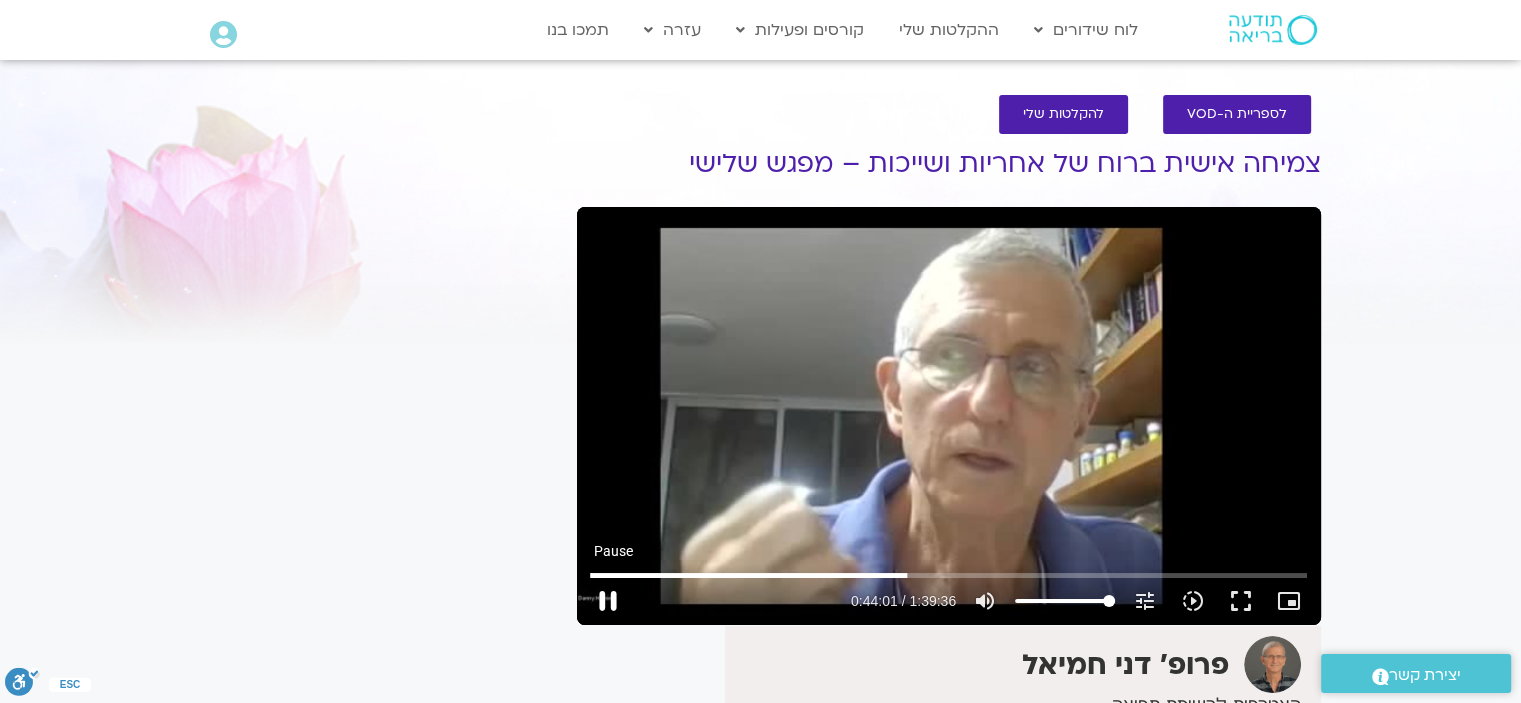 click on "pause" at bounding box center [608, 601] 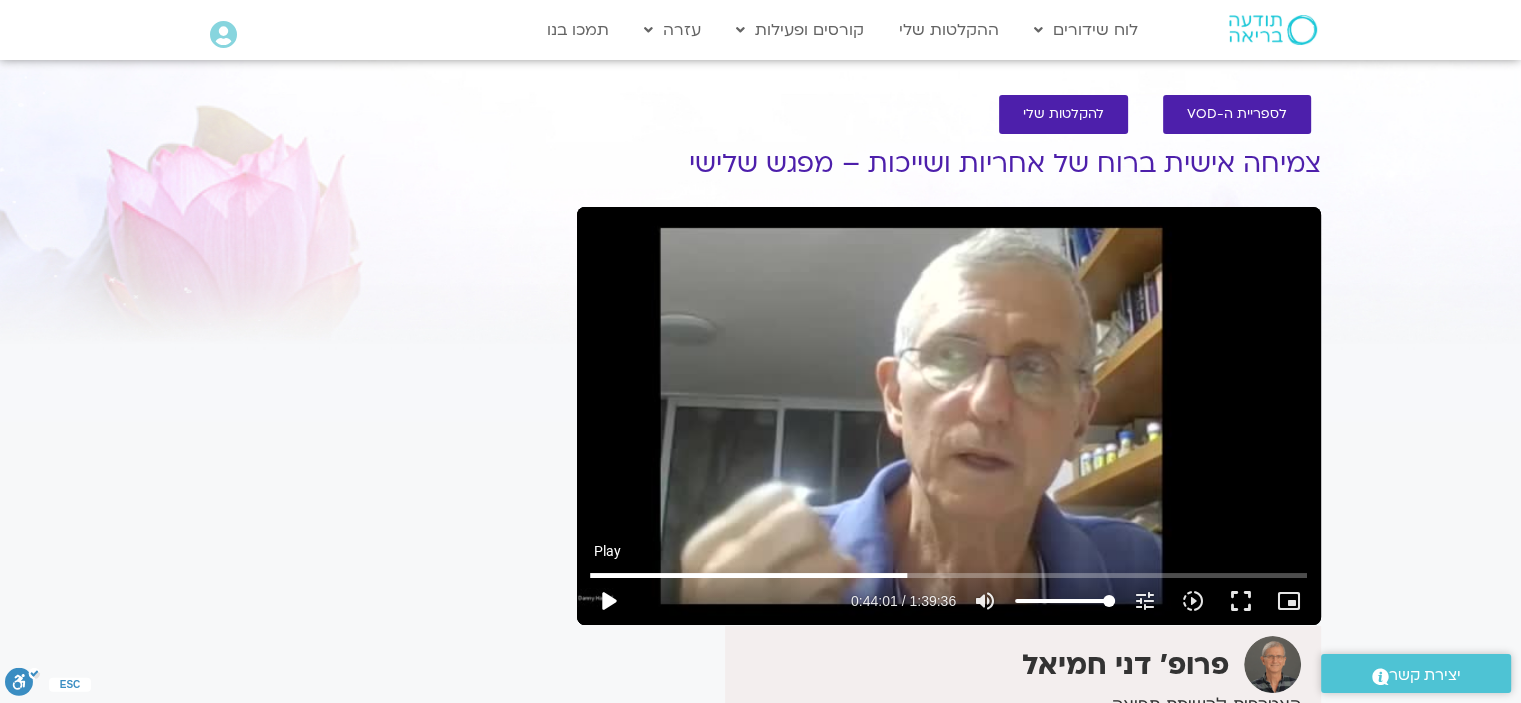 click on "play_arrow" at bounding box center [608, 601] 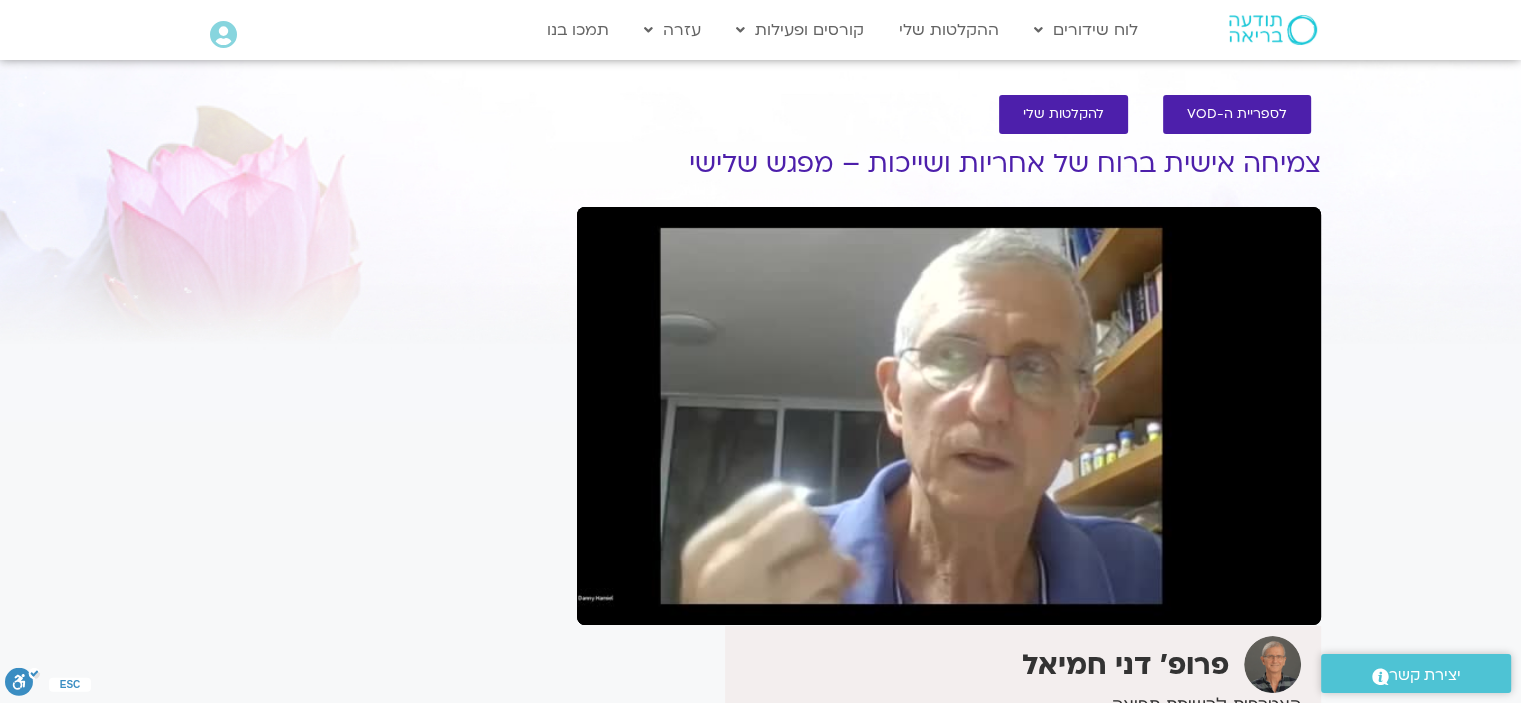 click on "pause" at bounding box center (608, 601) 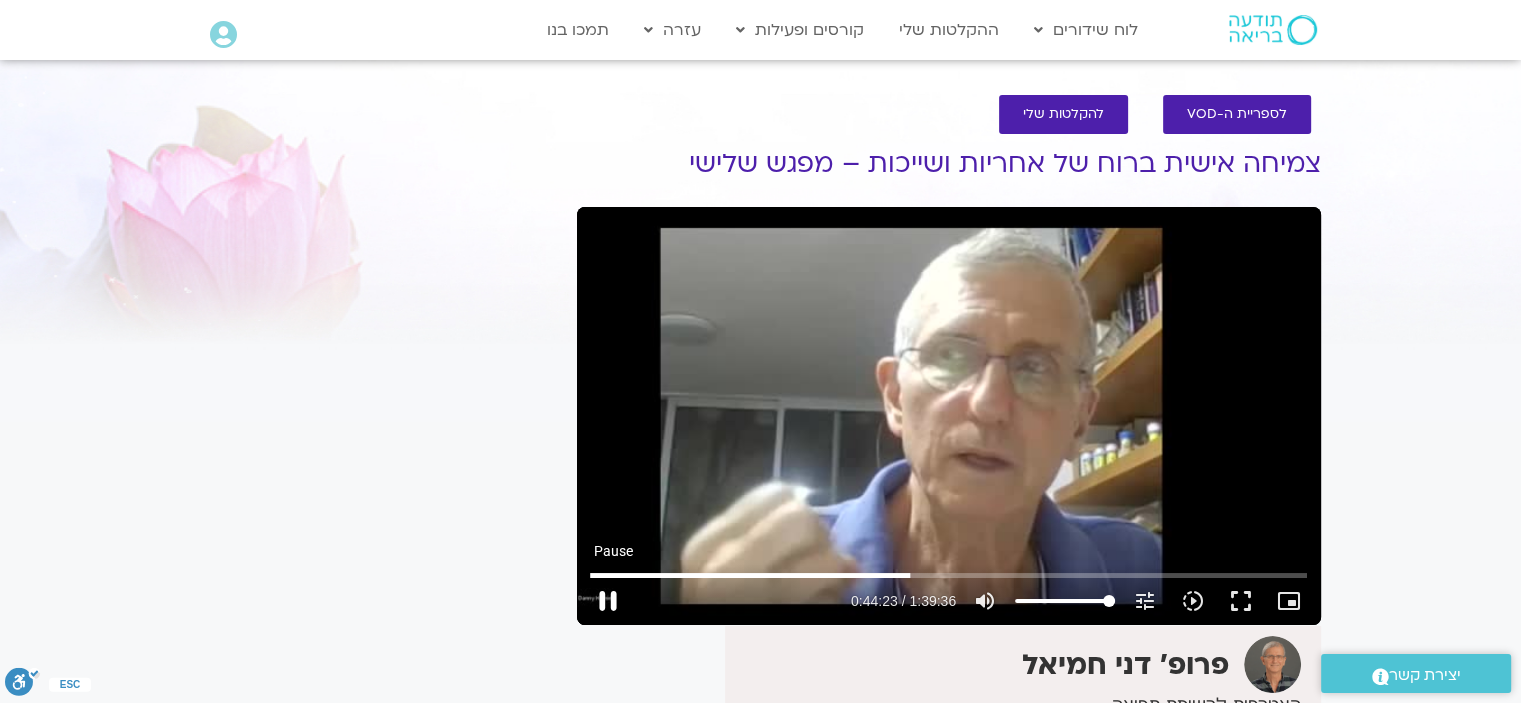 click on "pause" at bounding box center [608, 601] 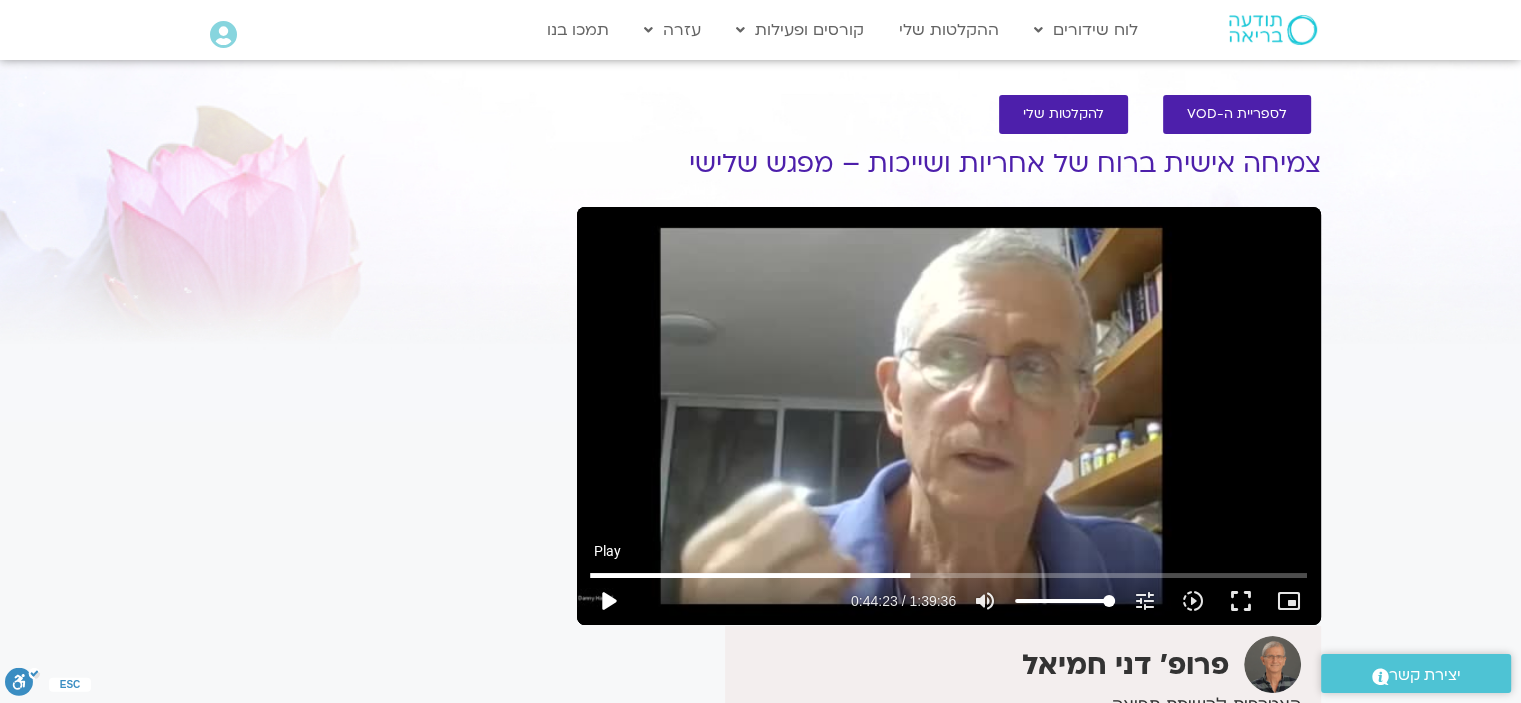 click on "play_arrow" at bounding box center [608, 601] 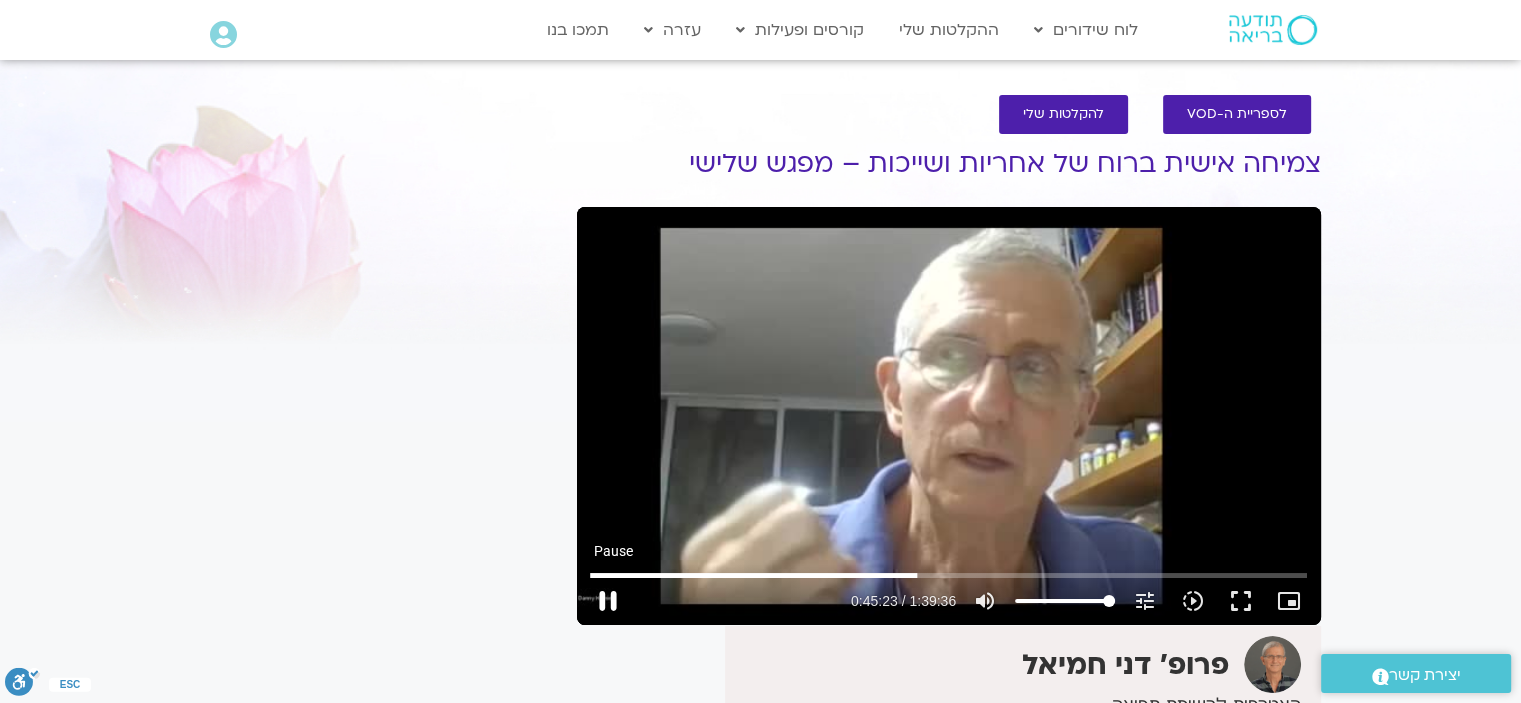 click on "pause" at bounding box center (608, 601) 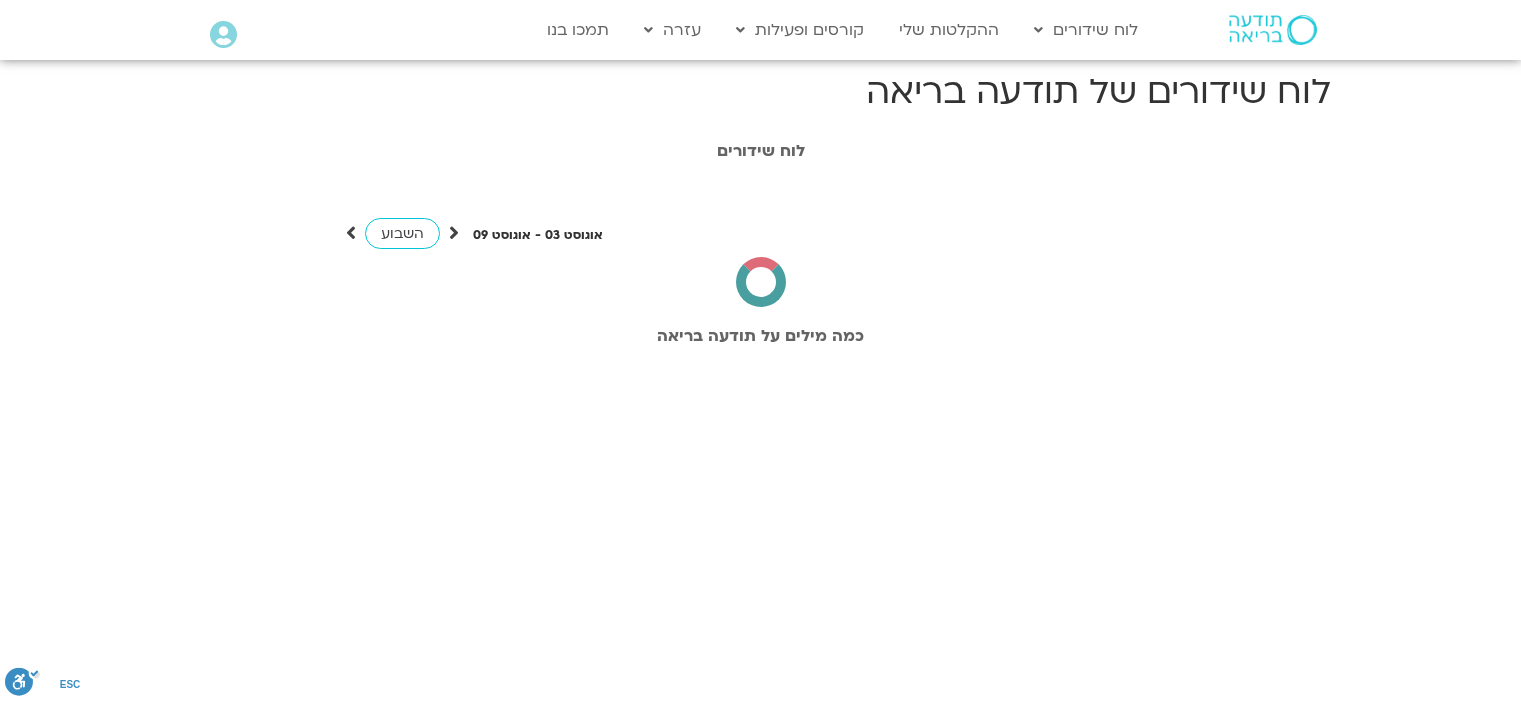 scroll, scrollTop: 0, scrollLeft: 0, axis: both 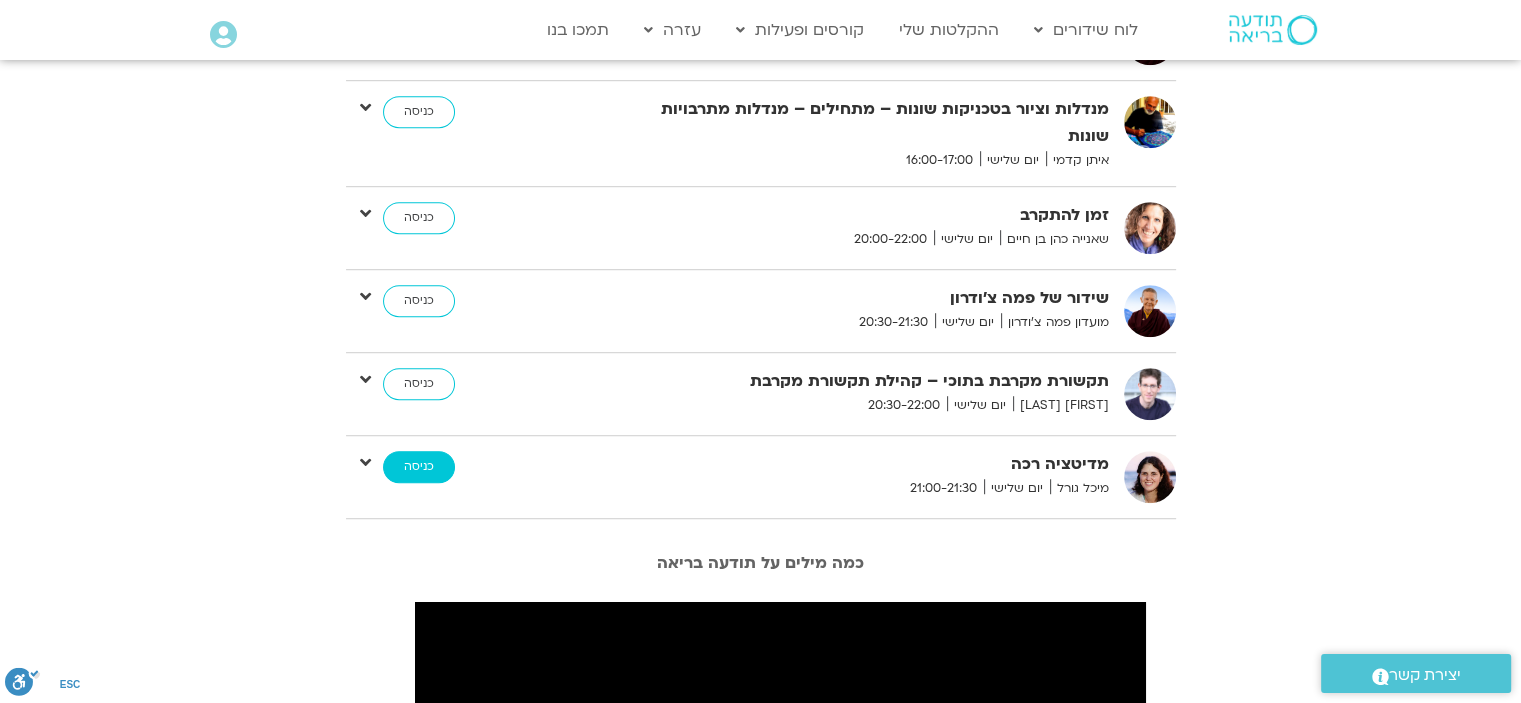click on "כניסה" at bounding box center (419, 467) 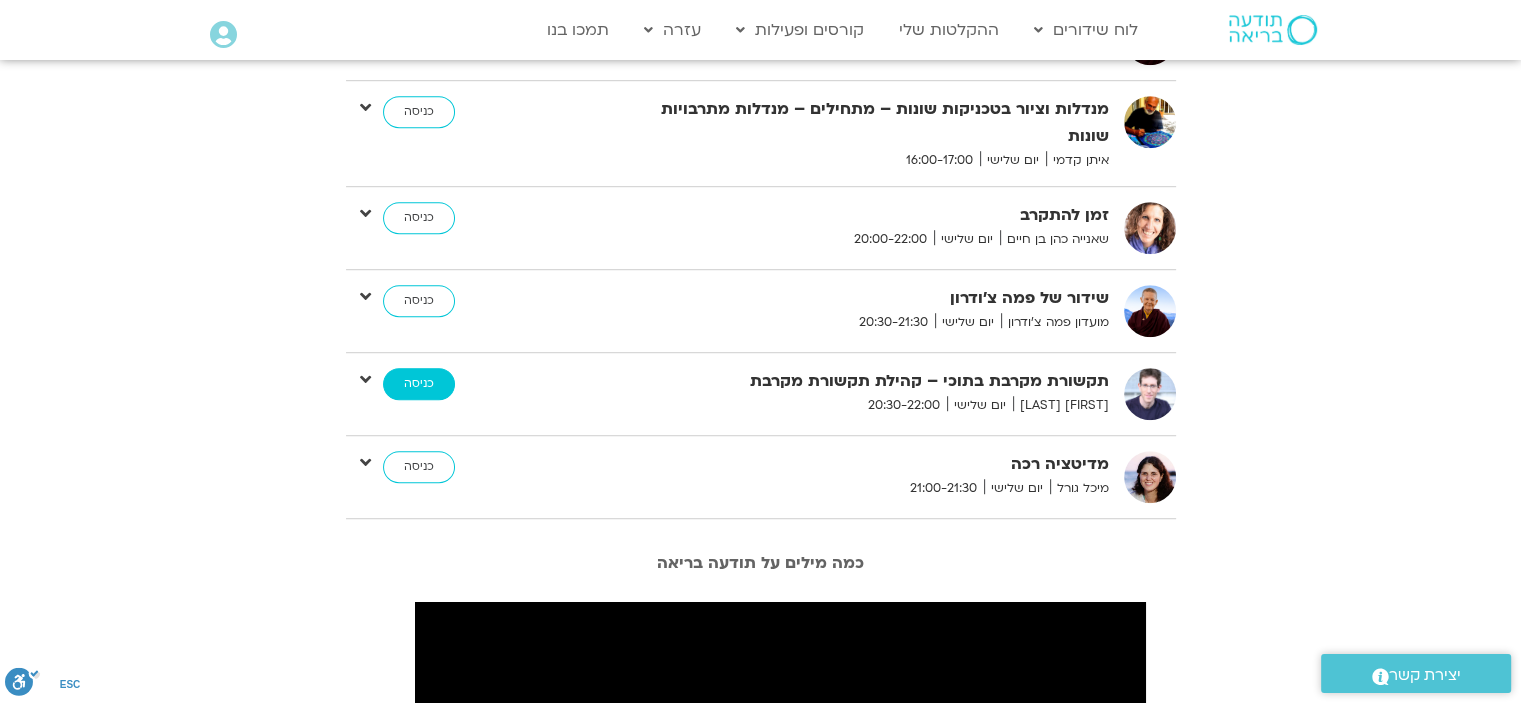 click on "כניסה" at bounding box center [419, 384] 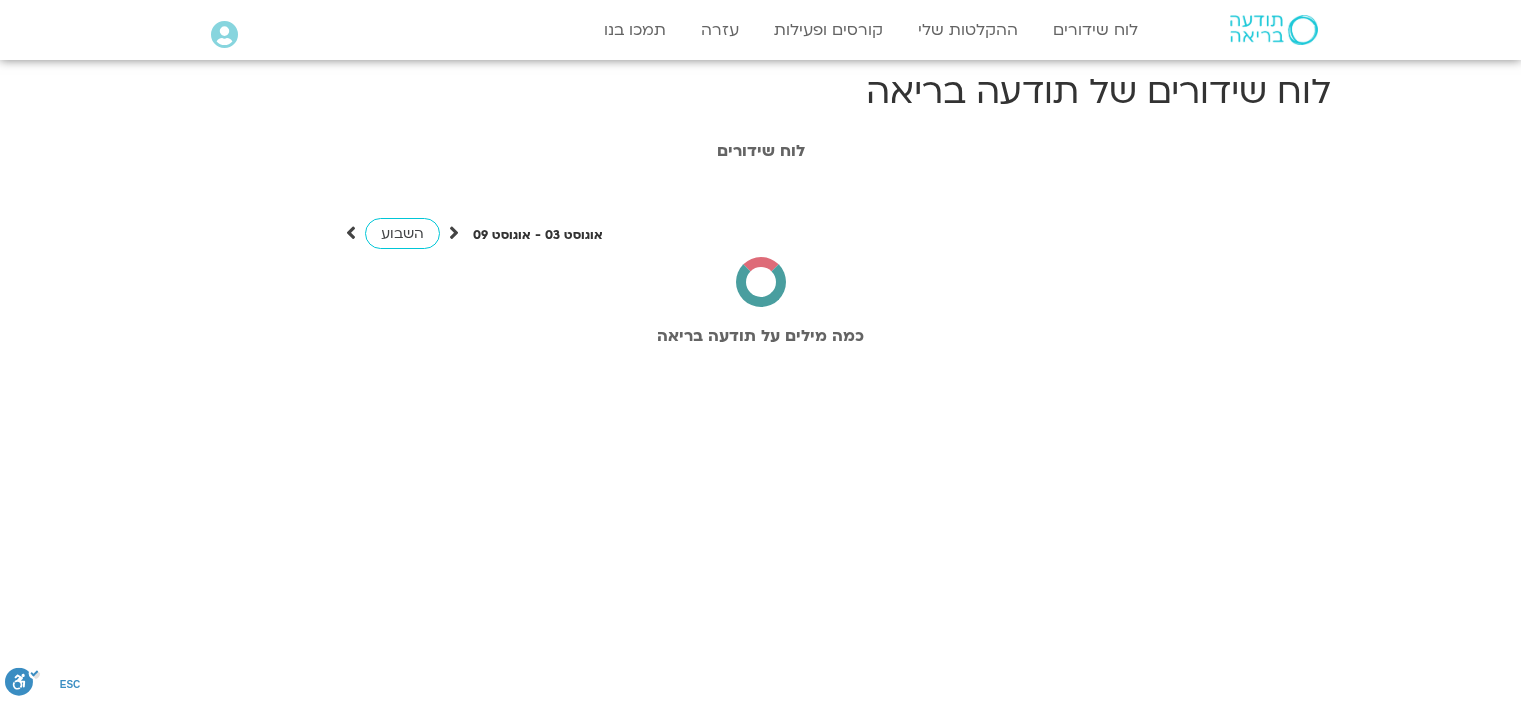 scroll, scrollTop: 0, scrollLeft: 0, axis: both 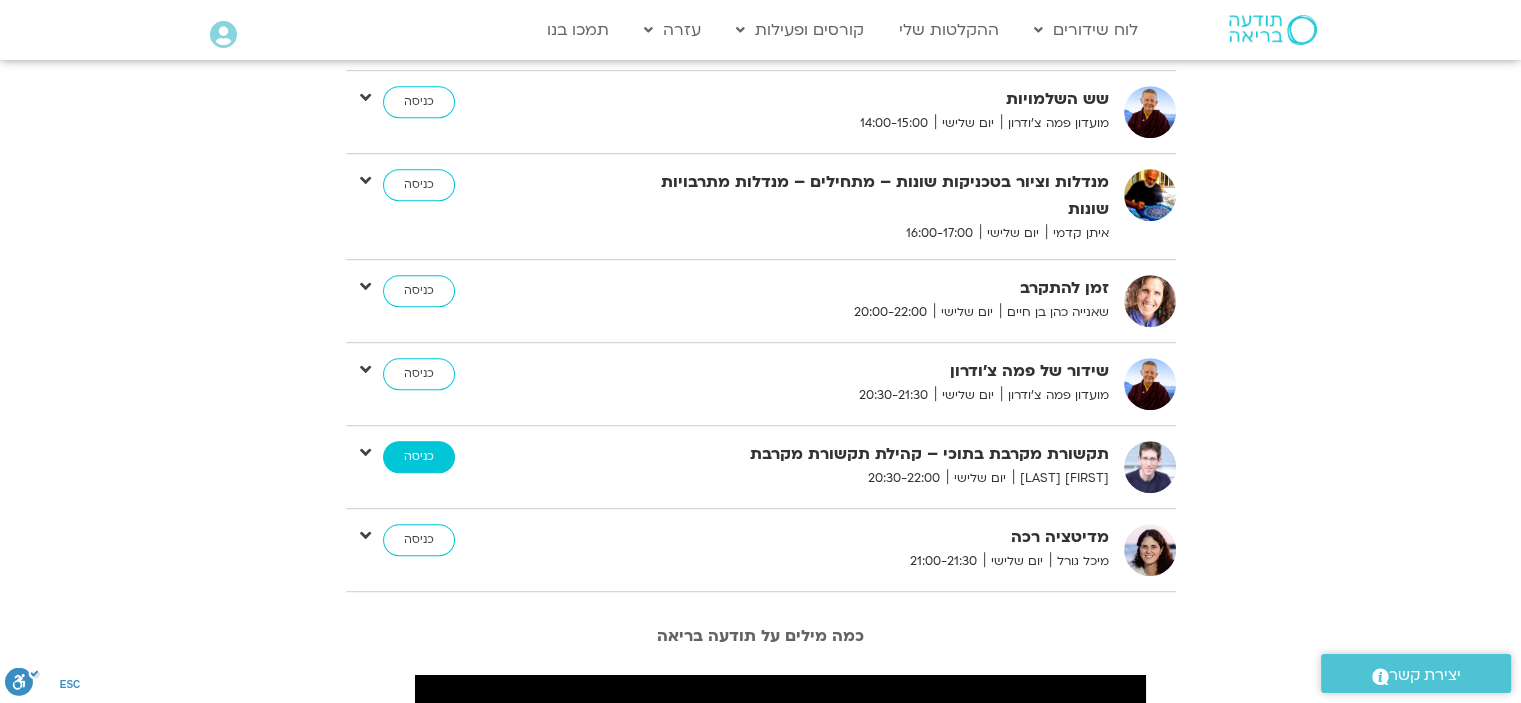 click on "כניסה" at bounding box center [419, 457] 